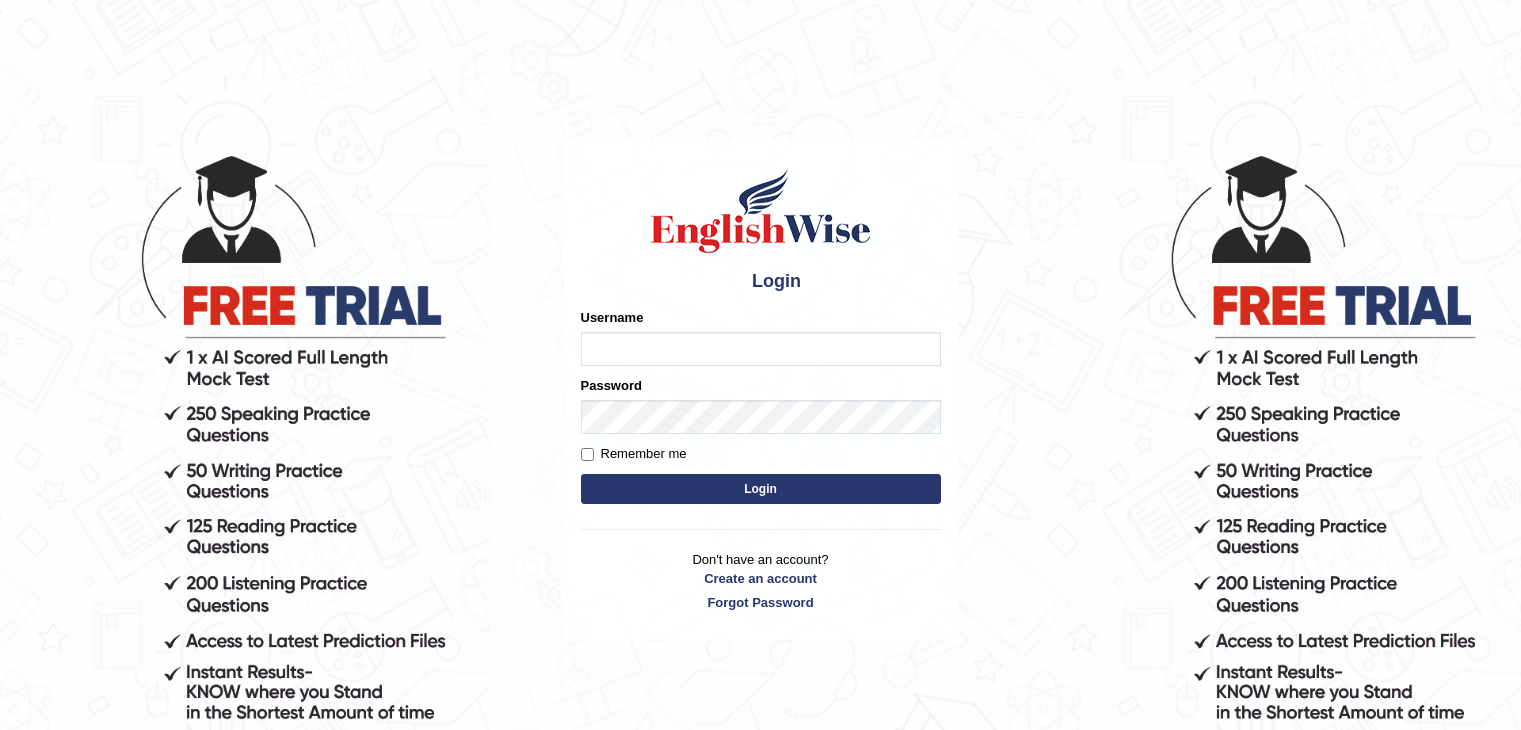scroll, scrollTop: 0, scrollLeft: 0, axis: both 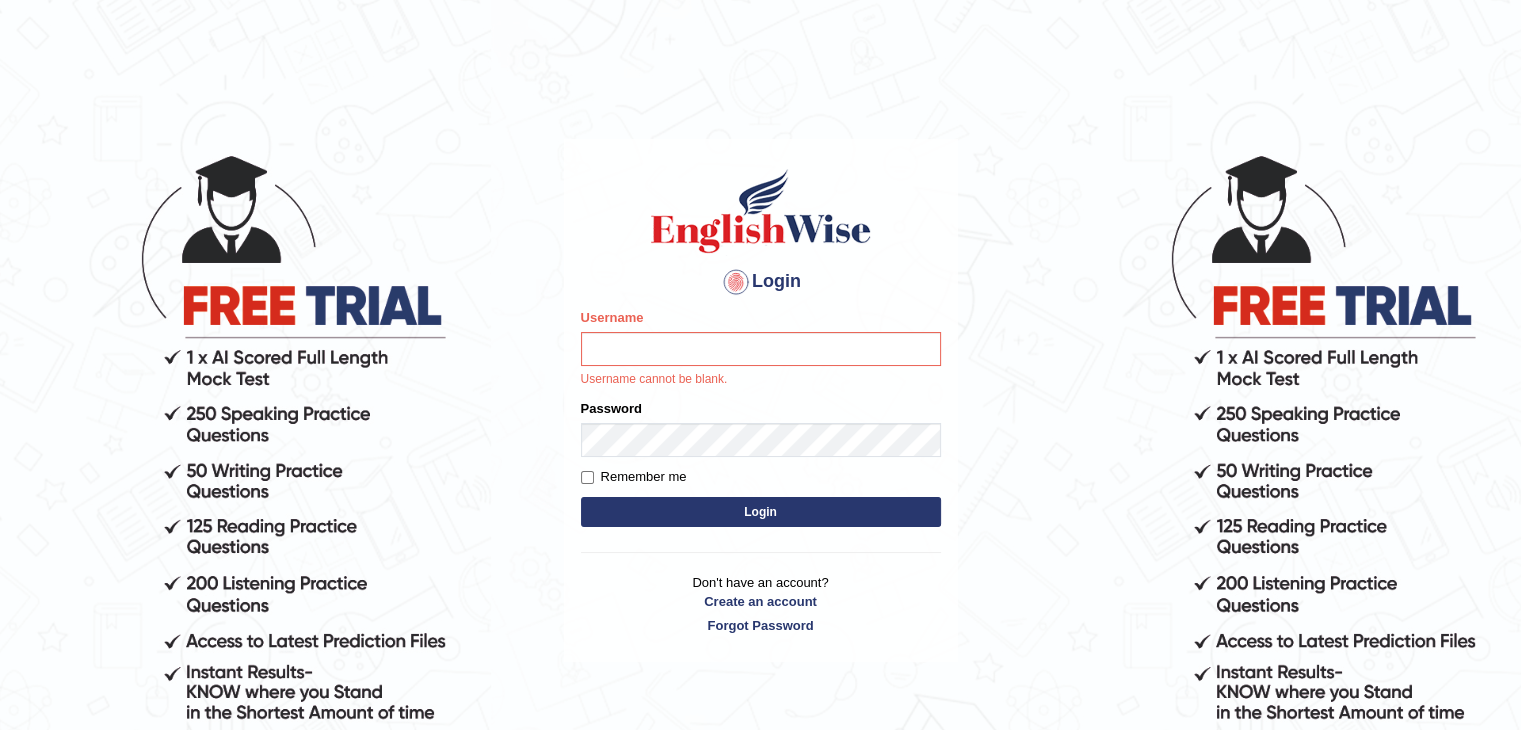 click on "Please fix the following errors:
Username
Username cannot be blank.
Password
Remember me
Login" at bounding box center [761, 420] 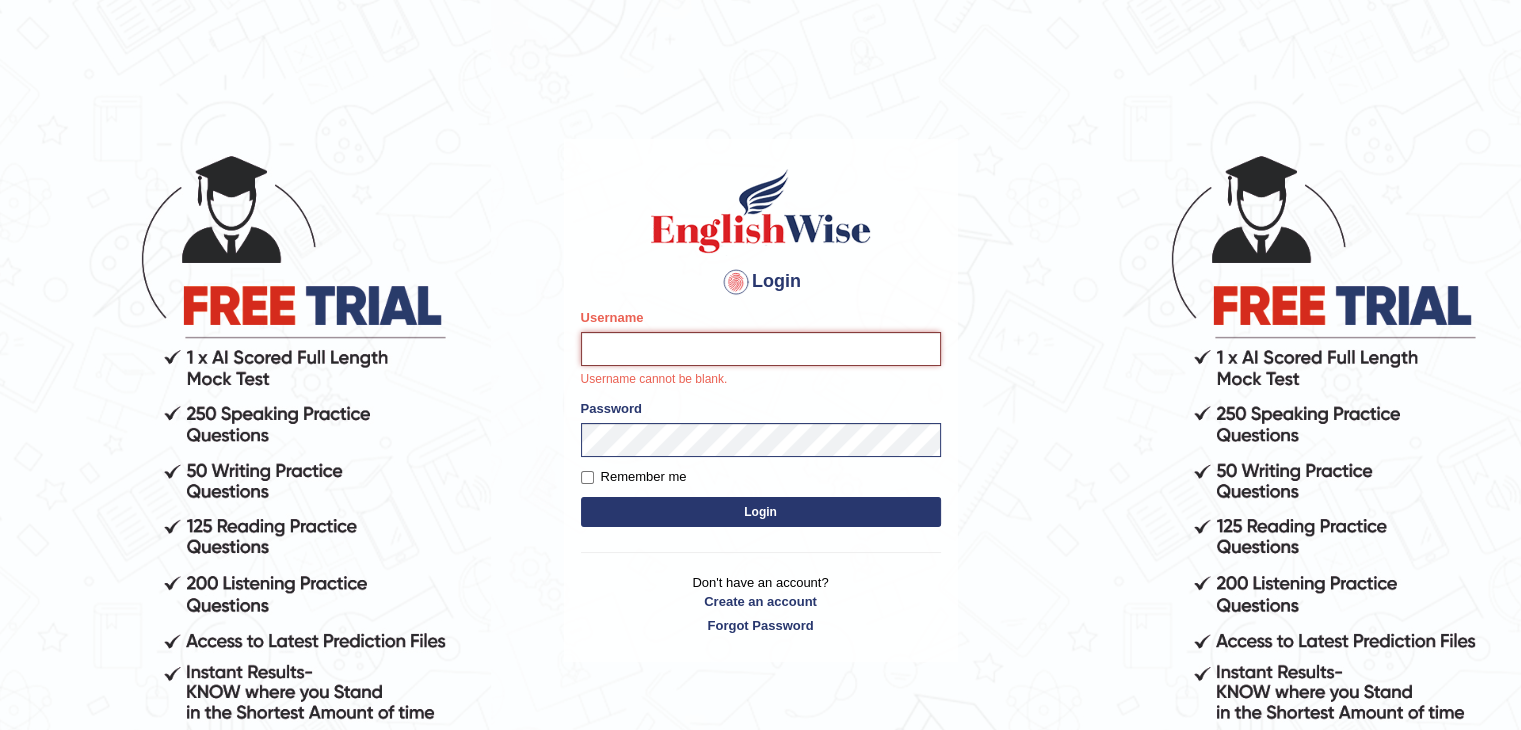 click on "Username" at bounding box center (761, 349) 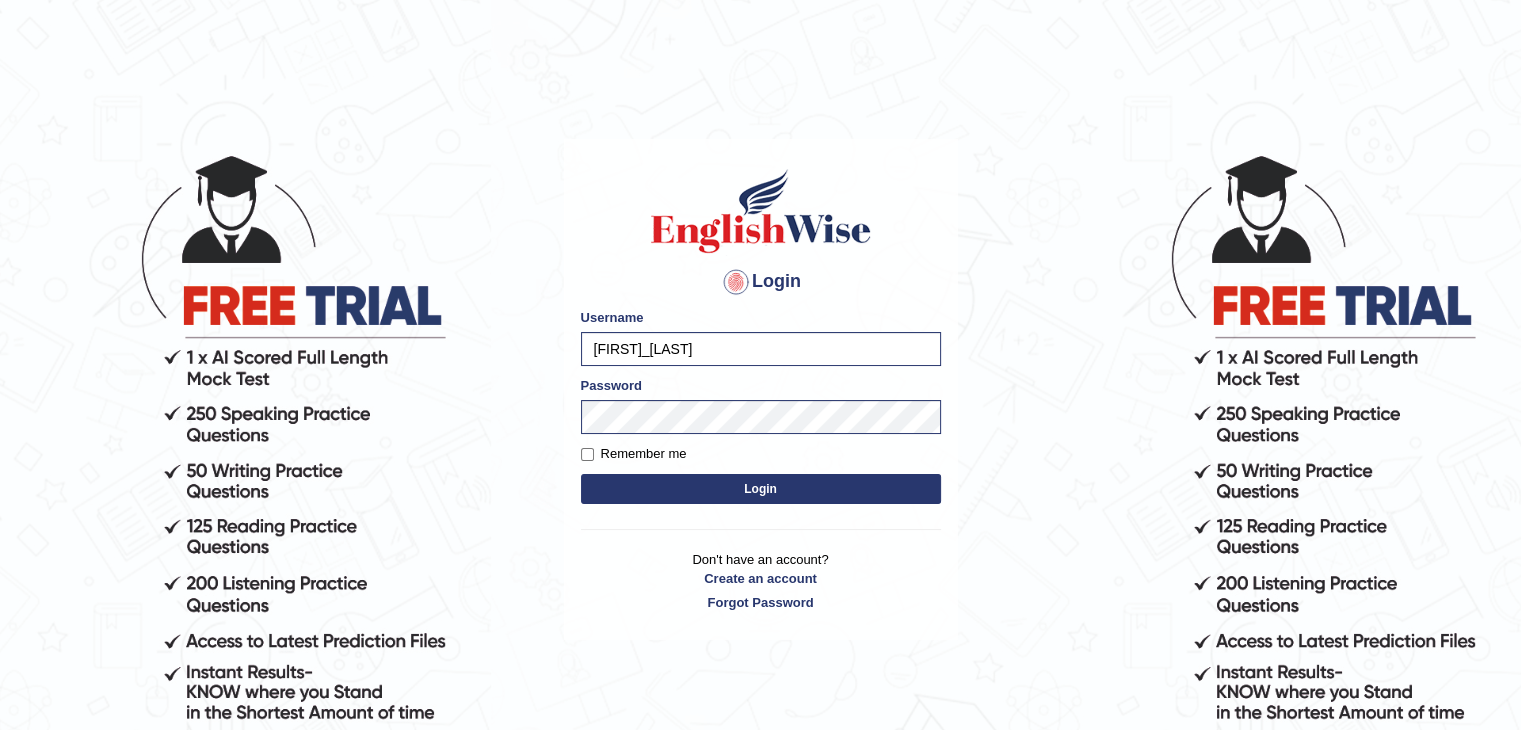 click on "Login" at bounding box center (761, 489) 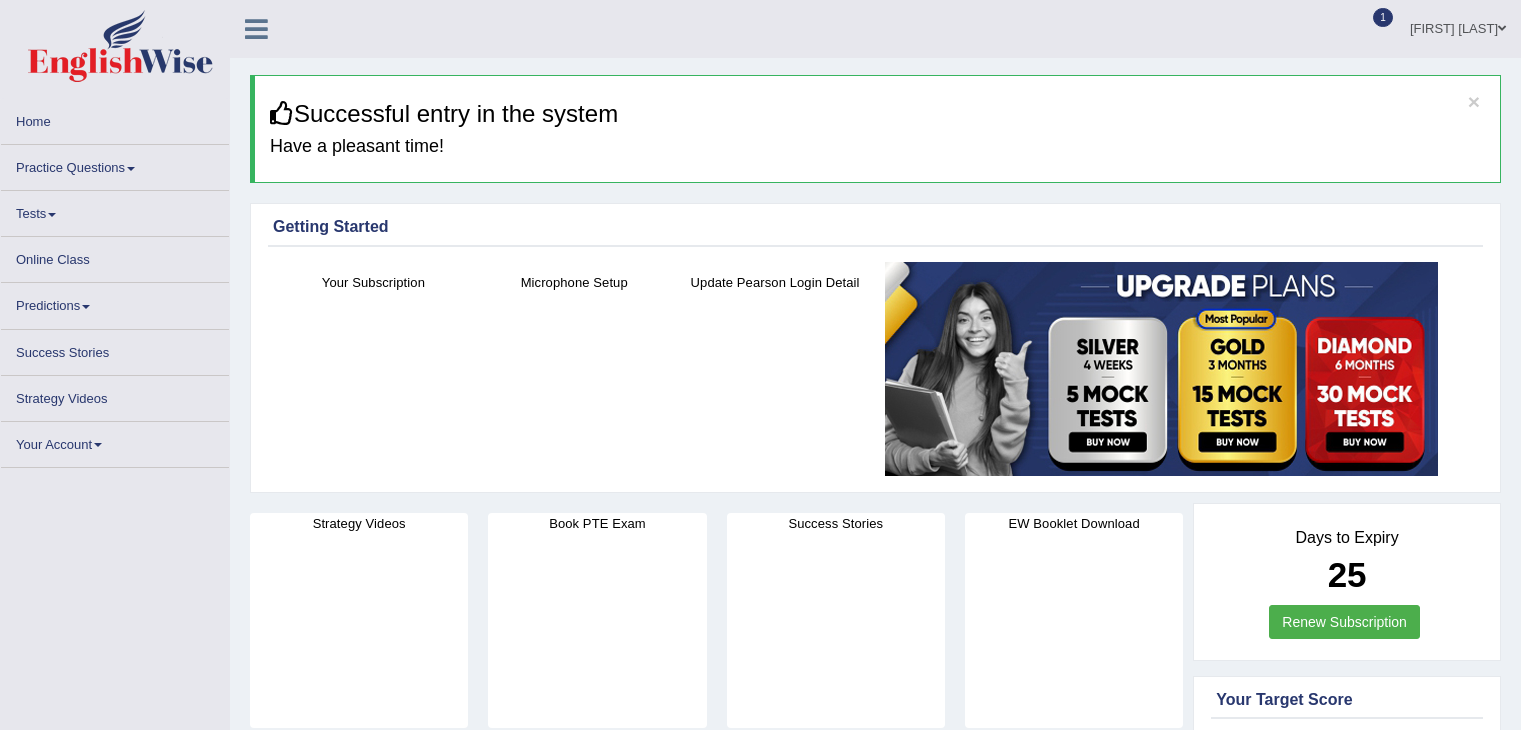 scroll, scrollTop: 0, scrollLeft: 0, axis: both 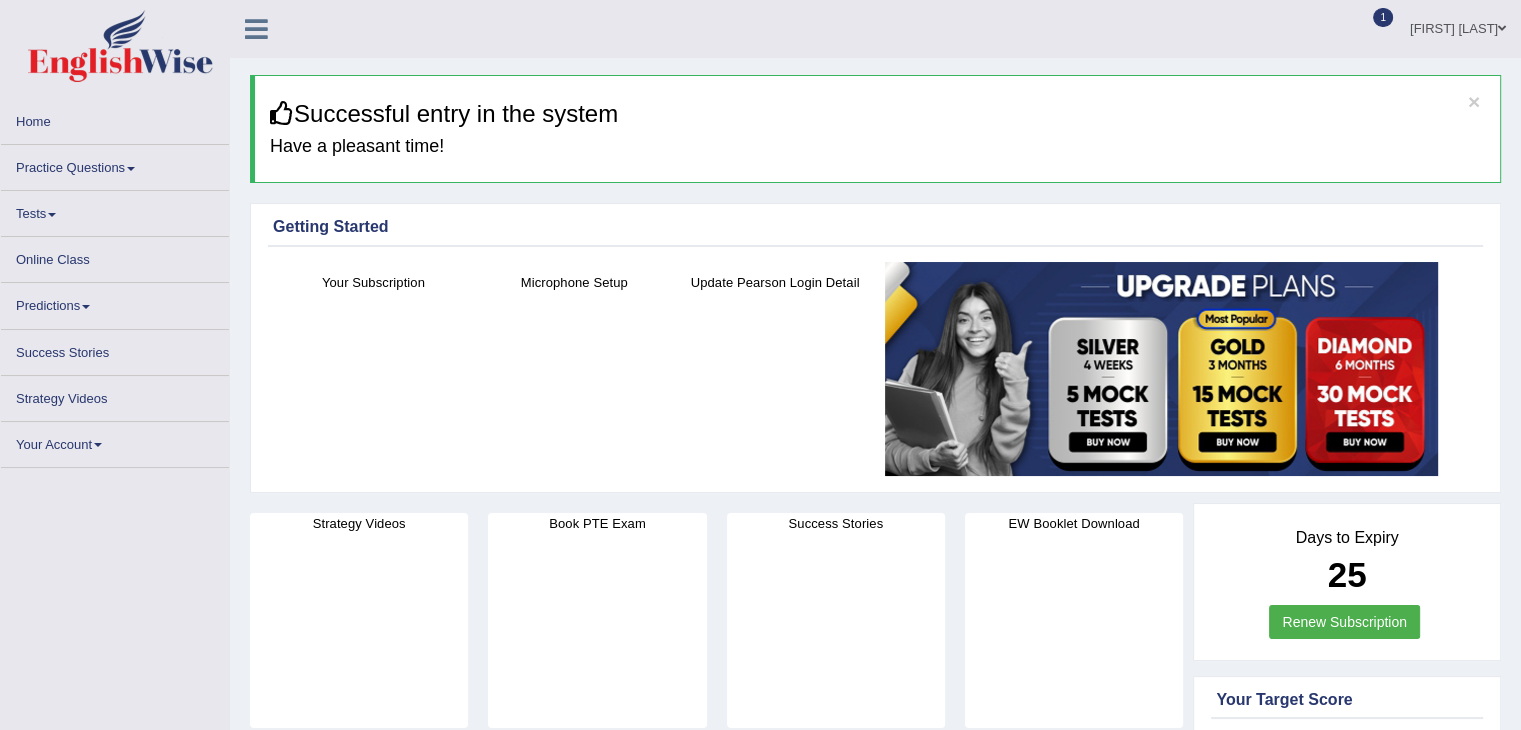 click on "Online Class" at bounding box center (115, 256) 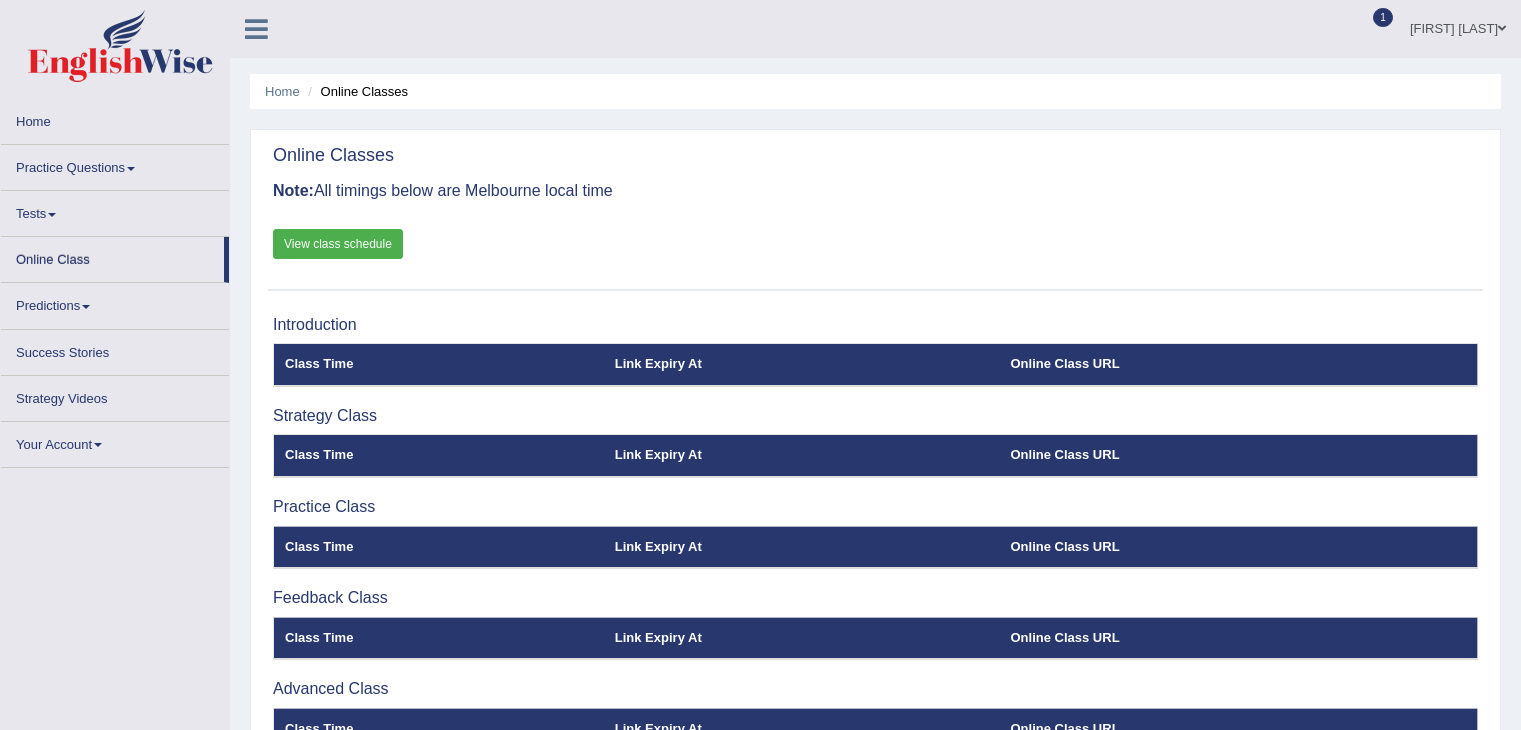 scroll, scrollTop: 0, scrollLeft: 0, axis: both 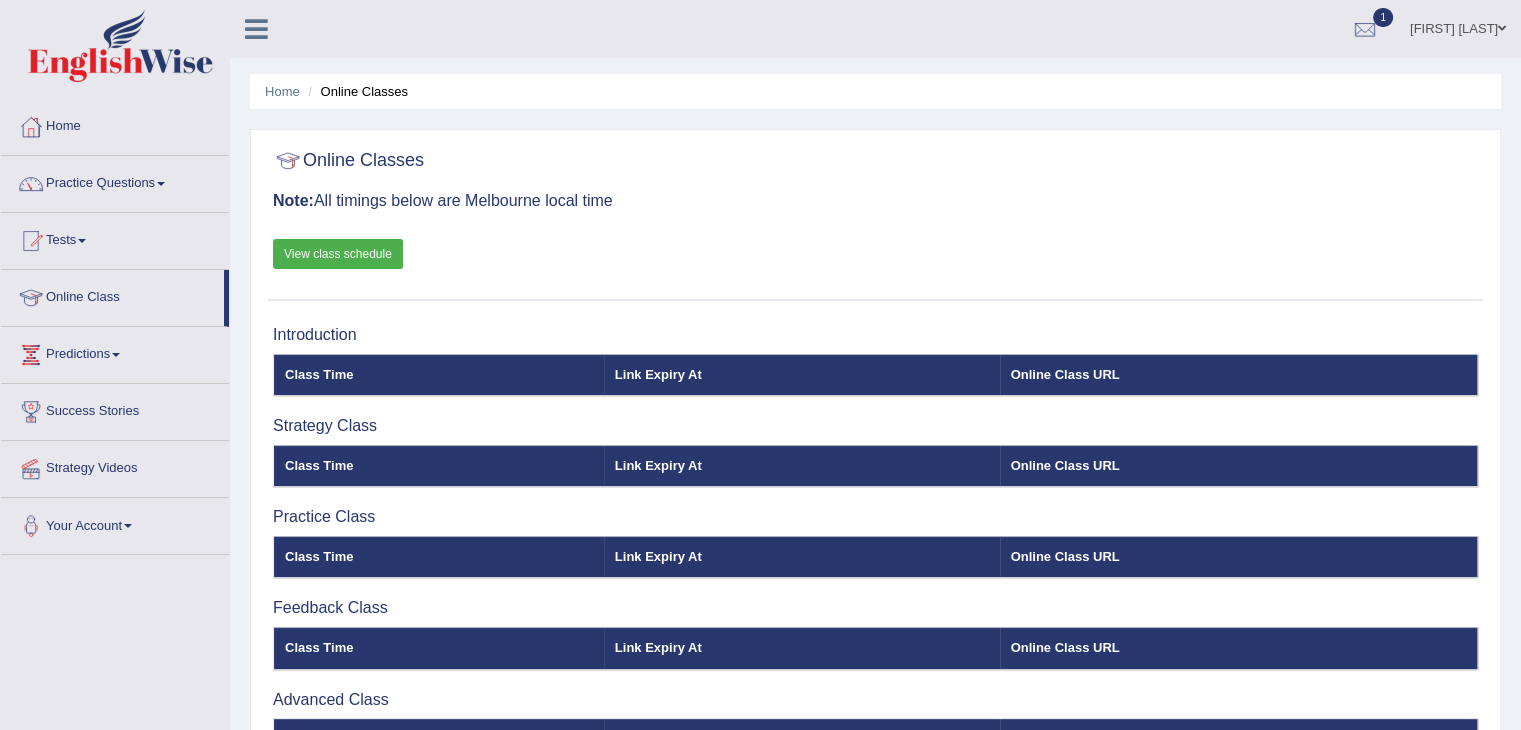 click on "Practice Questions" at bounding box center (115, 181) 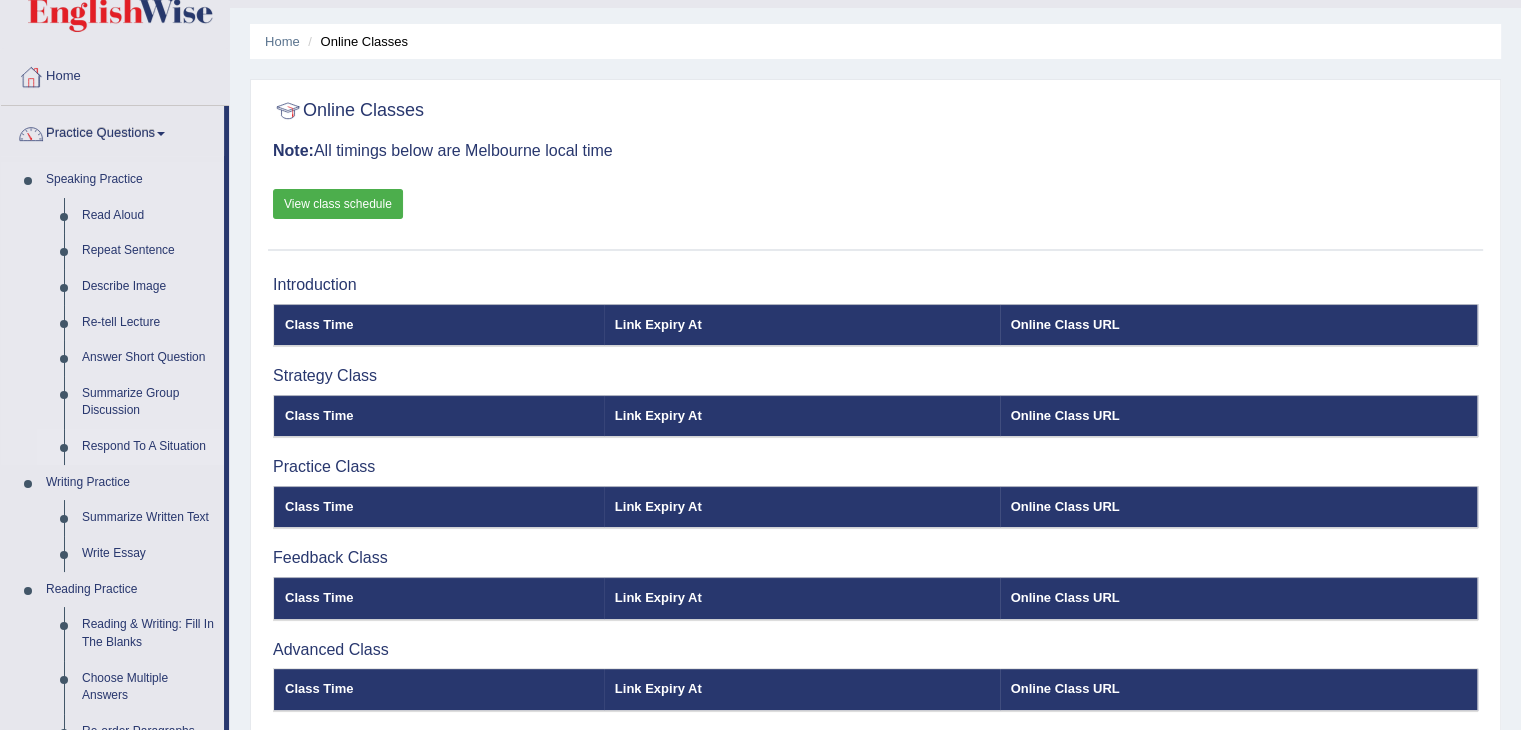 scroll, scrollTop: 0, scrollLeft: 0, axis: both 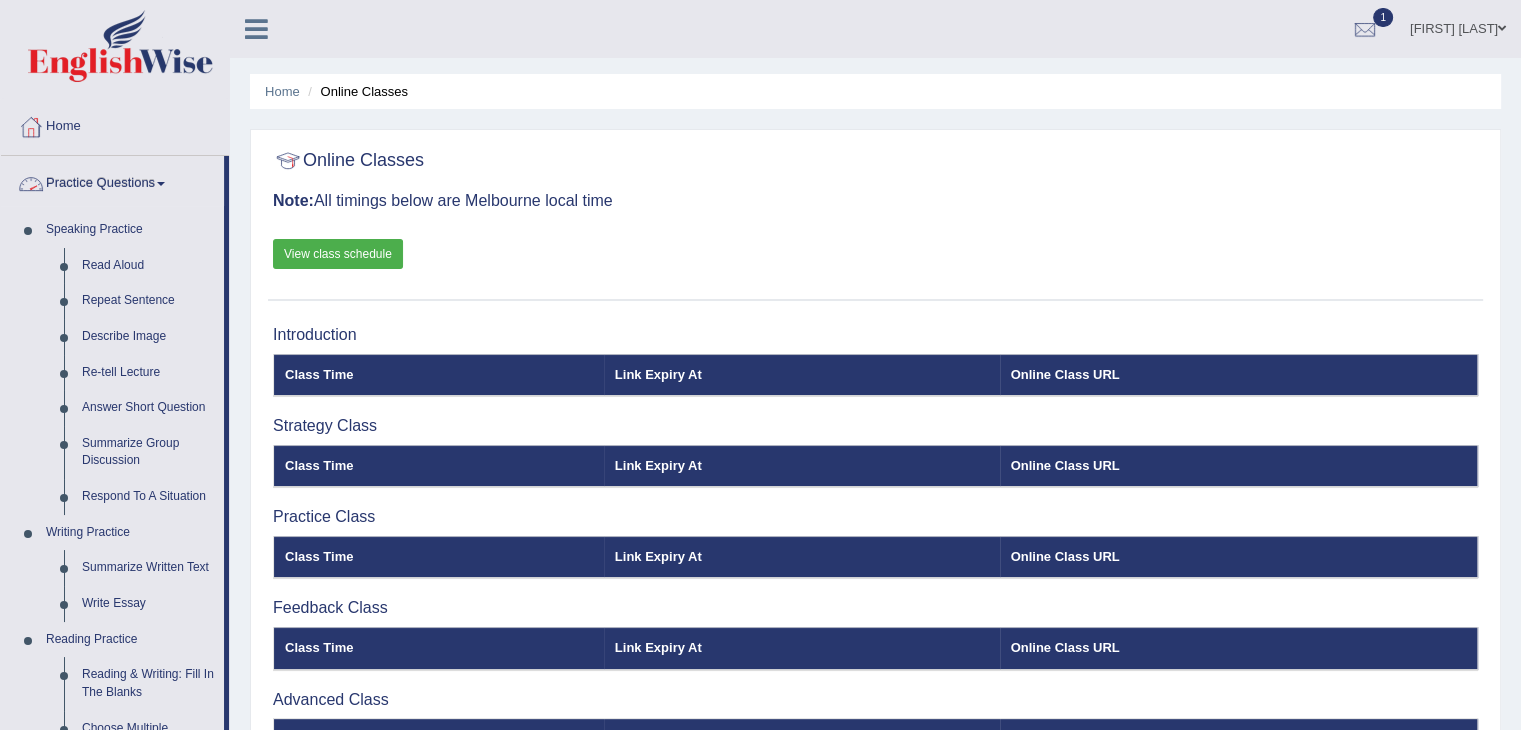 click on "Practice Questions" at bounding box center [112, 181] 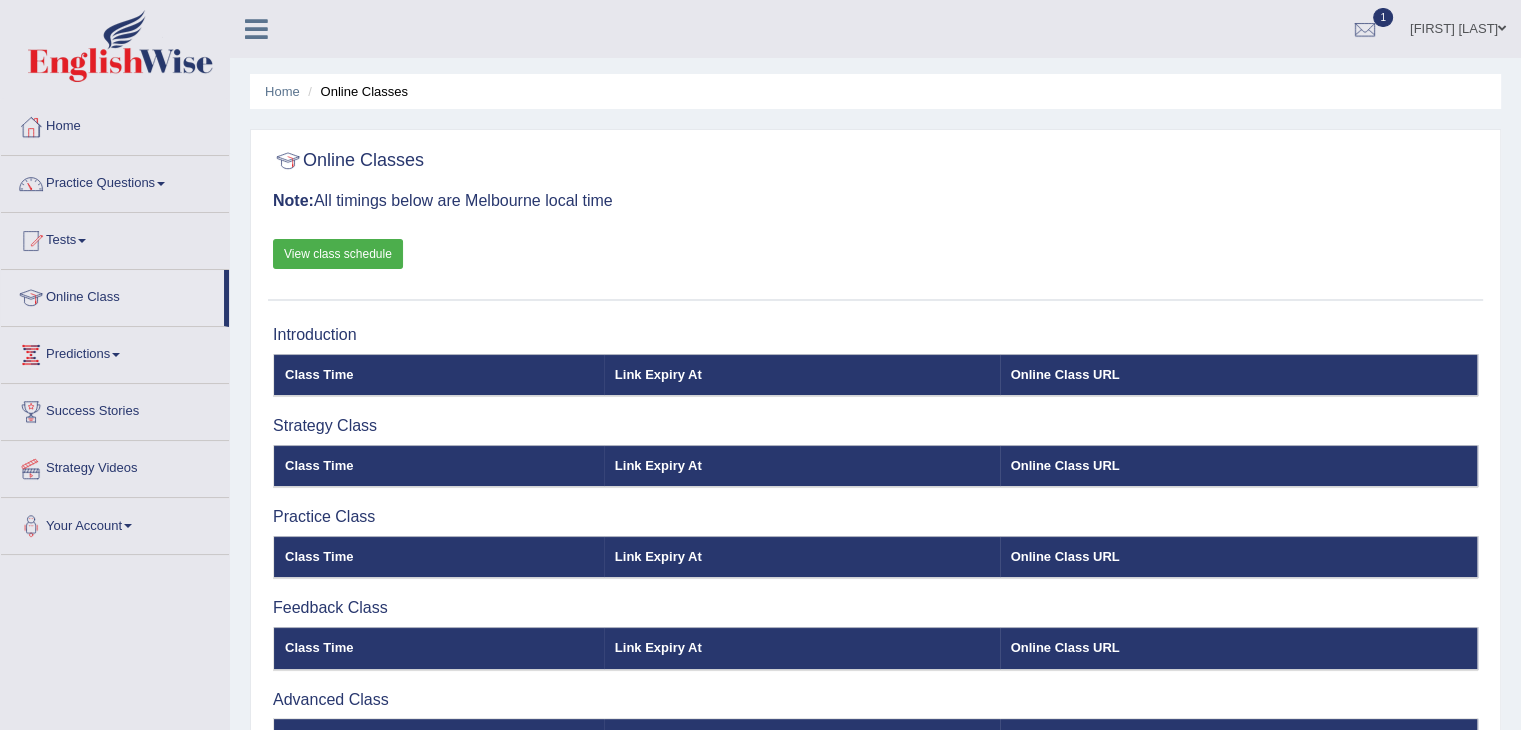 click on "Tests" at bounding box center (115, 238) 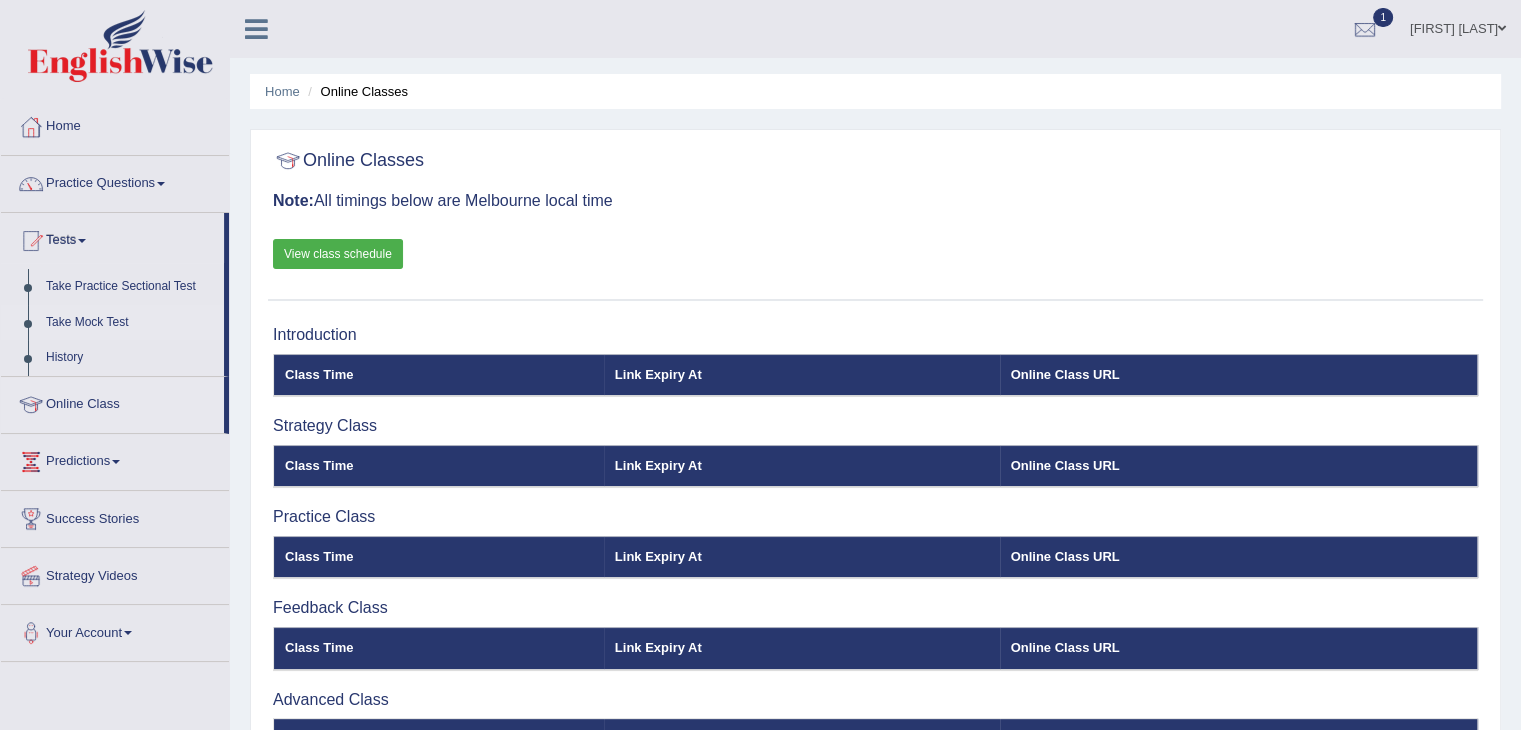 click on "Take Mock Test" at bounding box center [130, 323] 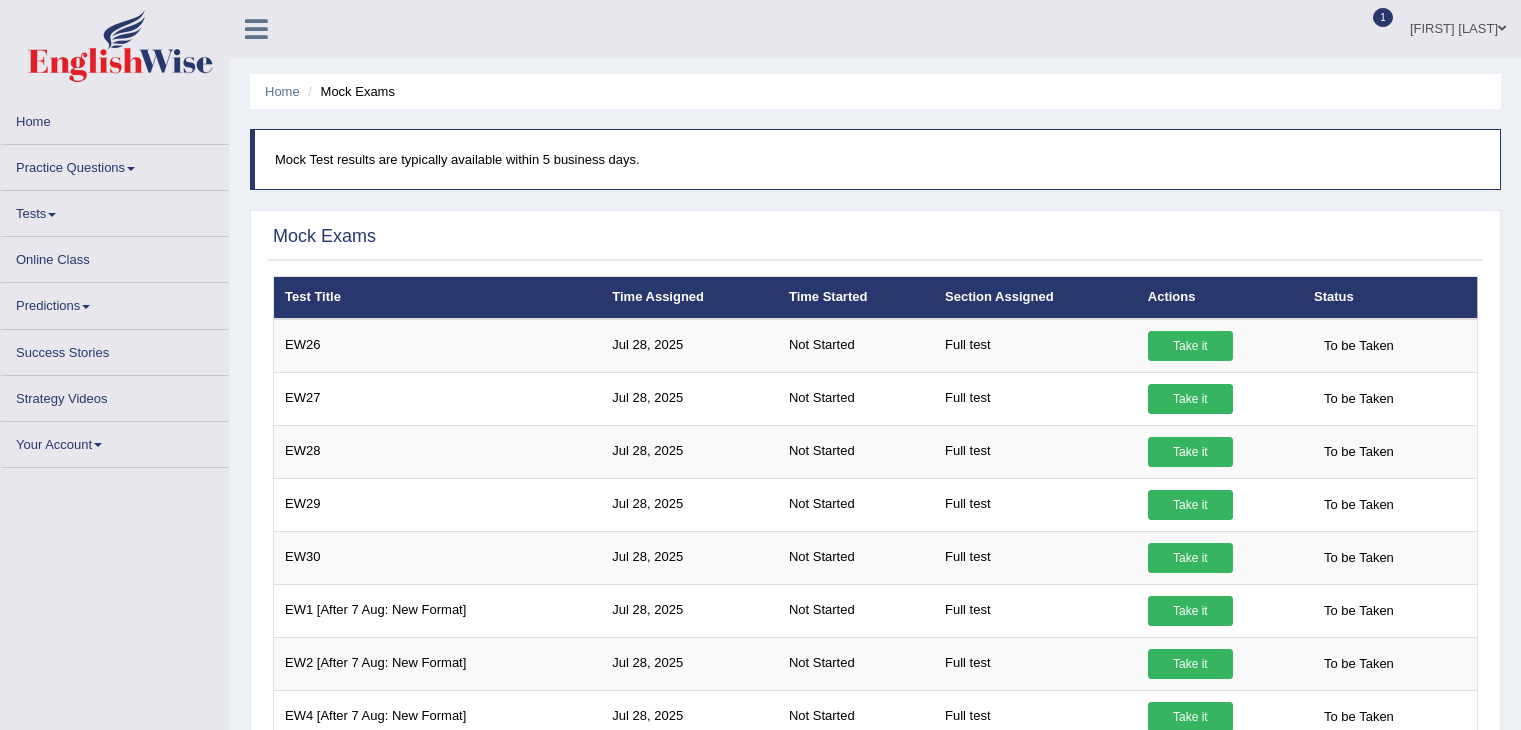 scroll, scrollTop: 0, scrollLeft: 0, axis: both 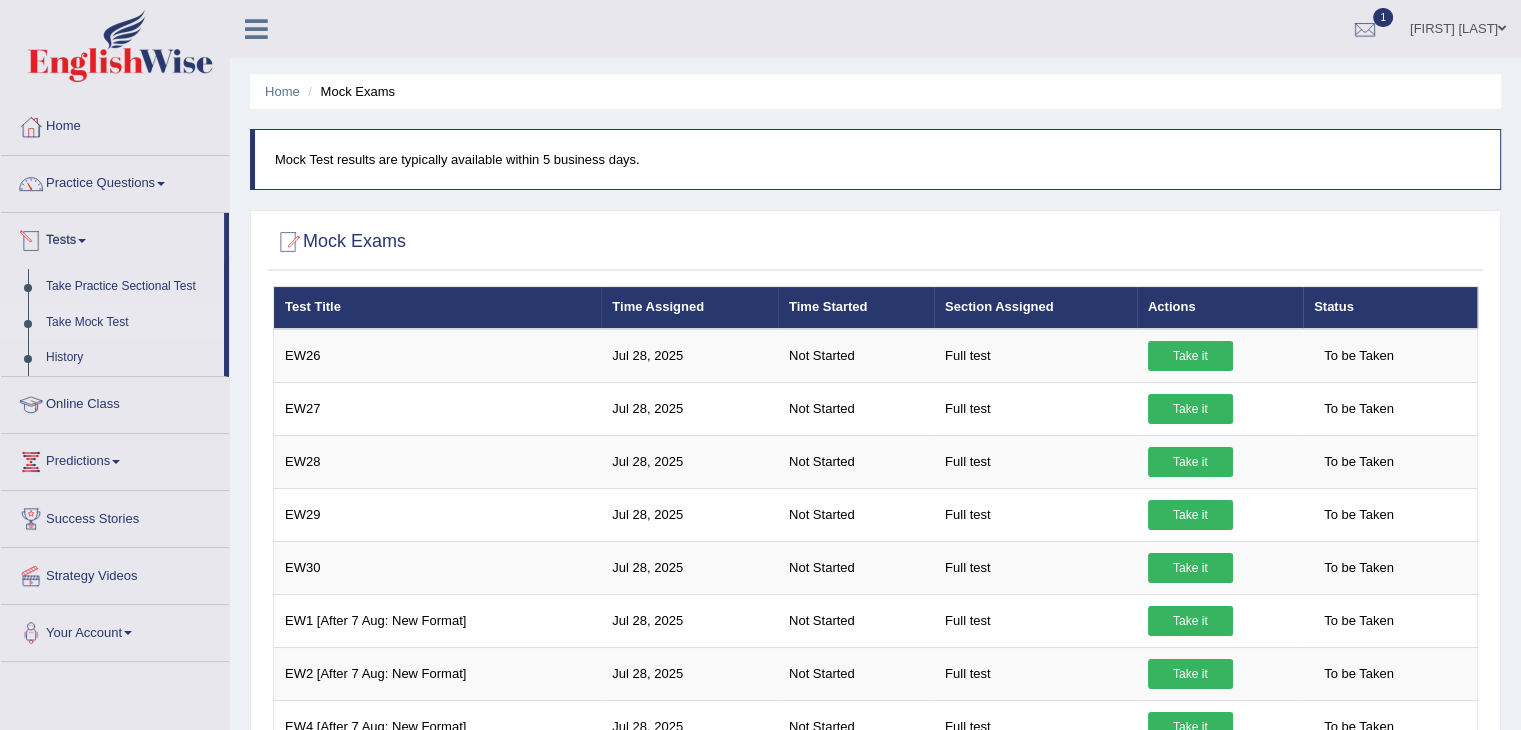 click on "Tests" at bounding box center [112, 238] 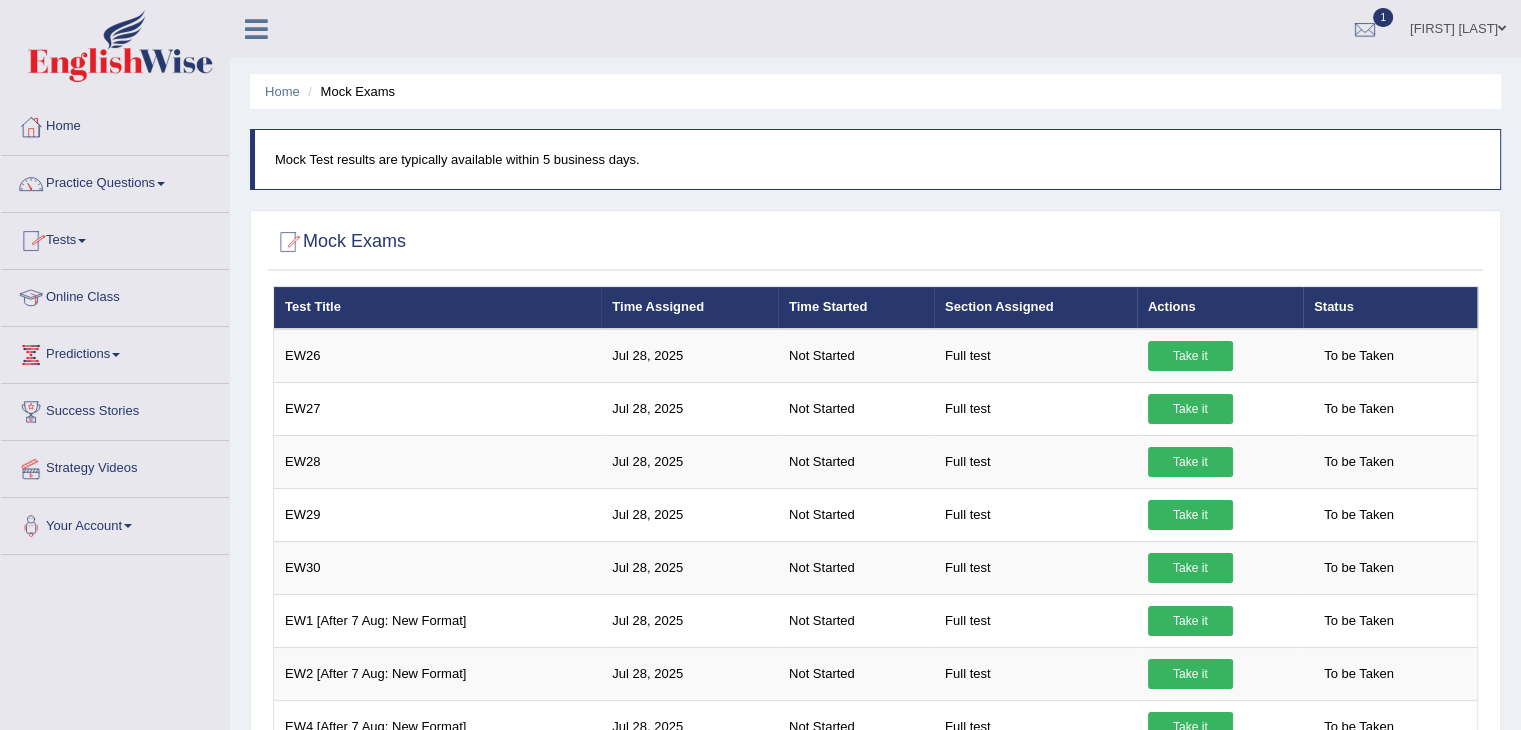 click on "Tests" at bounding box center (115, 238) 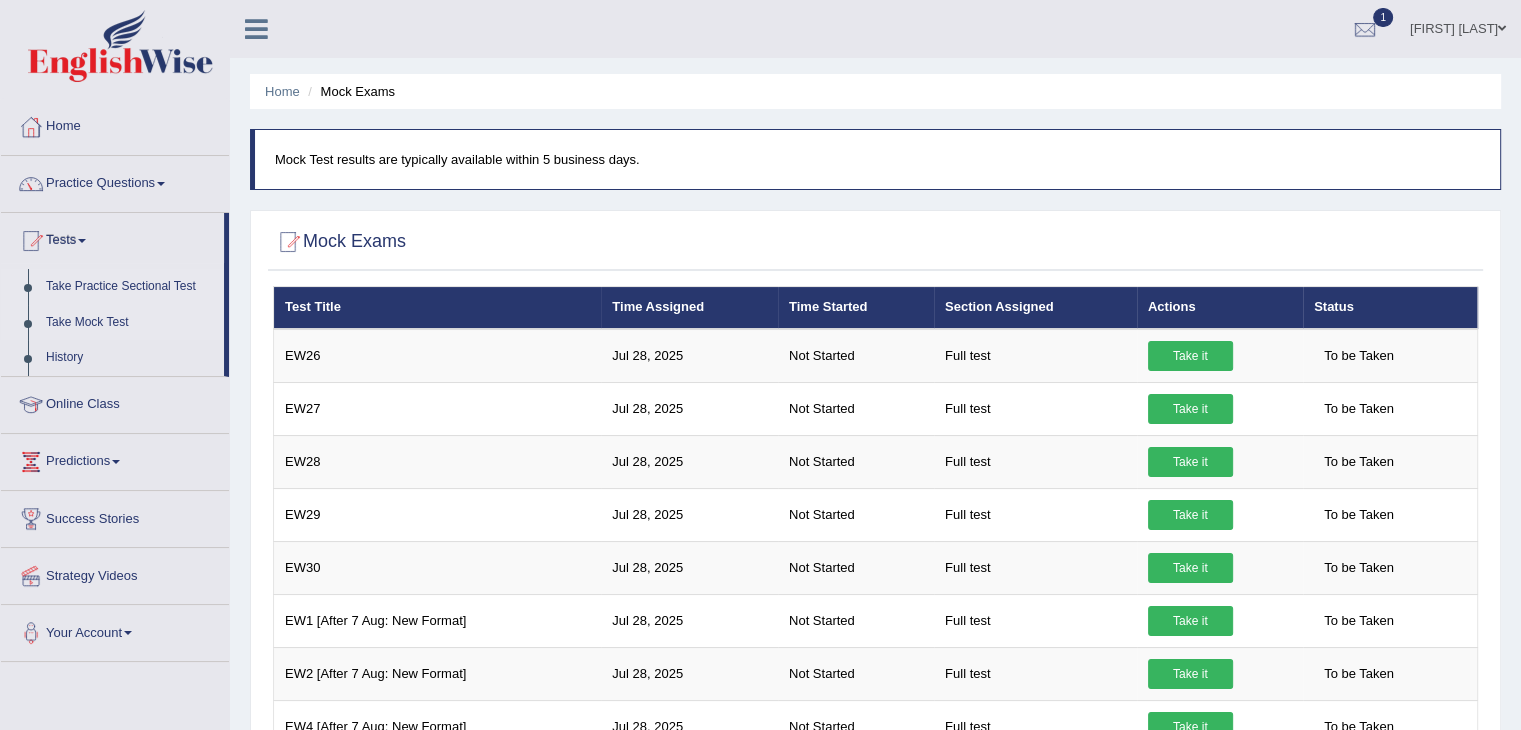 click on "Take Practice Sectional Test" at bounding box center [130, 287] 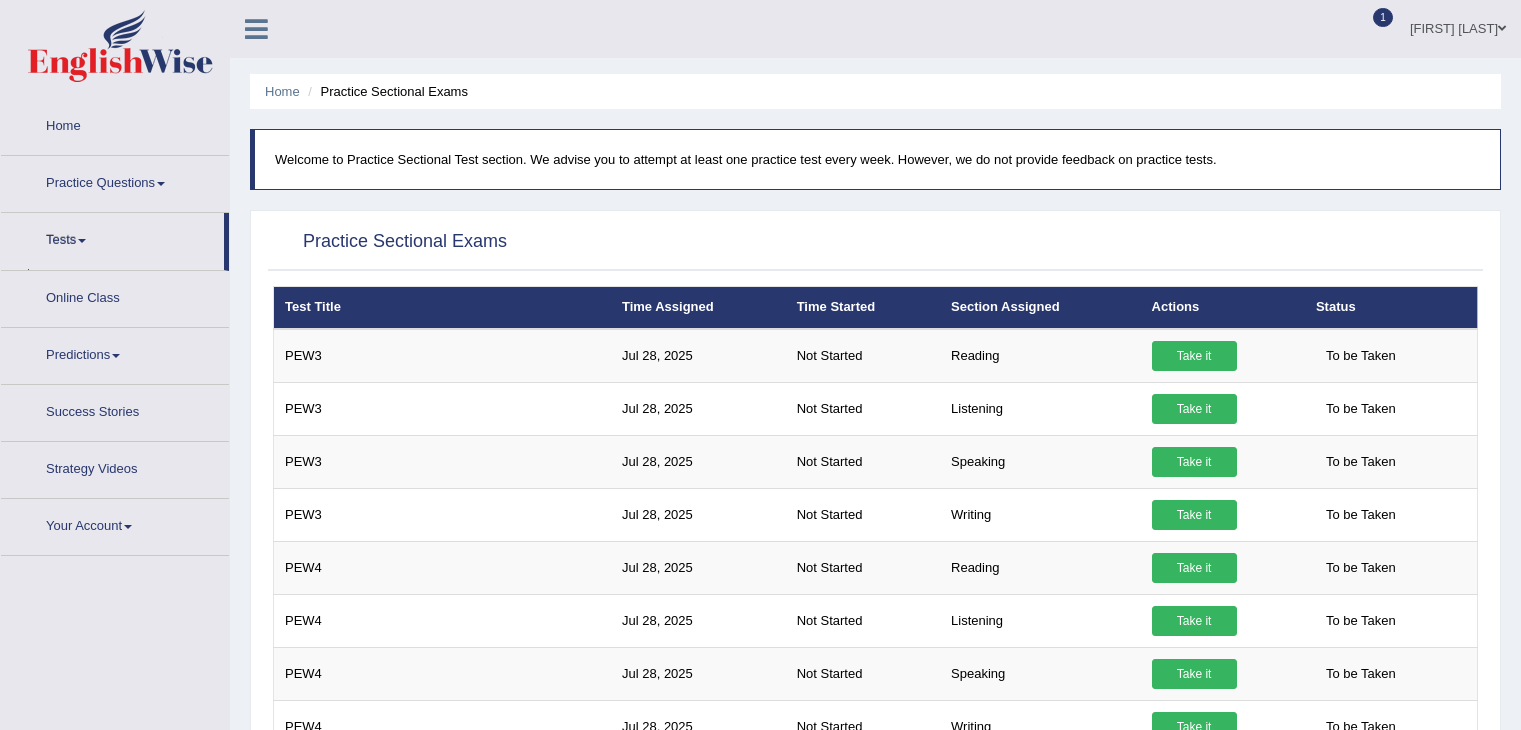 scroll, scrollTop: 0, scrollLeft: 0, axis: both 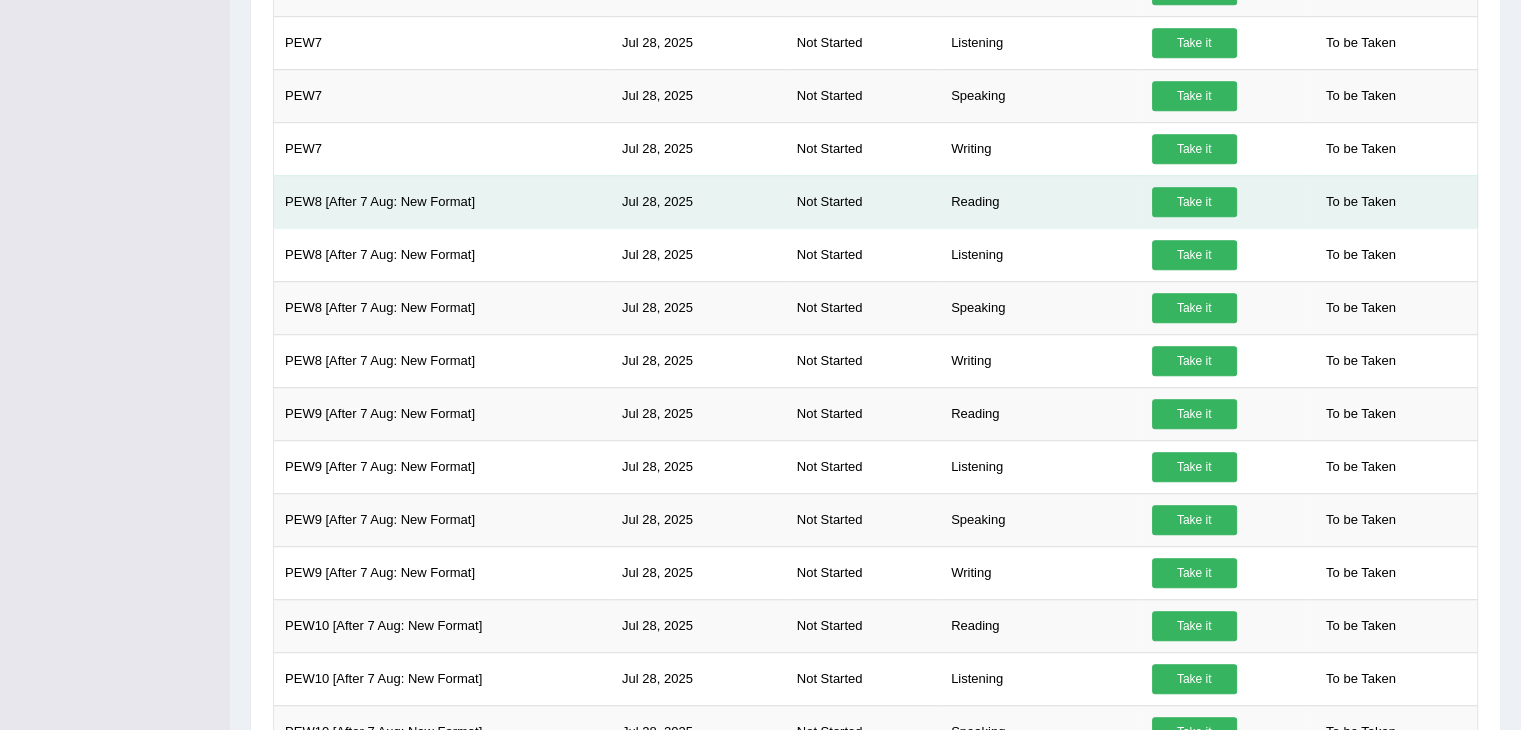click on "Take it" at bounding box center [1194, 202] 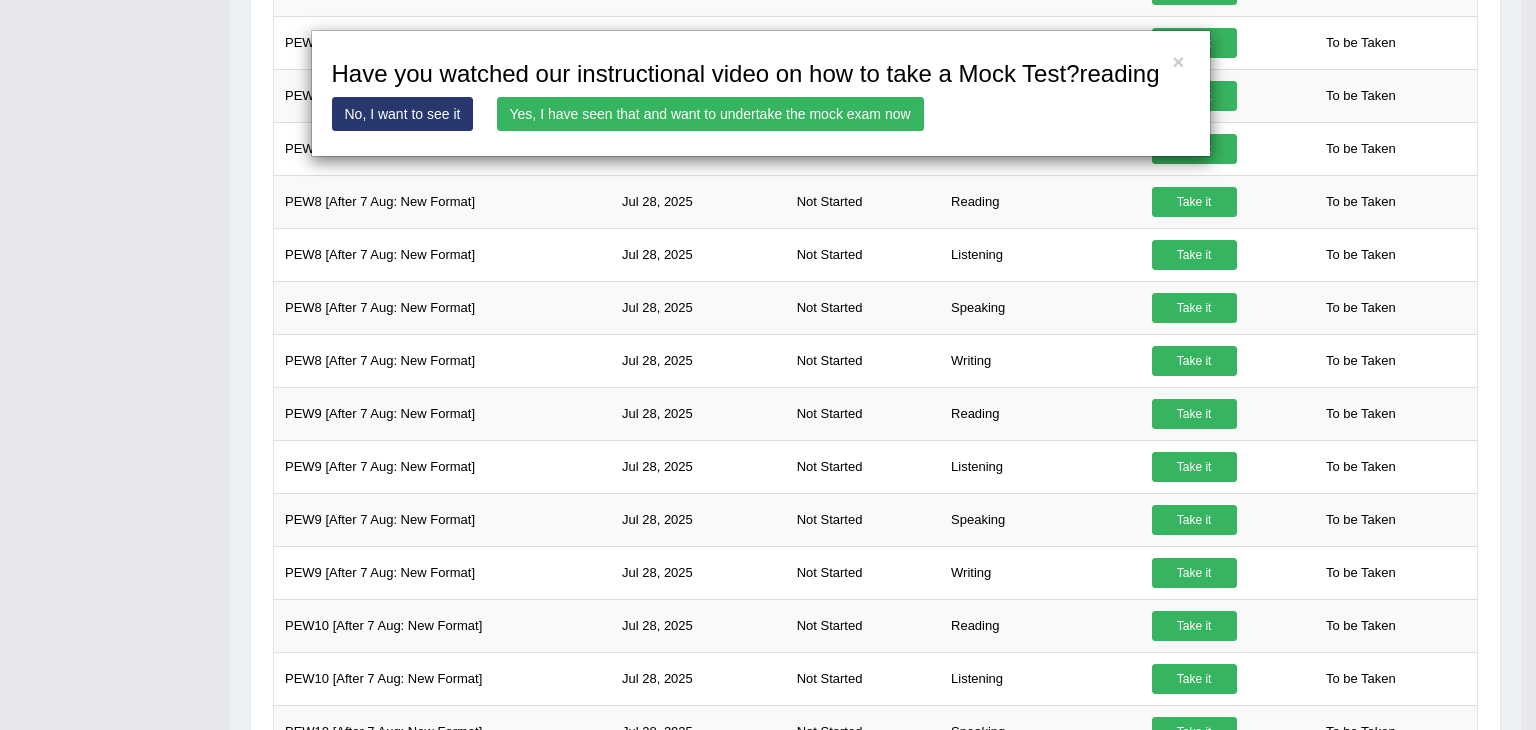 click on "Yes, I have seen that and want to undertake the mock exam now" at bounding box center (710, 114) 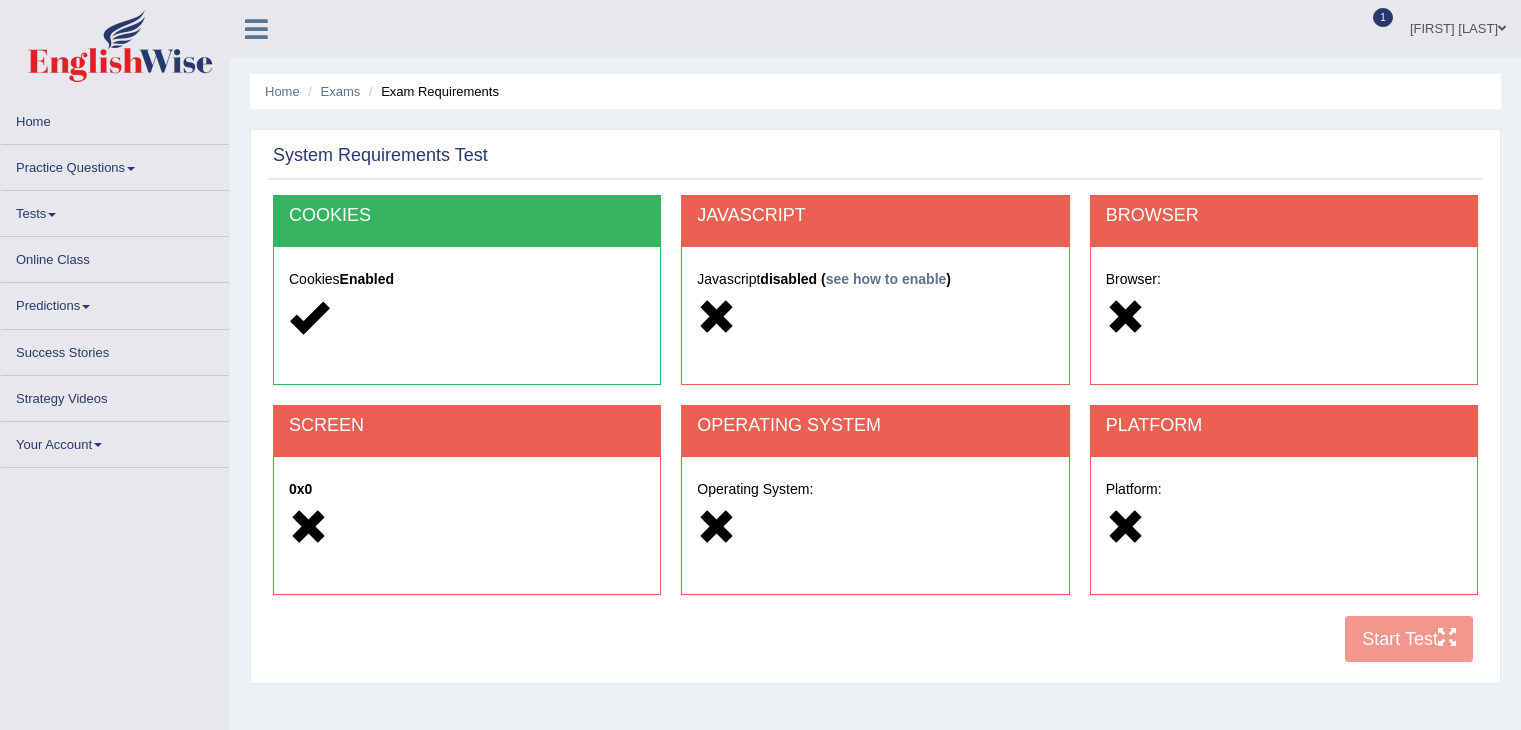 scroll, scrollTop: 0, scrollLeft: 0, axis: both 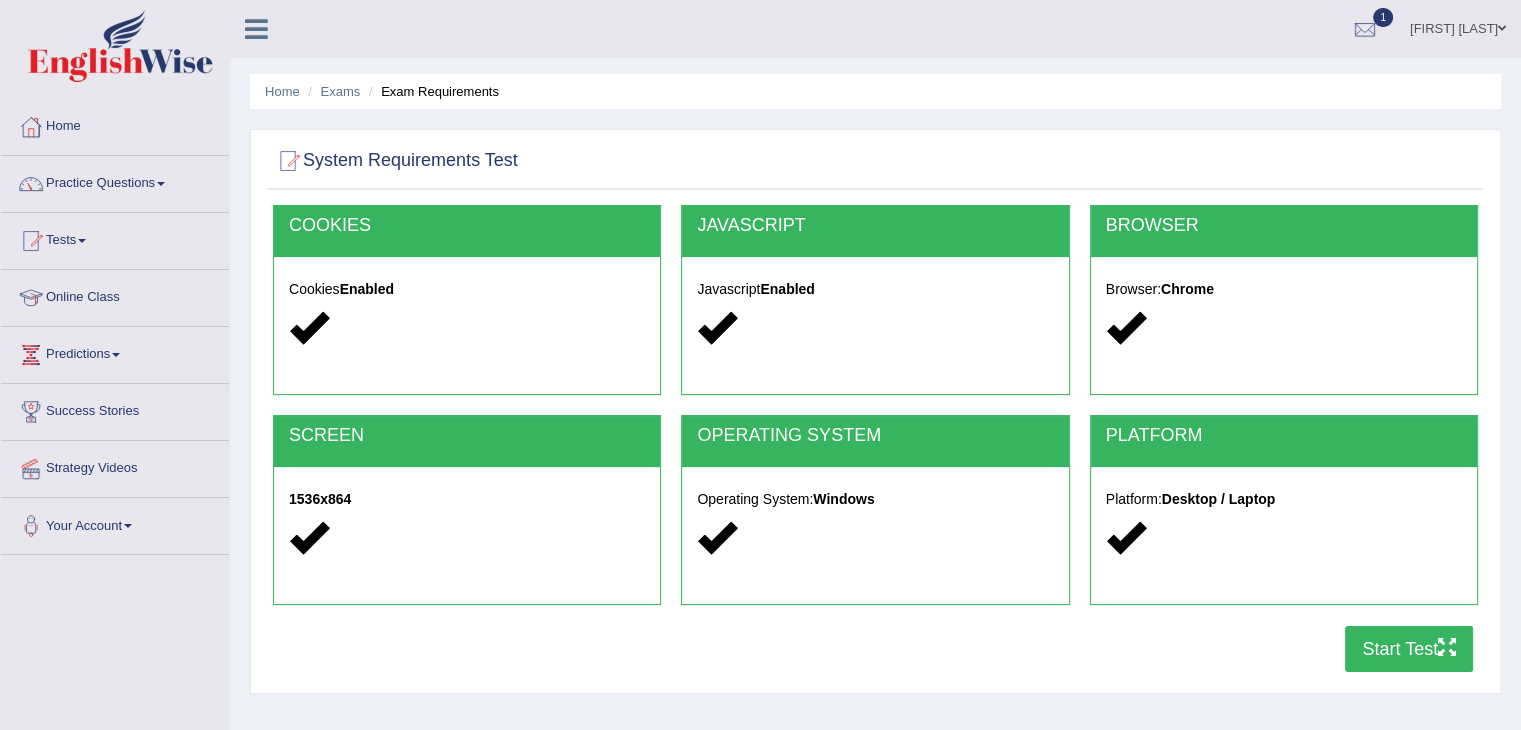 click on "Start Test" at bounding box center [1409, 649] 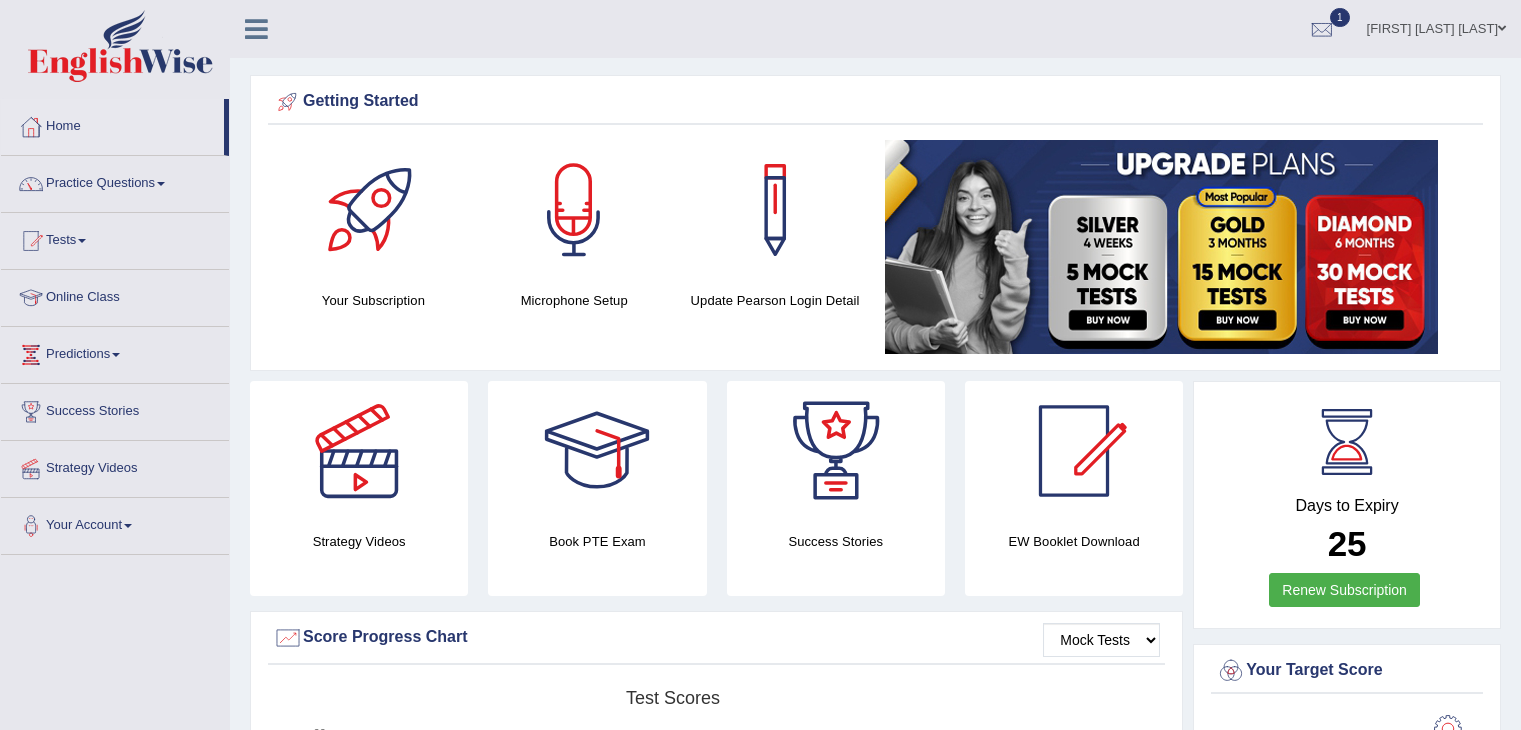 scroll, scrollTop: 0, scrollLeft: 0, axis: both 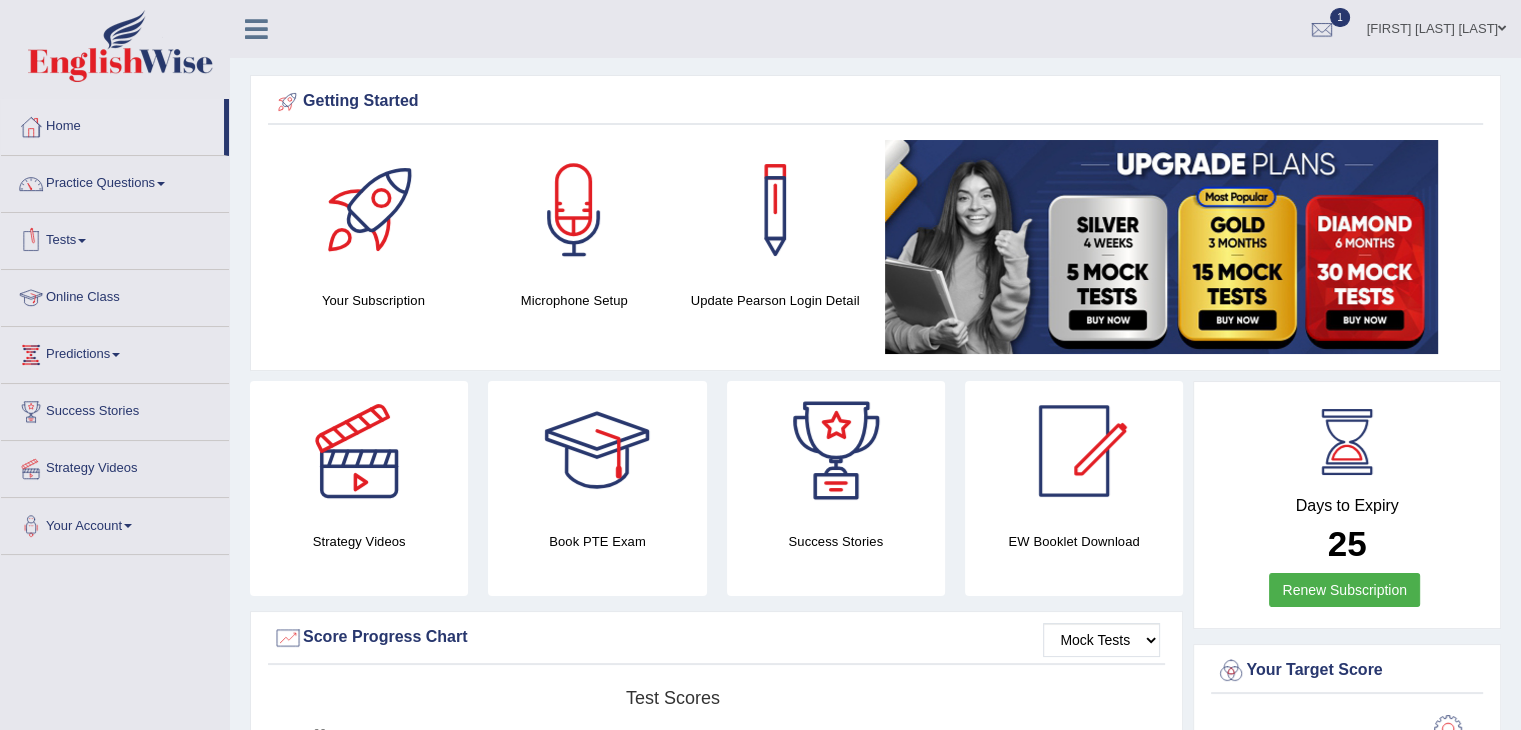 click on "Tests" at bounding box center [115, 238] 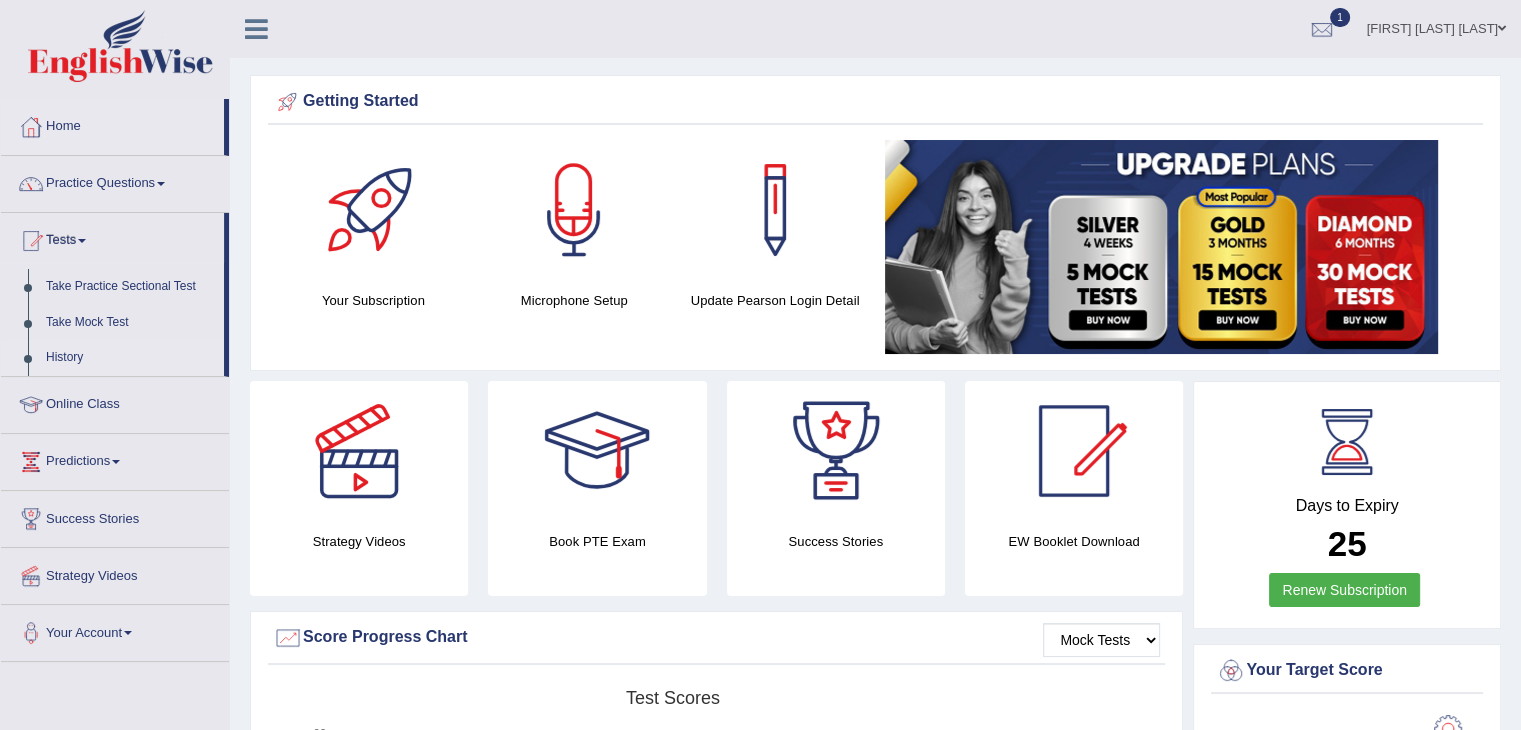 click on "History" at bounding box center [130, 358] 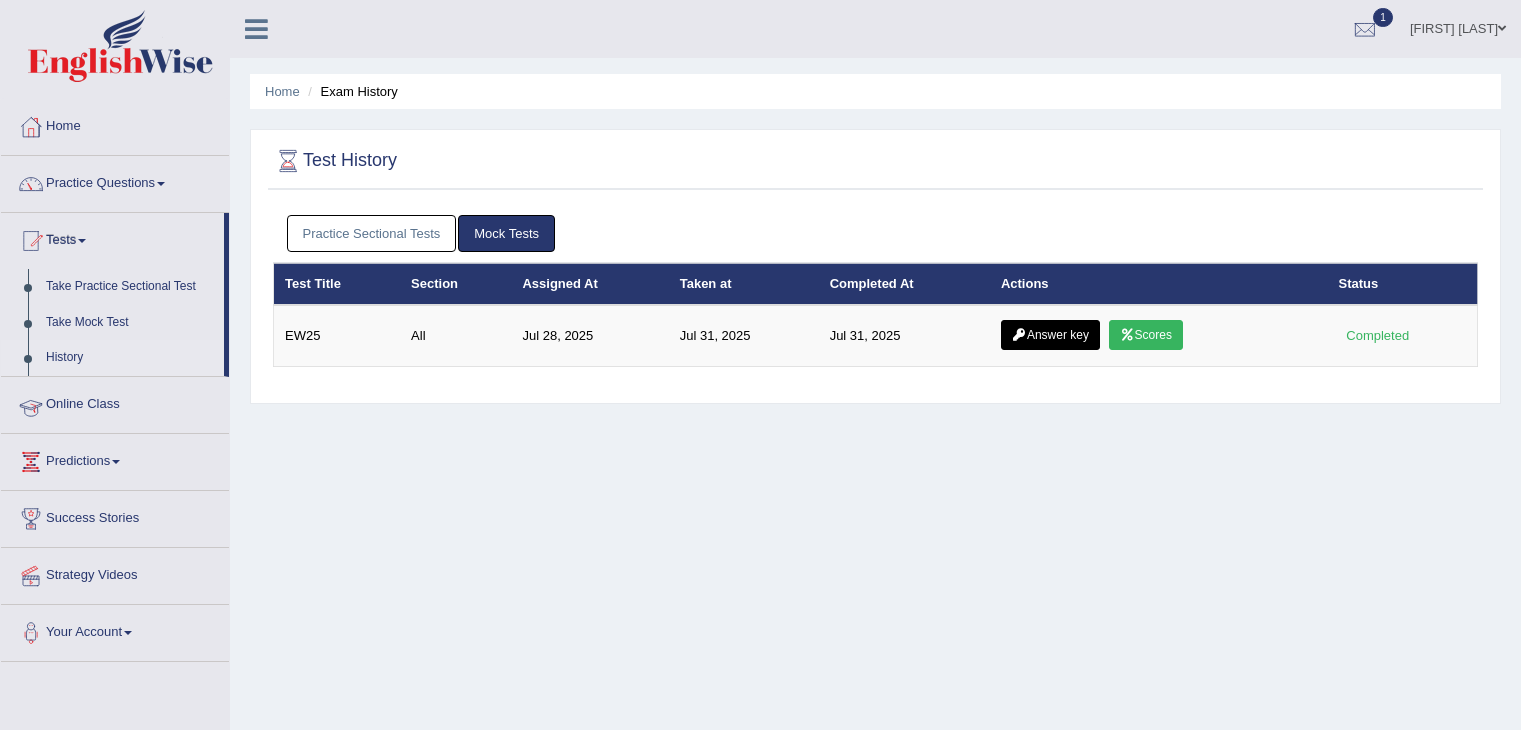 scroll, scrollTop: 0, scrollLeft: 0, axis: both 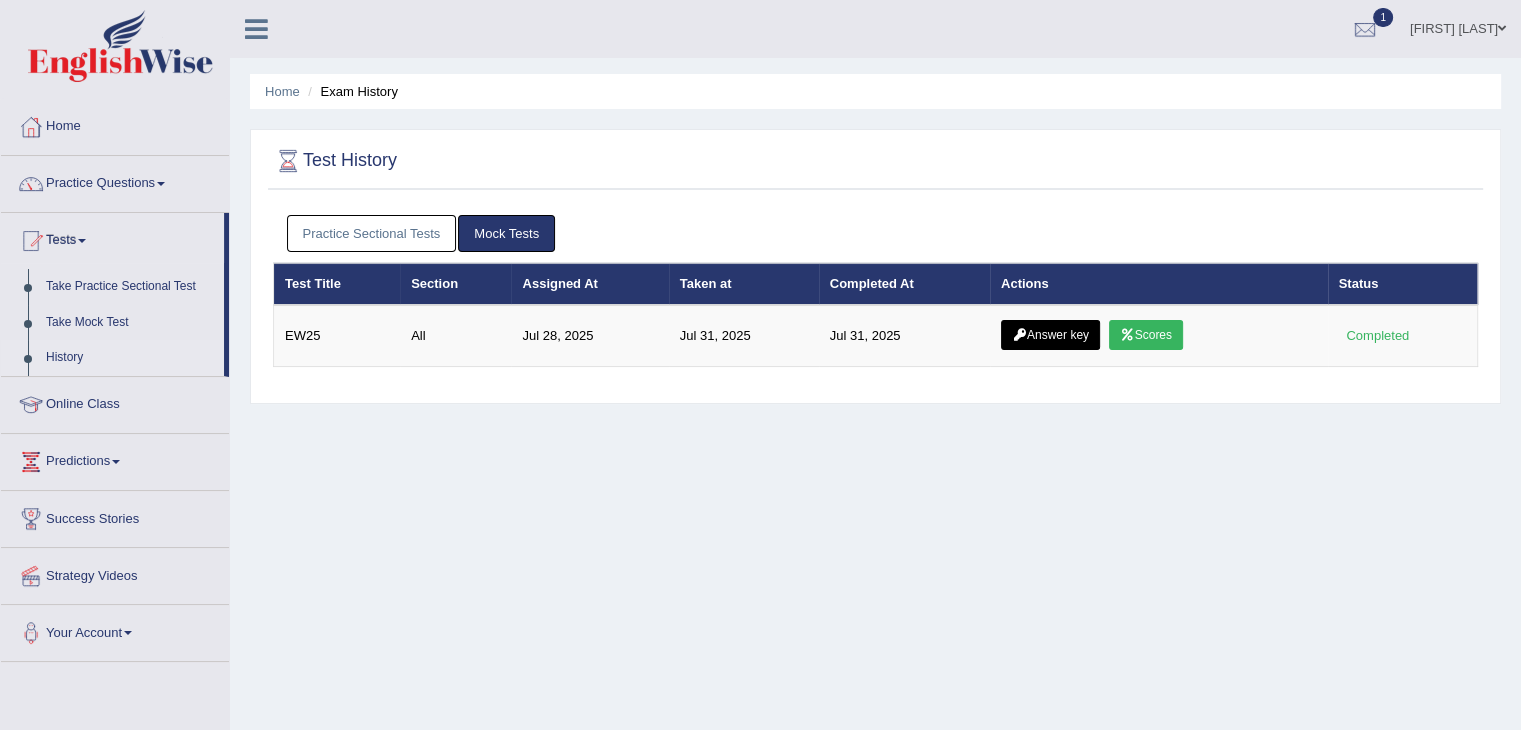 click on "Home
Exam History
Test History
Practice Sectional Tests
Mock Tests
Test Title Section Assigned At Taken at Completed At Actions Status
PEW8 [After 7 Aug: New Format] Reading Jul 28, 2025 Aug 3, 2025 Aug 3, 2025 Not evaluated Completed
Test Title Section Assigned At Taken at Completed At Actions Status
EW25 All Jul 28, 2025 Jul 31, 2025 Jul 31, 2025  Answer key    Scores  Completed" at bounding box center [875, 500] 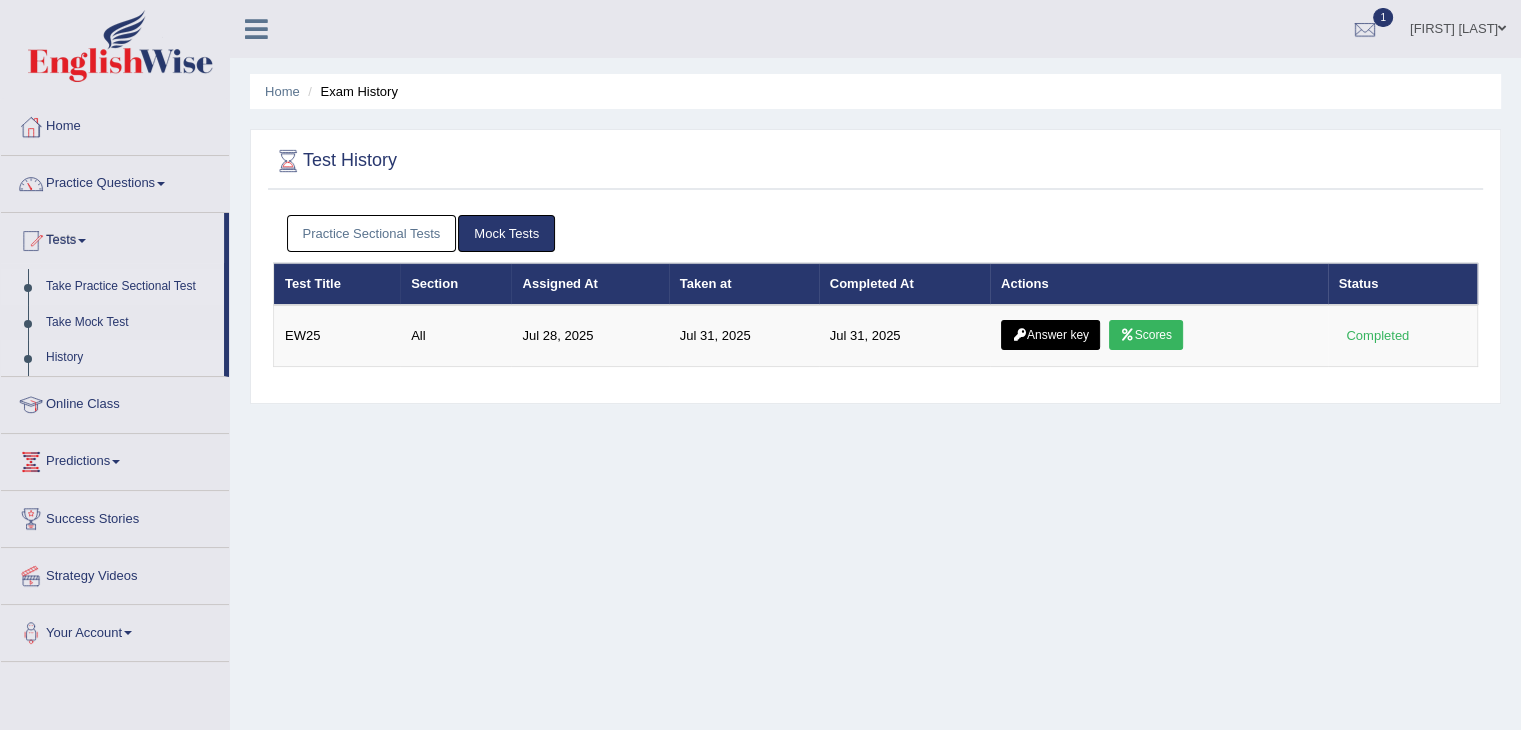click on "Take Practice Sectional Test" at bounding box center [130, 287] 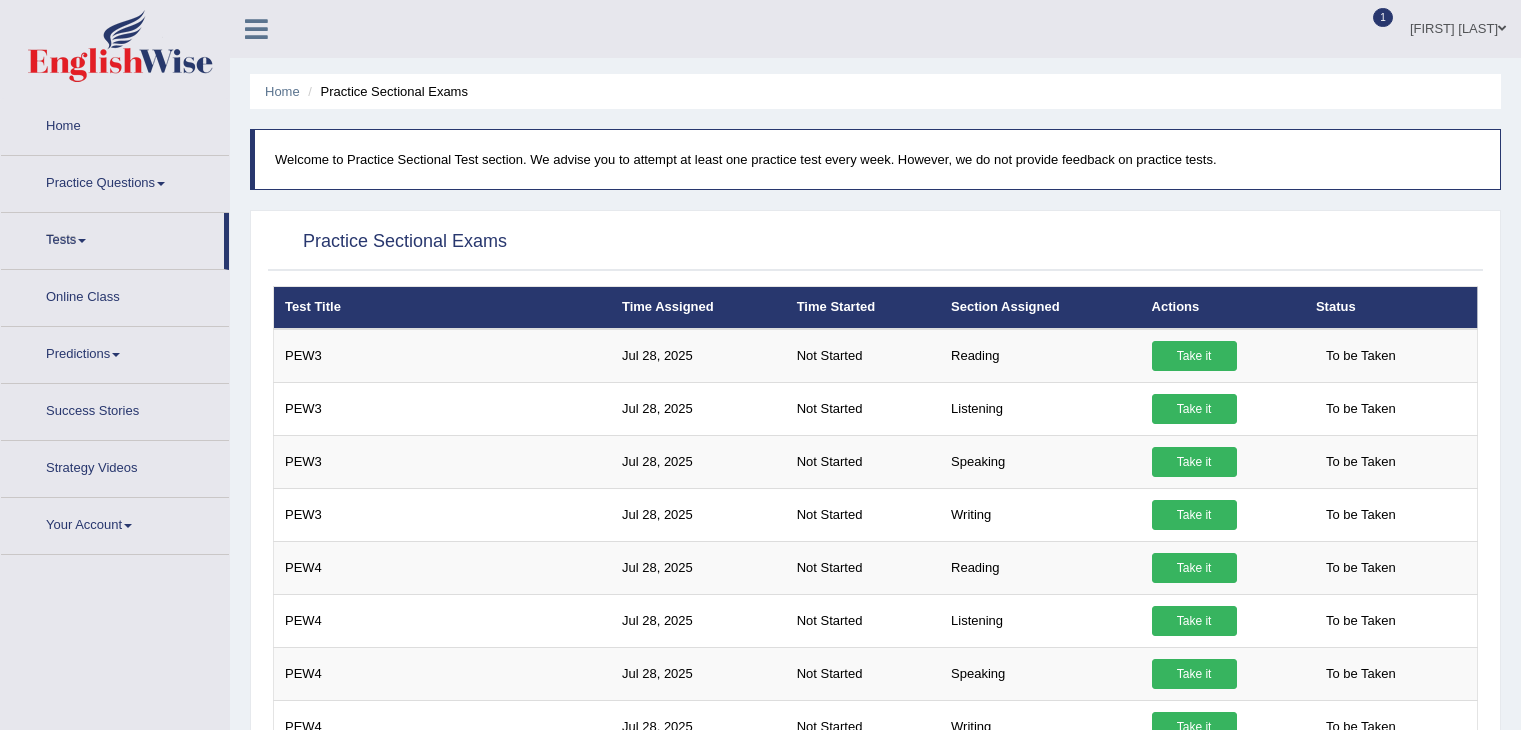 scroll, scrollTop: 0, scrollLeft: 0, axis: both 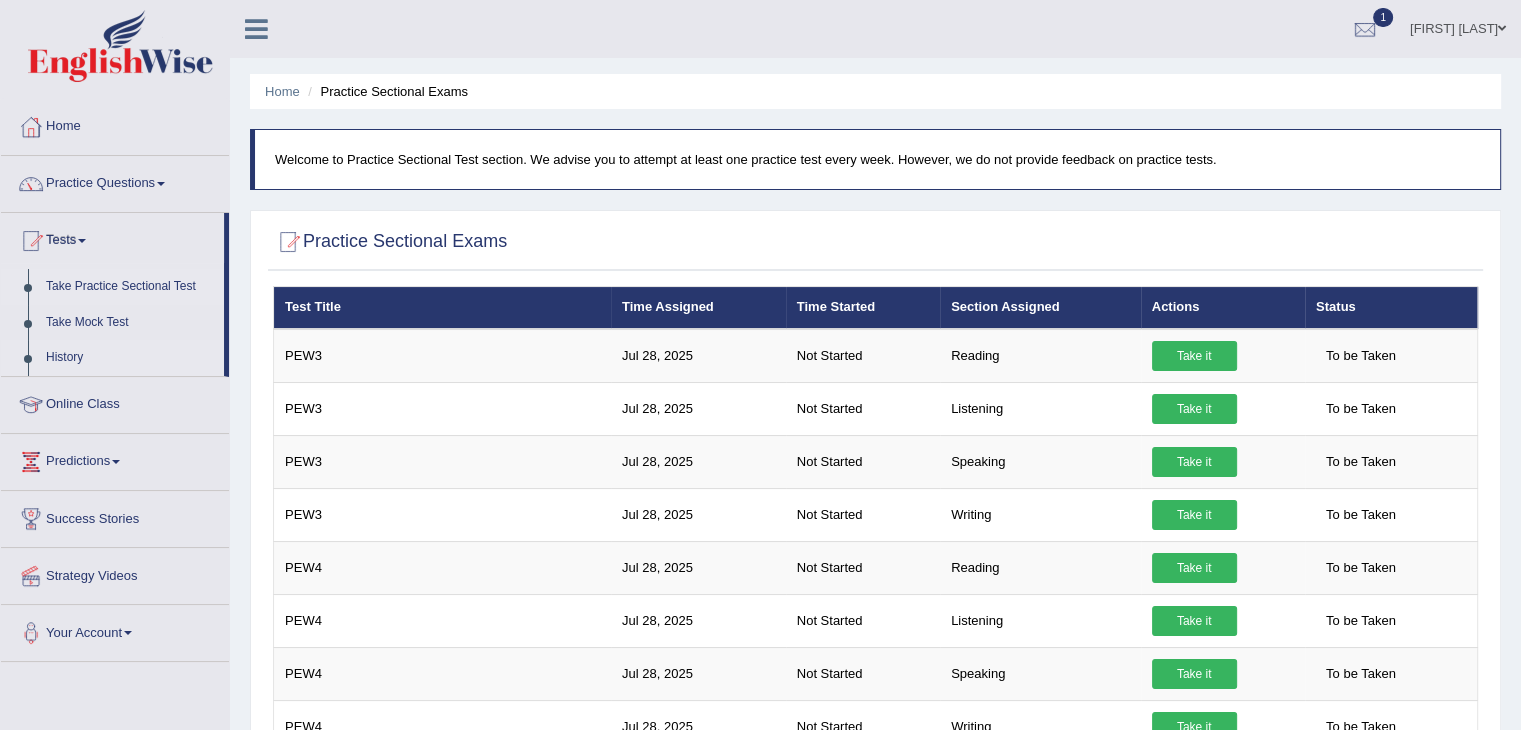 click on "History" at bounding box center (130, 358) 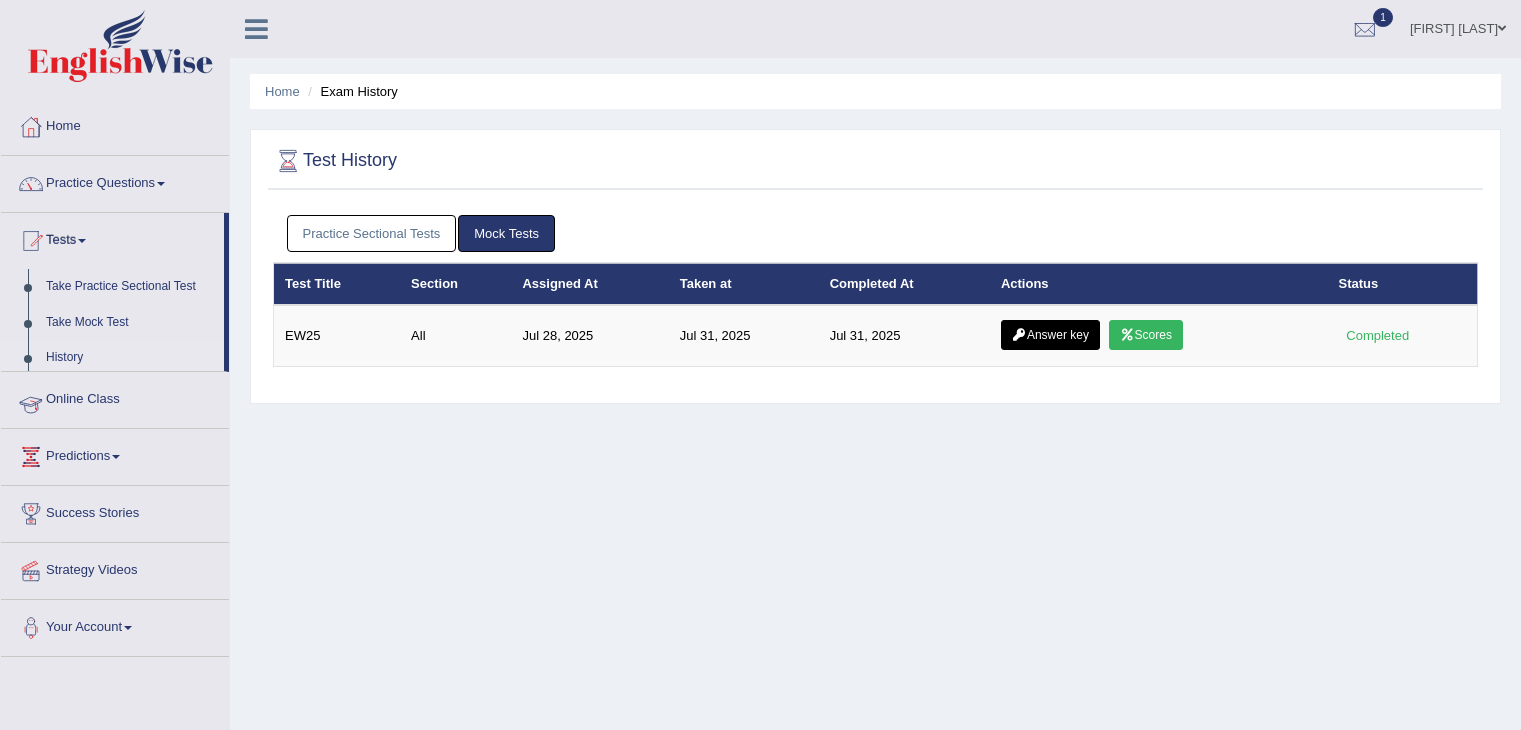 scroll, scrollTop: 0, scrollLeft: 0, axis: both 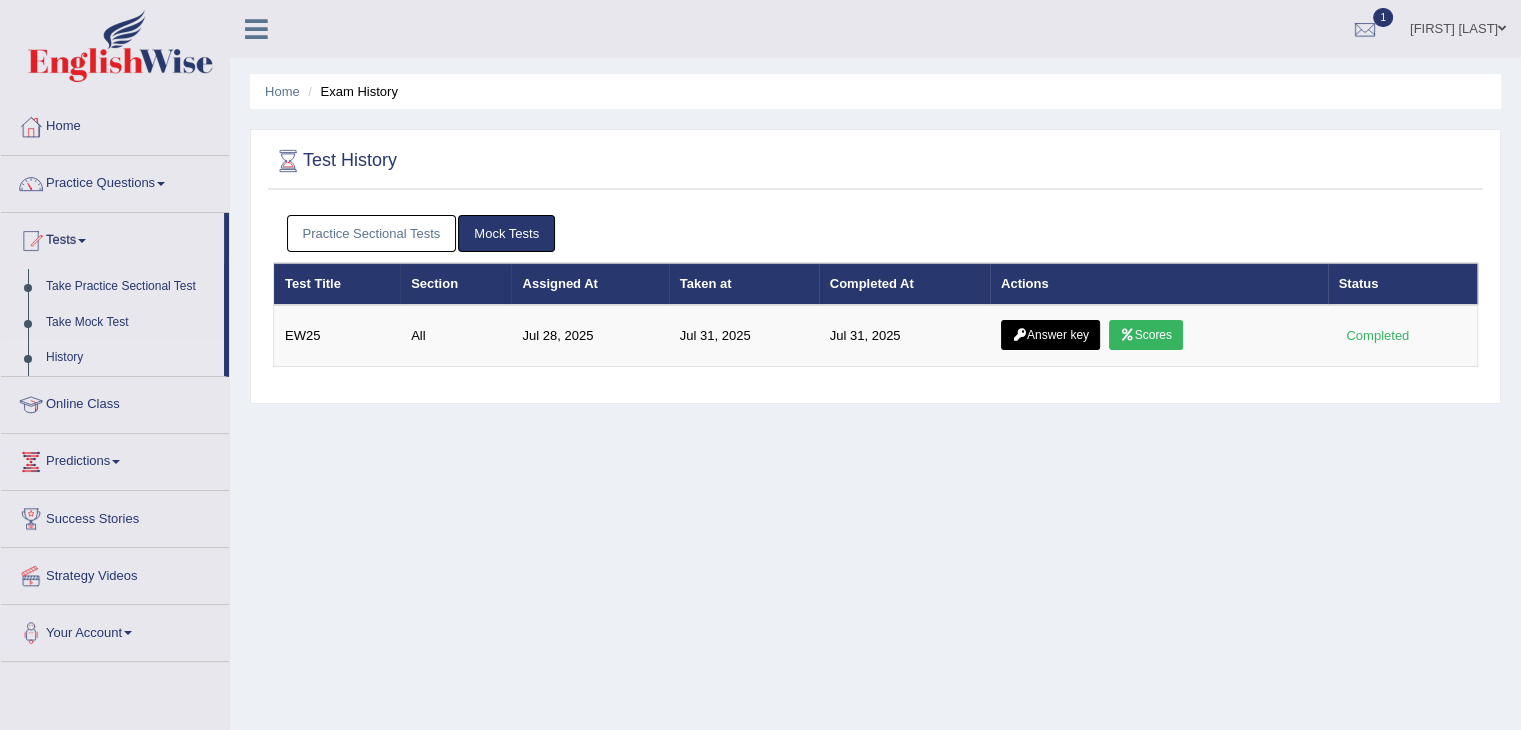 click on "Practice Sectional Tests" at bounding box center (372, 233) 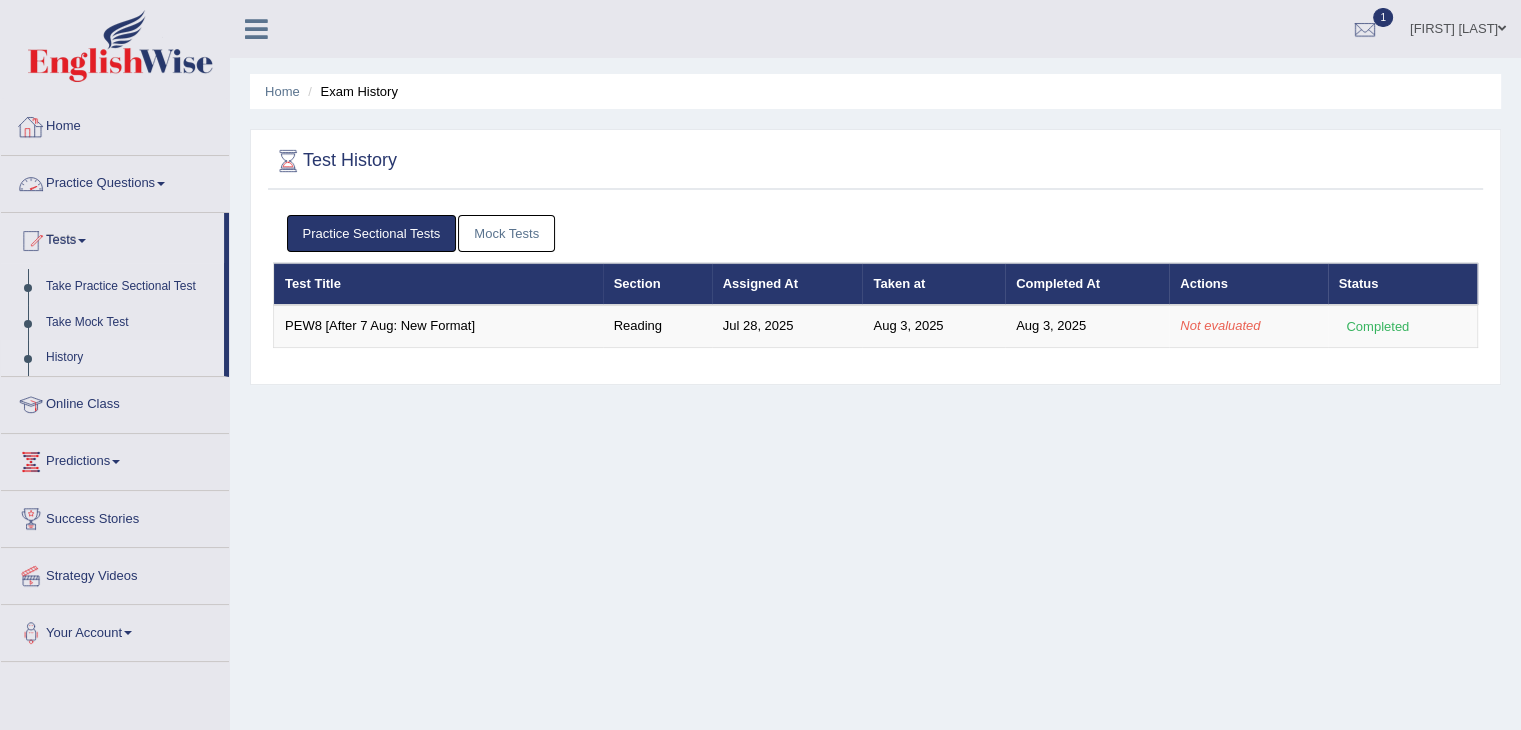 click on "Practice Questions" at bounding box center [115, 181] 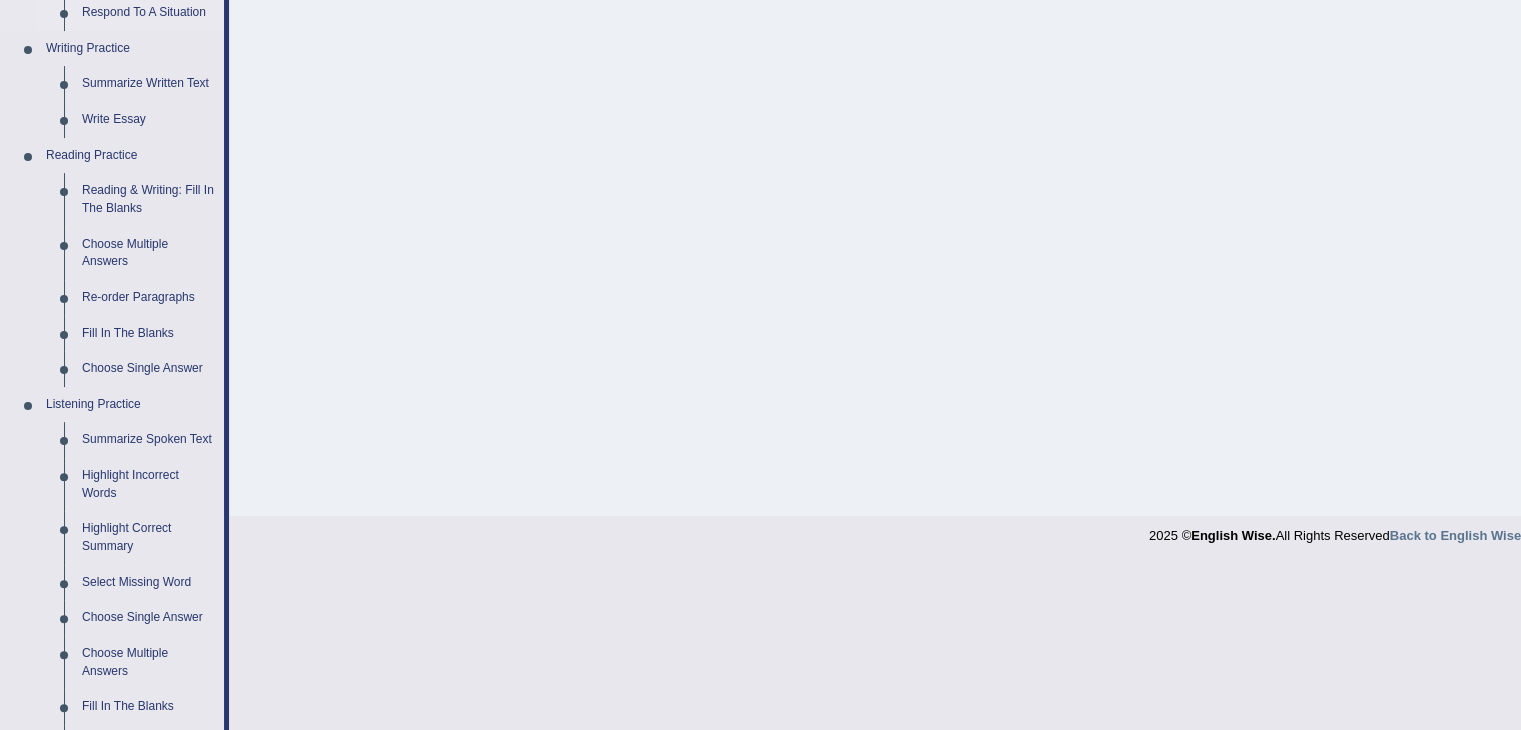 scroll, scrollTop: 499, scrollLeft: 0, axis: vertical 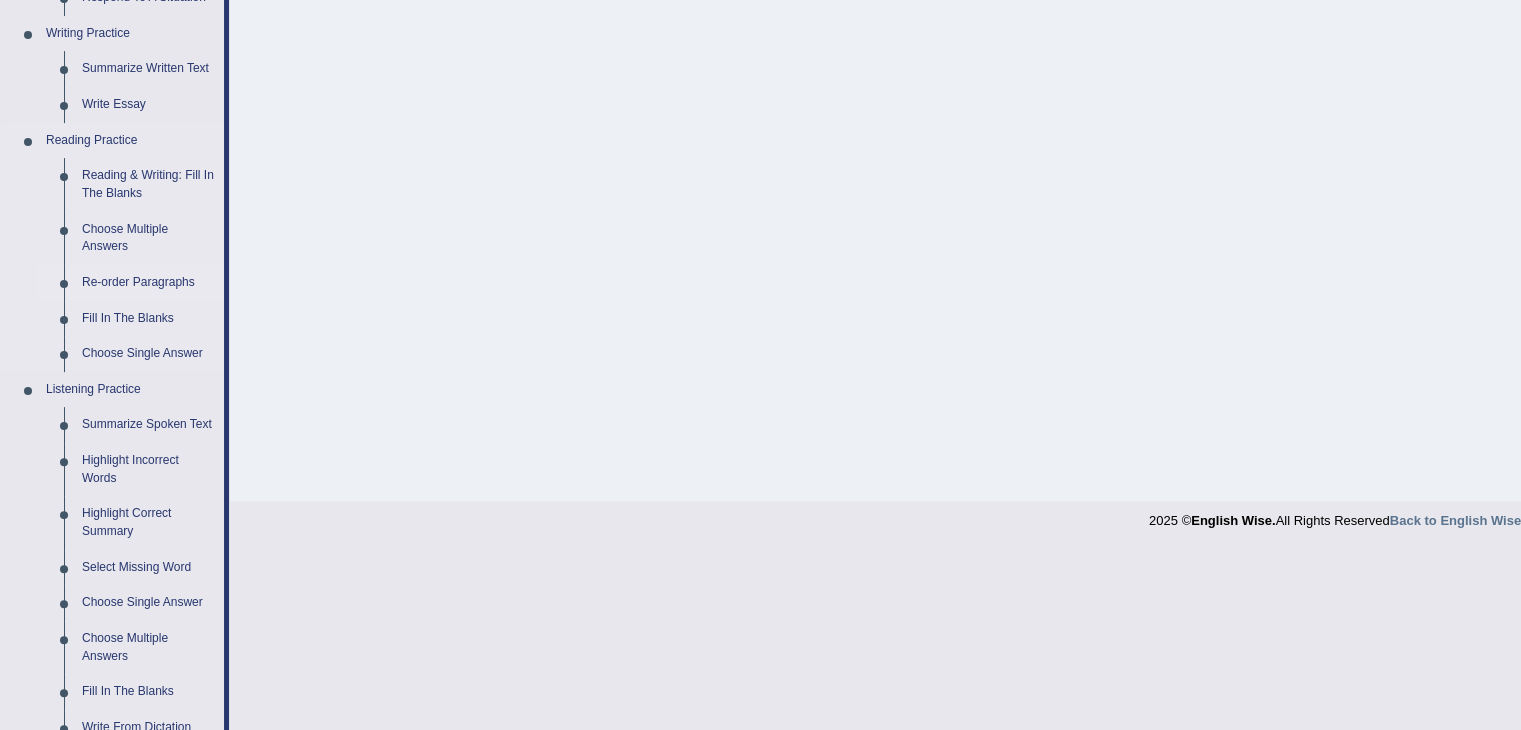 click on "Re-order Paragraphs" at bounding box center (148, 283) 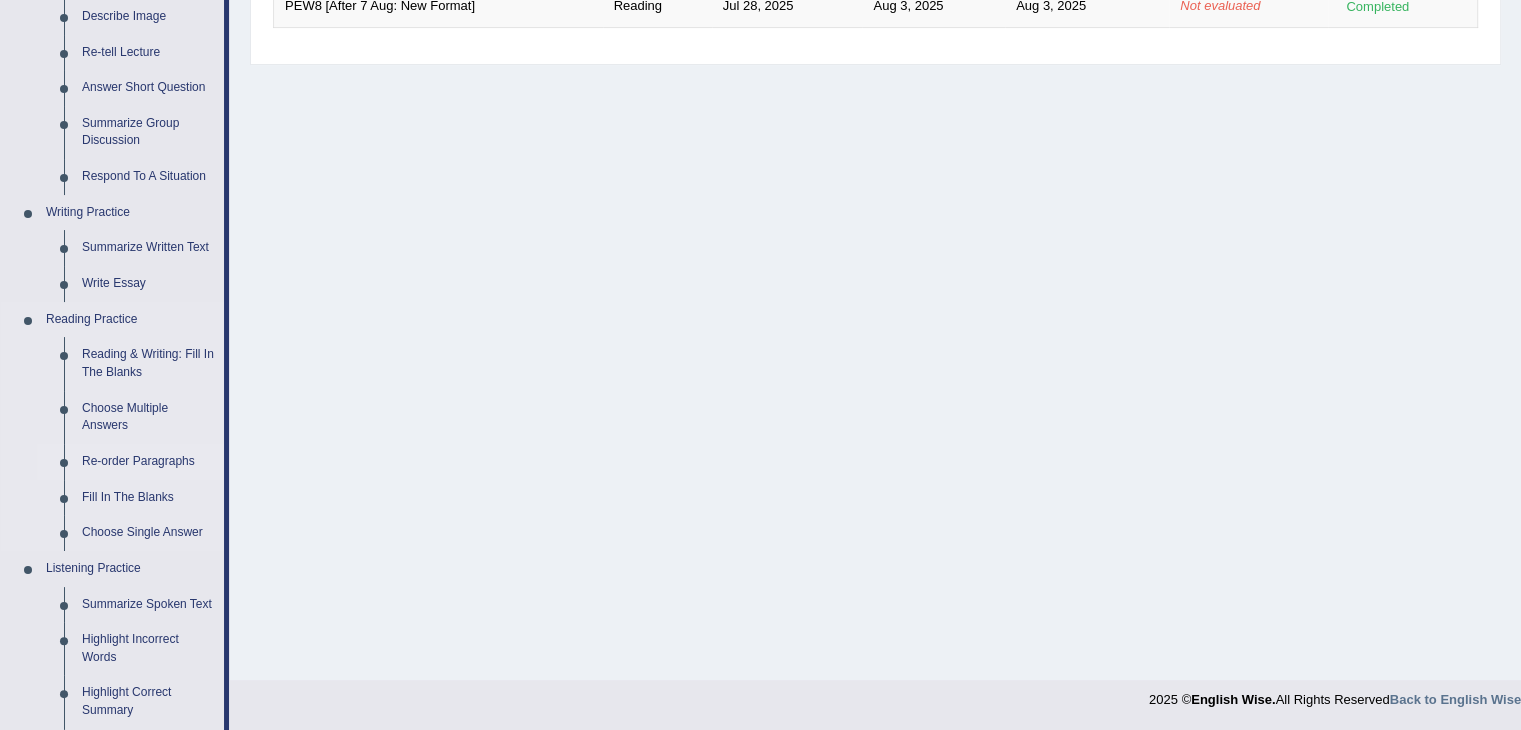 scroll, scrollTop: 889, scrollLeft: 0, axis: vertical 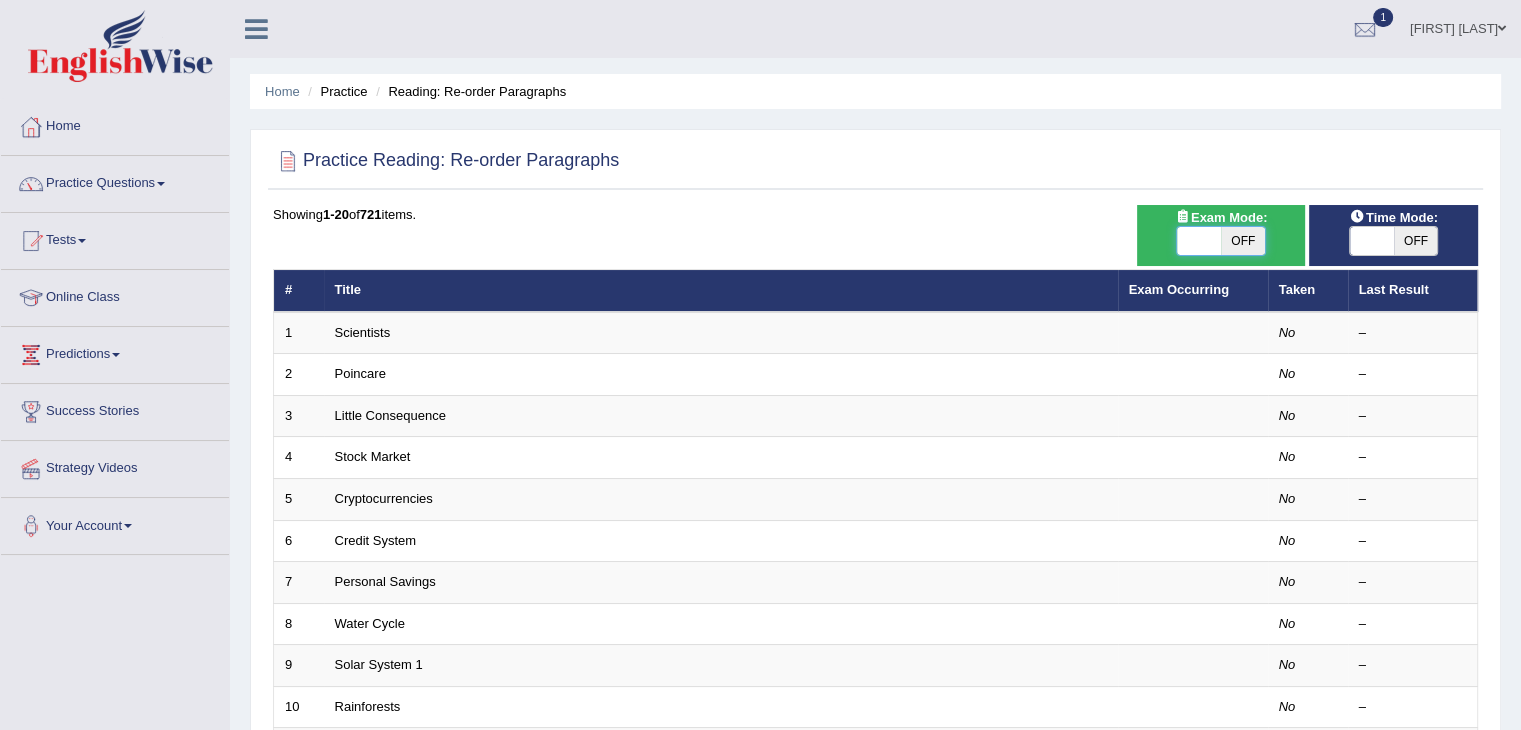 click at bounding box center (1199, 241) 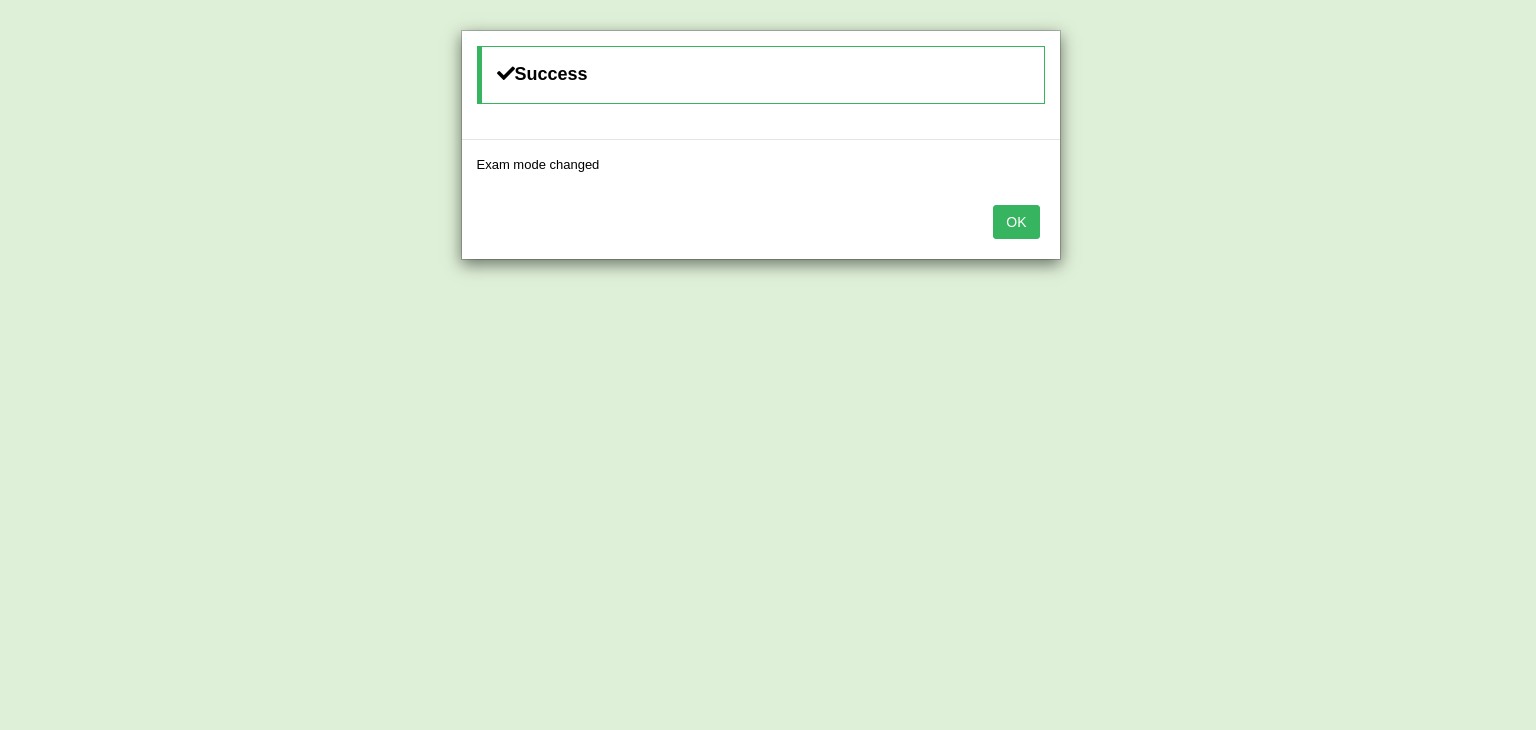click on "OK" at bounding box center (1016, 222) 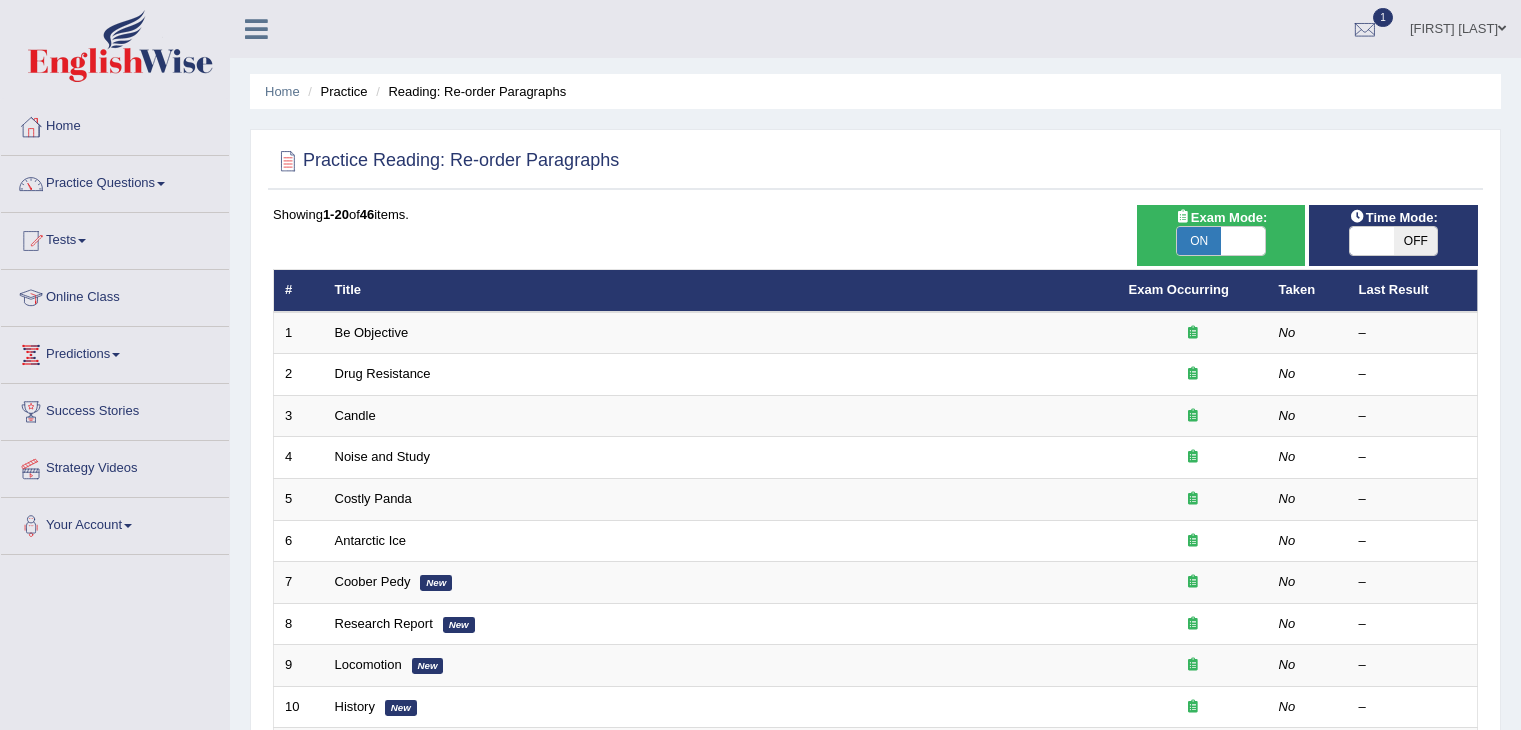 scroll, scrollTop: 0, scrollLeft: 0, axis: both 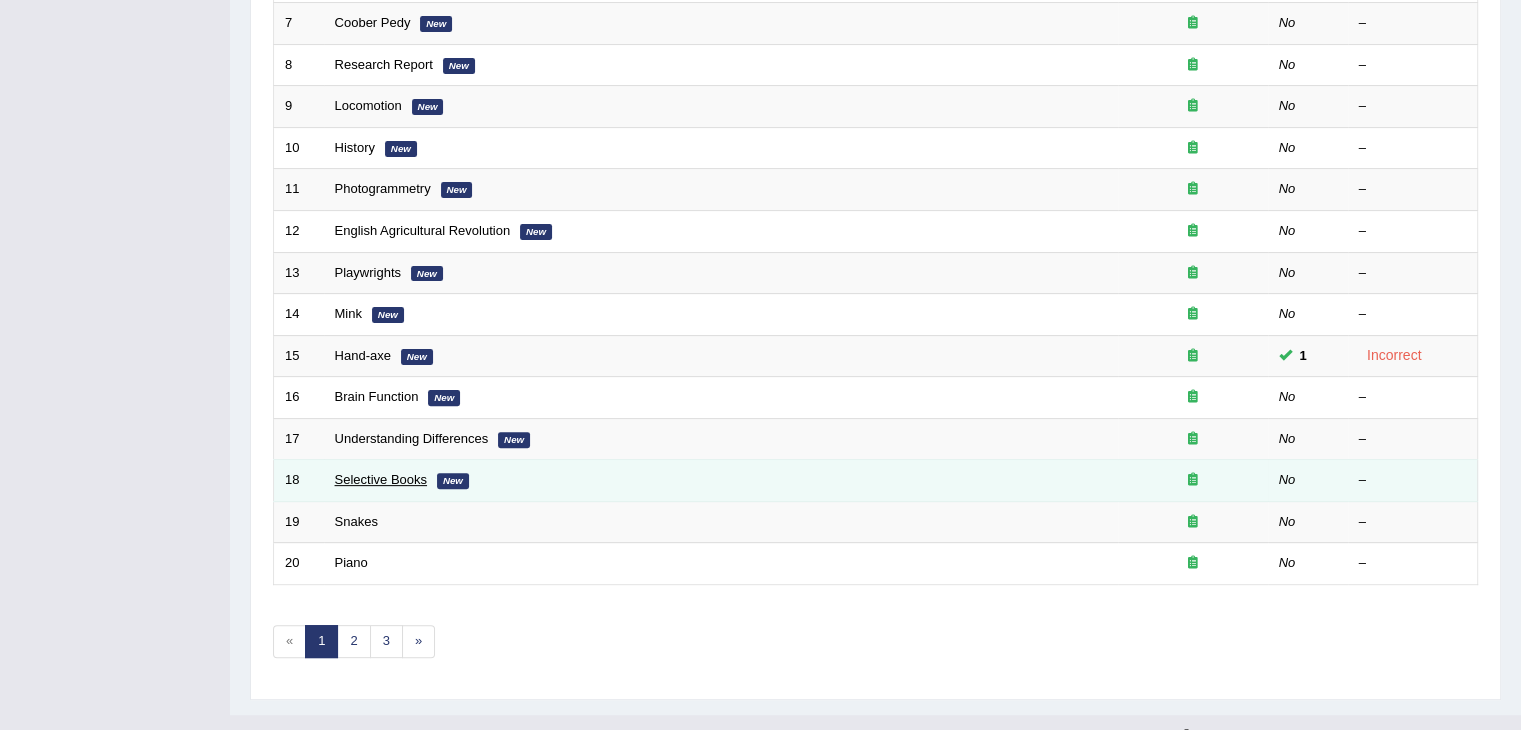 click on "Selective Books" at bounding box center [381, 479] 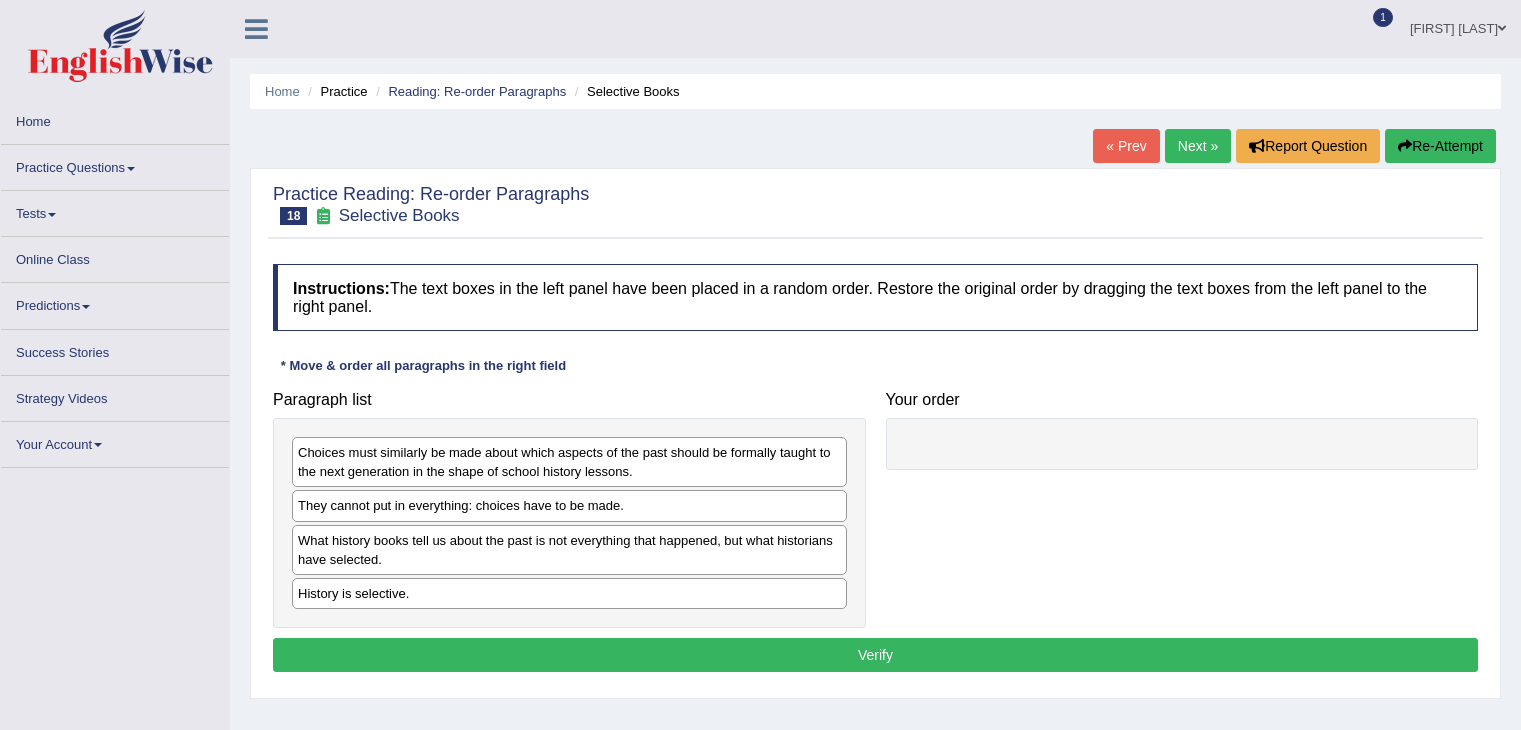 scroll, scrollTop: 0, scrollLeft: 0, axis: both 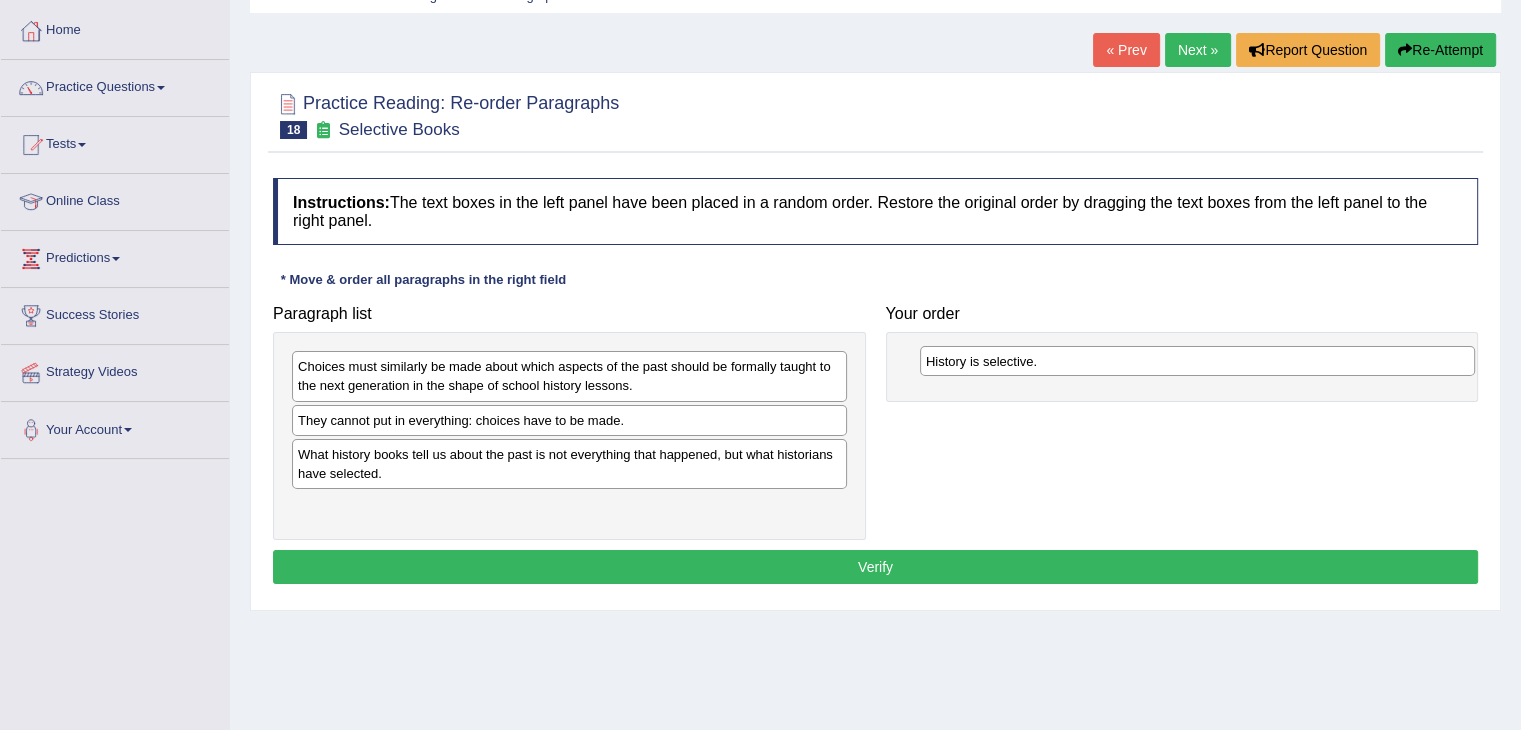 drag, startPoint x: 516, startPoint y: 505, endPoint x: 1144, endPoint y: 361, distance: 644.2981 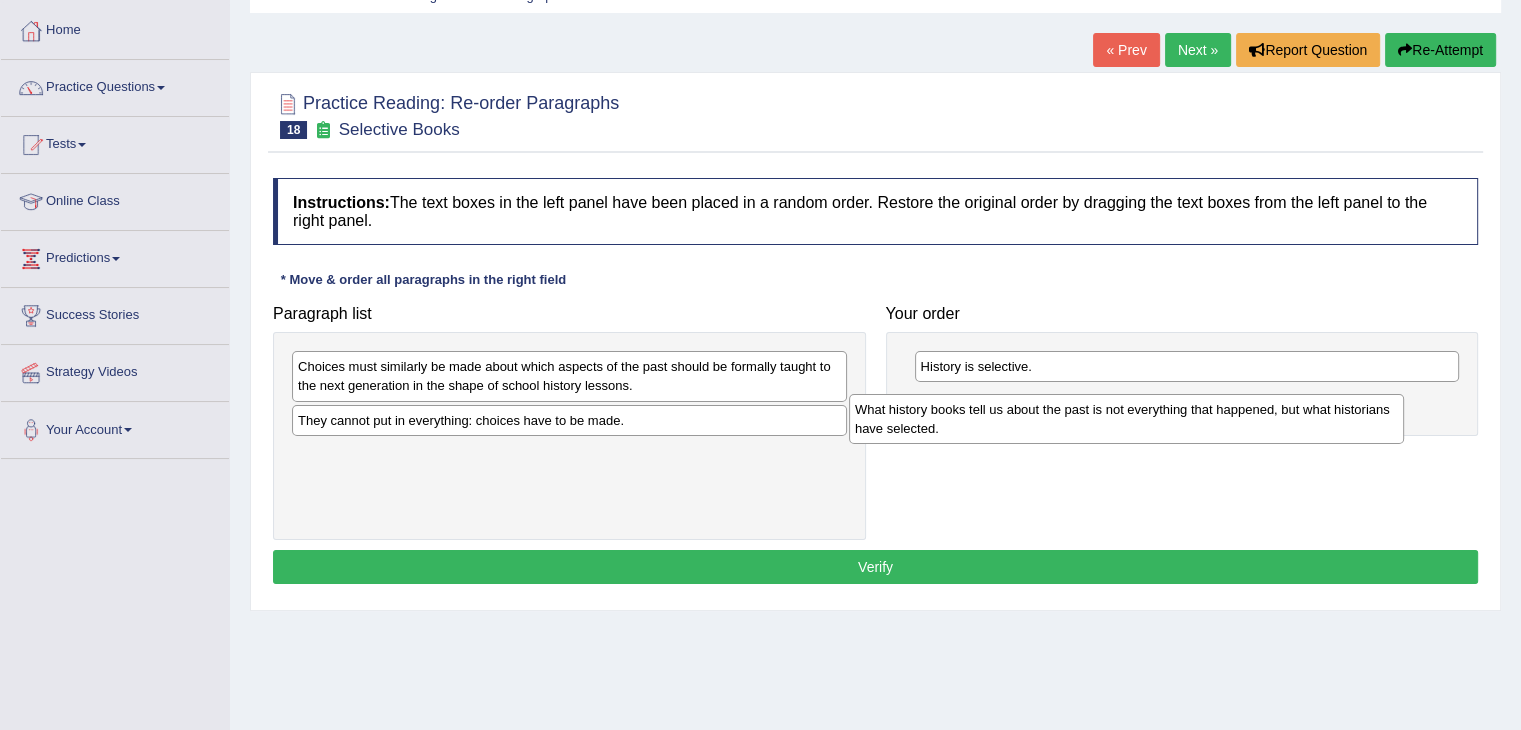 drag, startPoint x: 667, startPoint y: 455, endPoint x: 1230, endPoint y: 407, distance: 565.0425 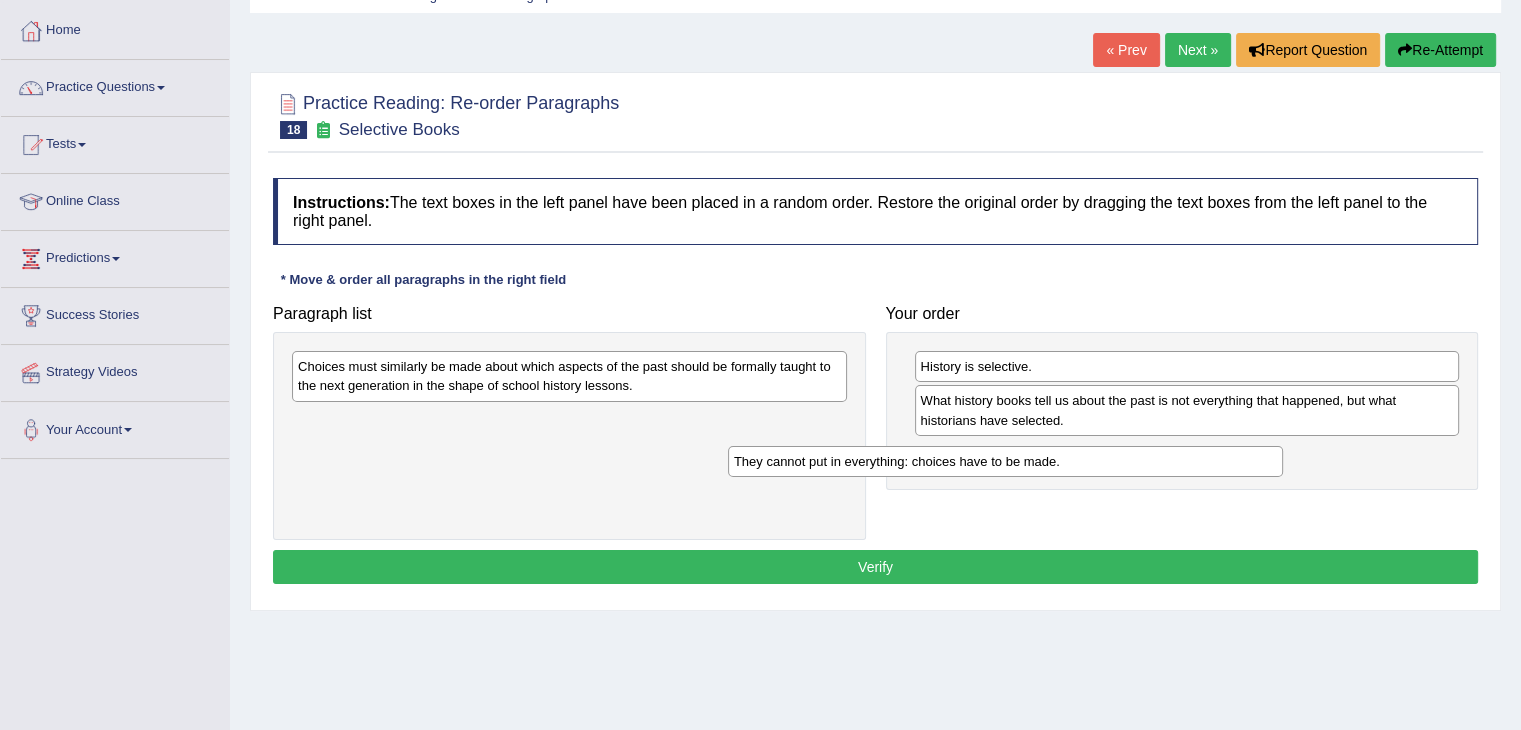 drag, startPoint x: 692, startPoint y: 425, endPoint x: 1147, endPoint y: 454, distance: 455.92325 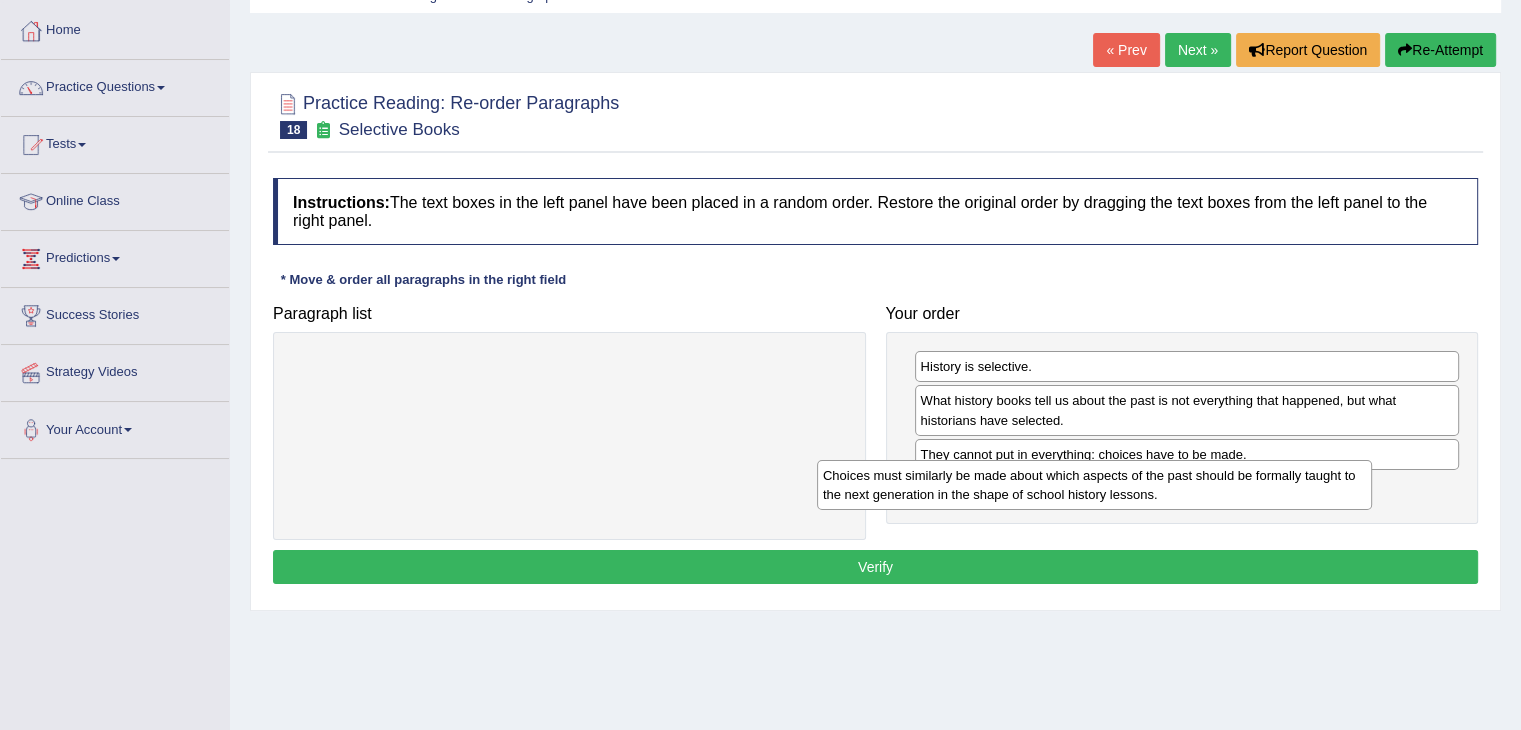 drag, startPoint x: 659, startPoint y: 363, endPoint x: 1188, endPoint y: 471, distance: 539.91205 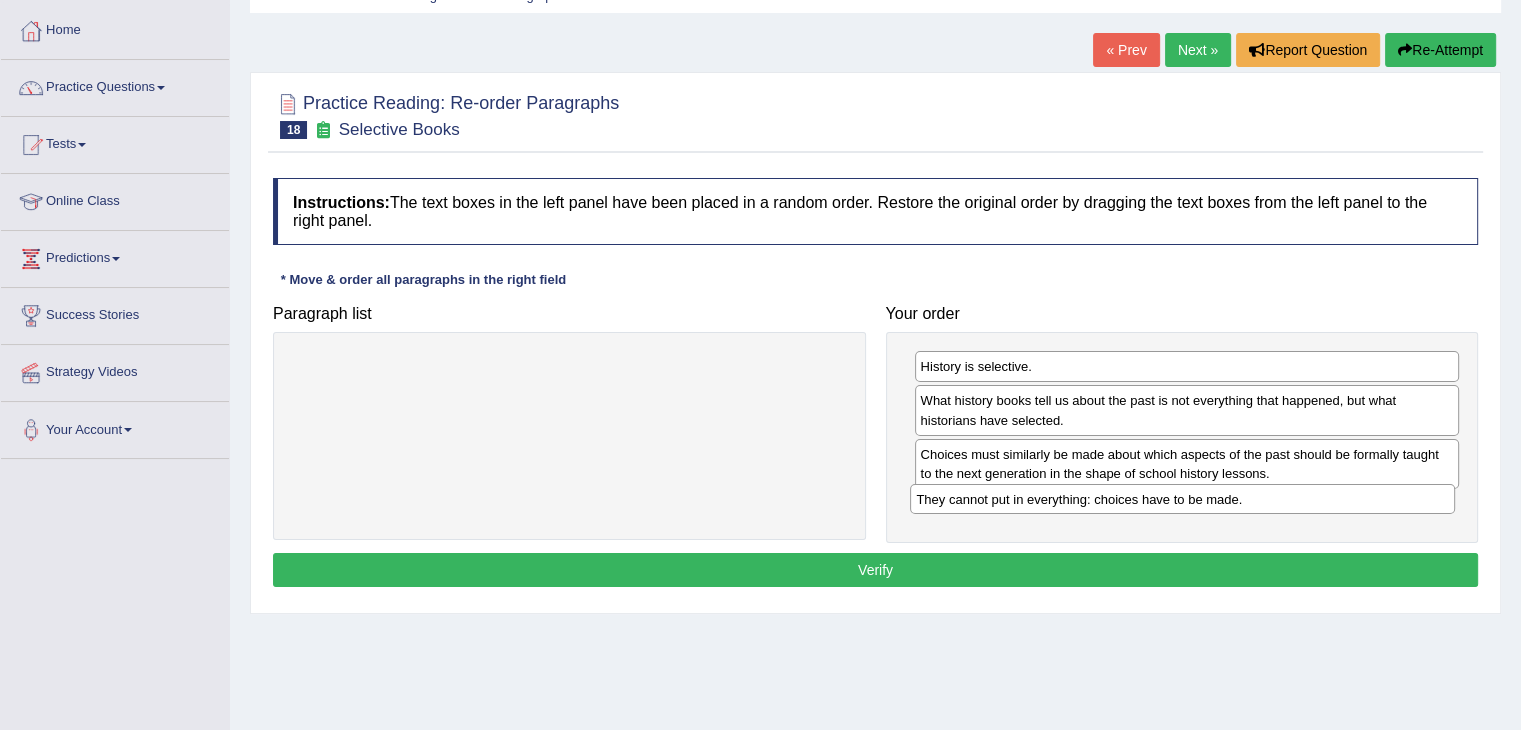 drag, startPoint x: 1184, startPoint y: 453, endPoint x: 1180, endPoint y: 495, distance: 42.190044 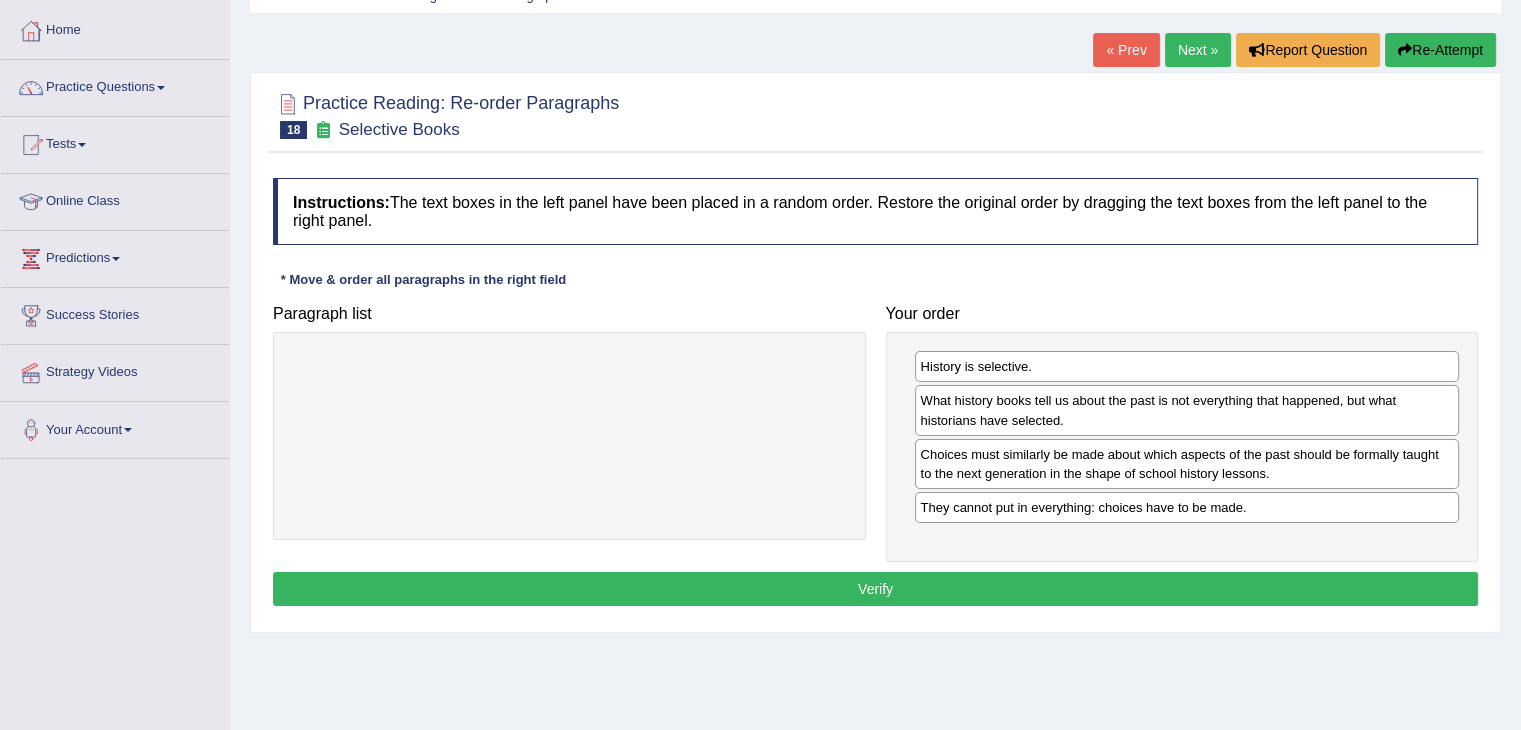 click on "Verify" at bounding box center (875, 589) 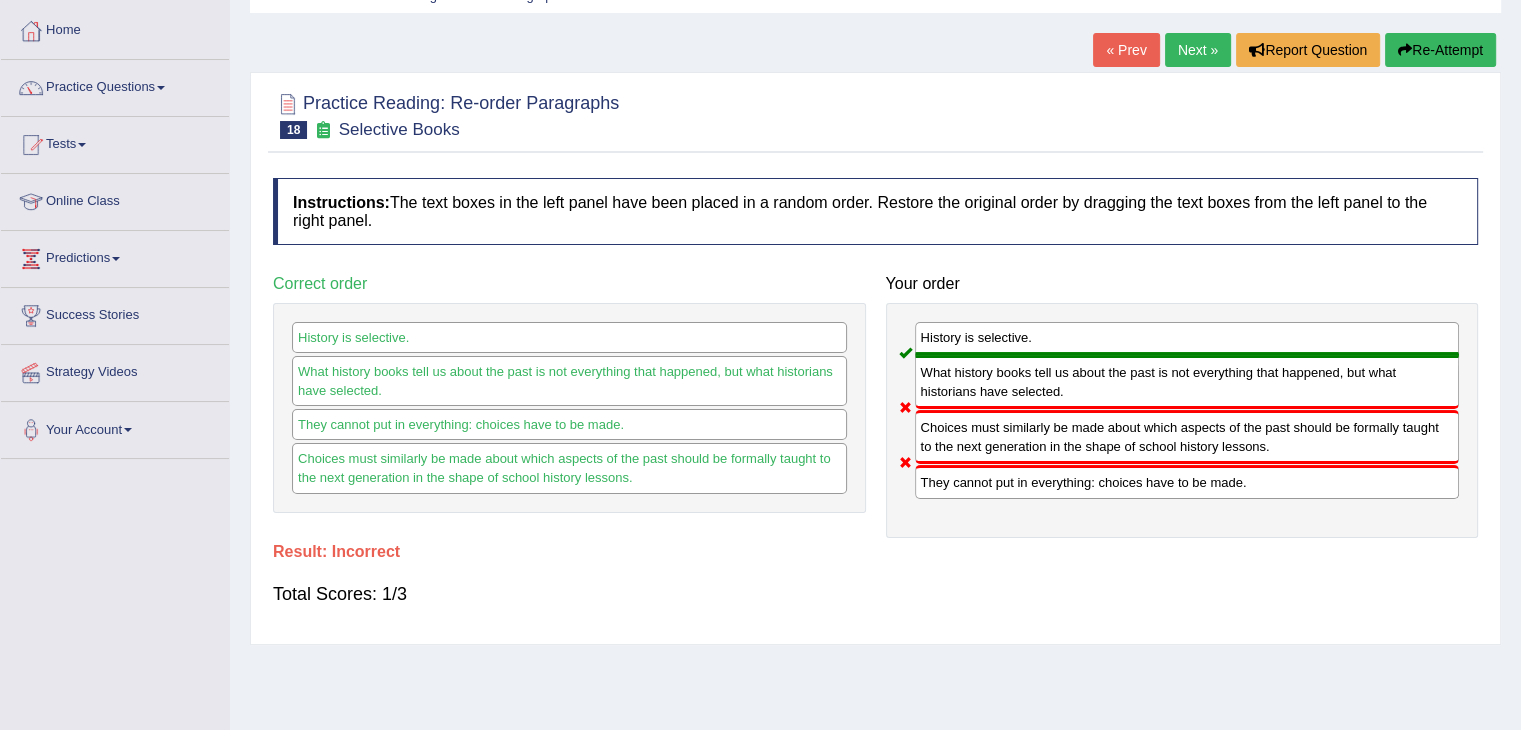 click on "Re-Attempt" at bounding box center [1440, 50] 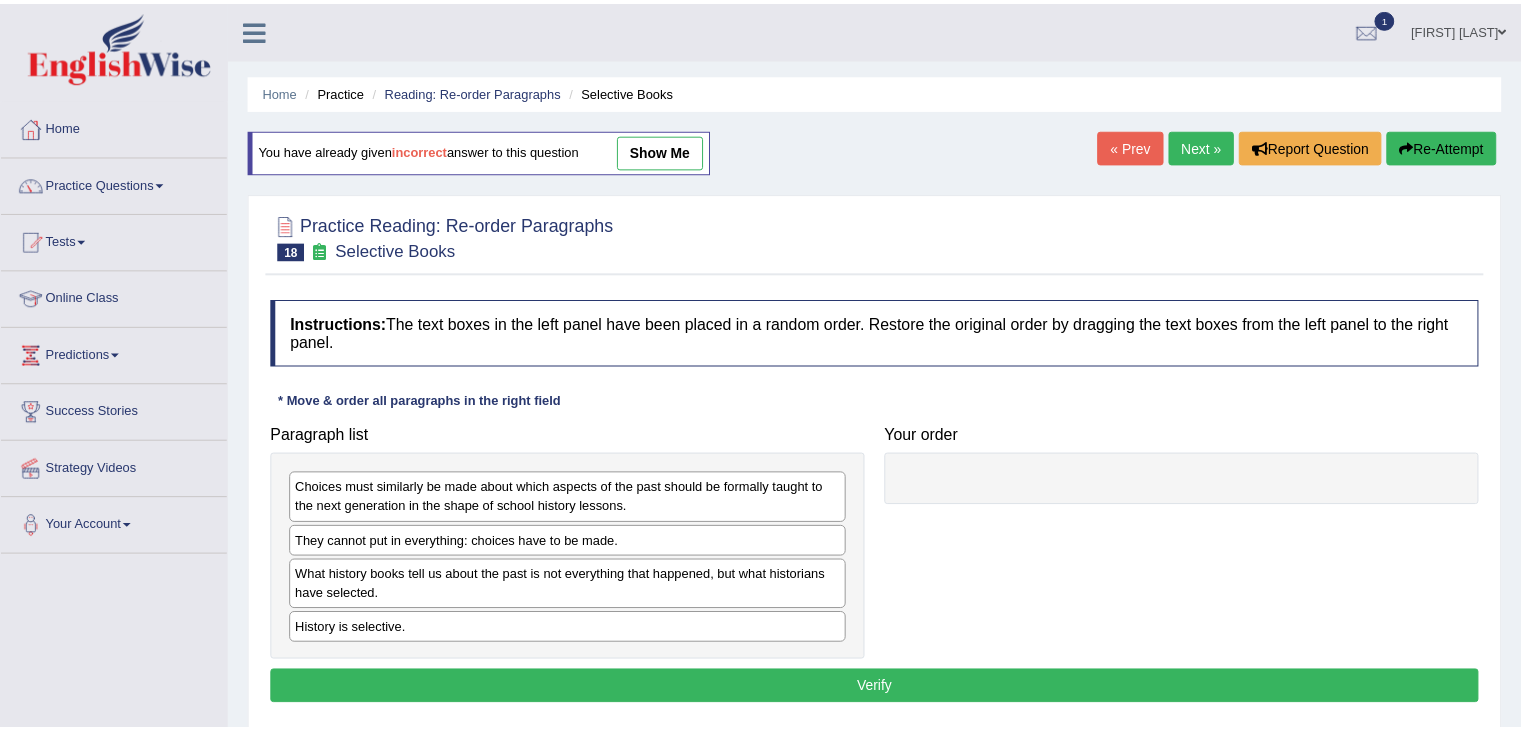 scroll, scrollTop: 96, scrollLeft: 0, axis: vertical 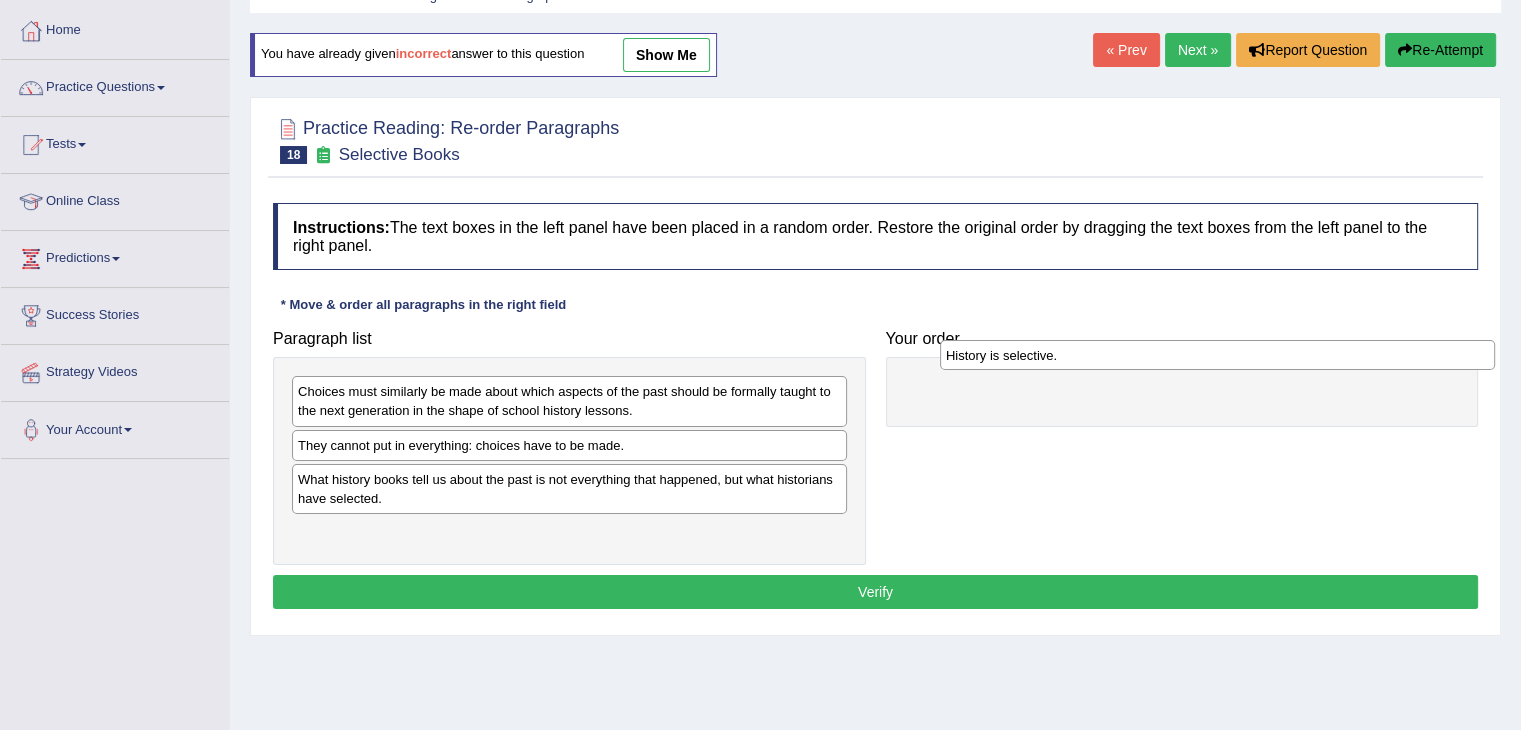 drag, startPoint x: 571, startPoint y: 526, endPoint x: 1219, endPoint y: 349, distance: 671.7388 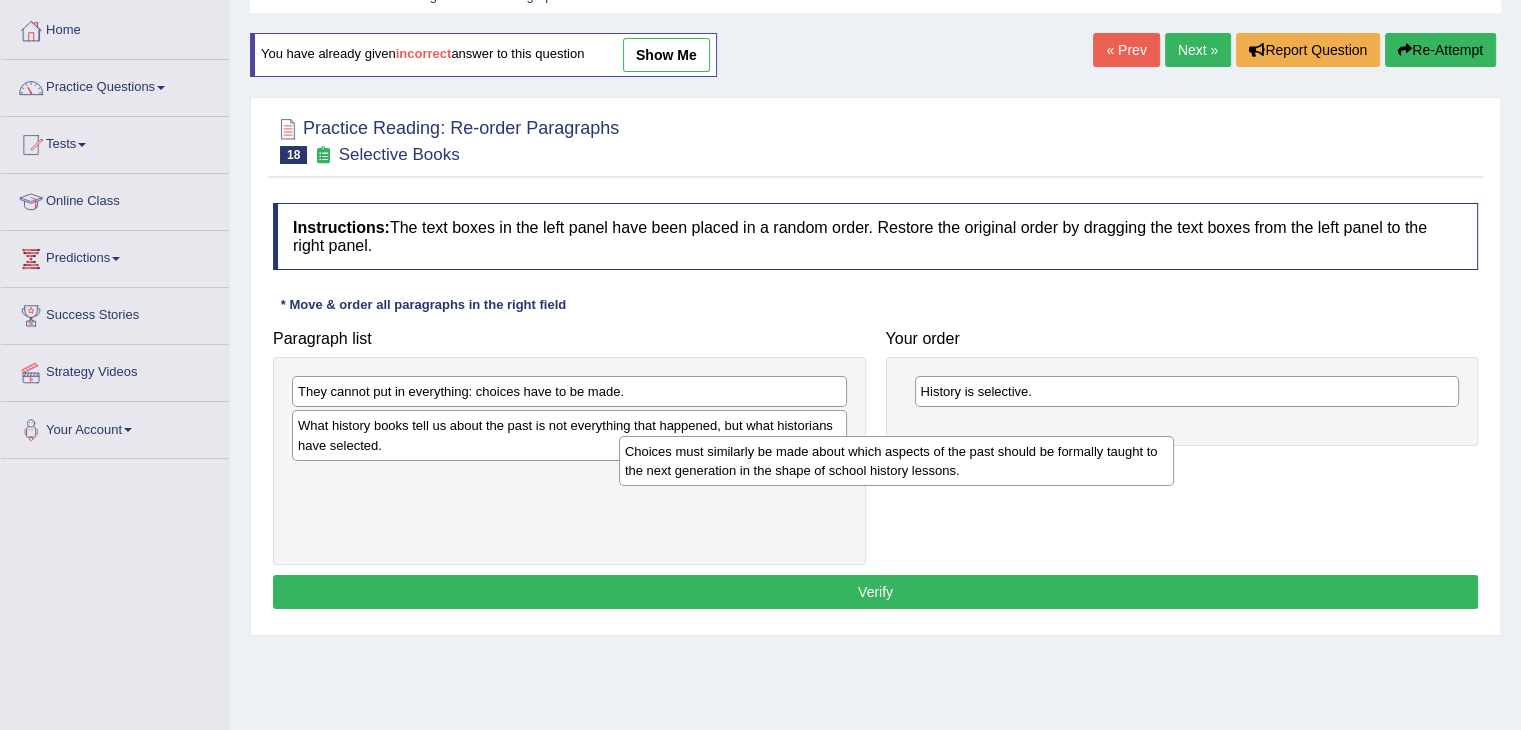 drag, startPoint x: 585, startPoint y: 409, endPoint x: 933, endPoint y: 469, distance: 353.13452 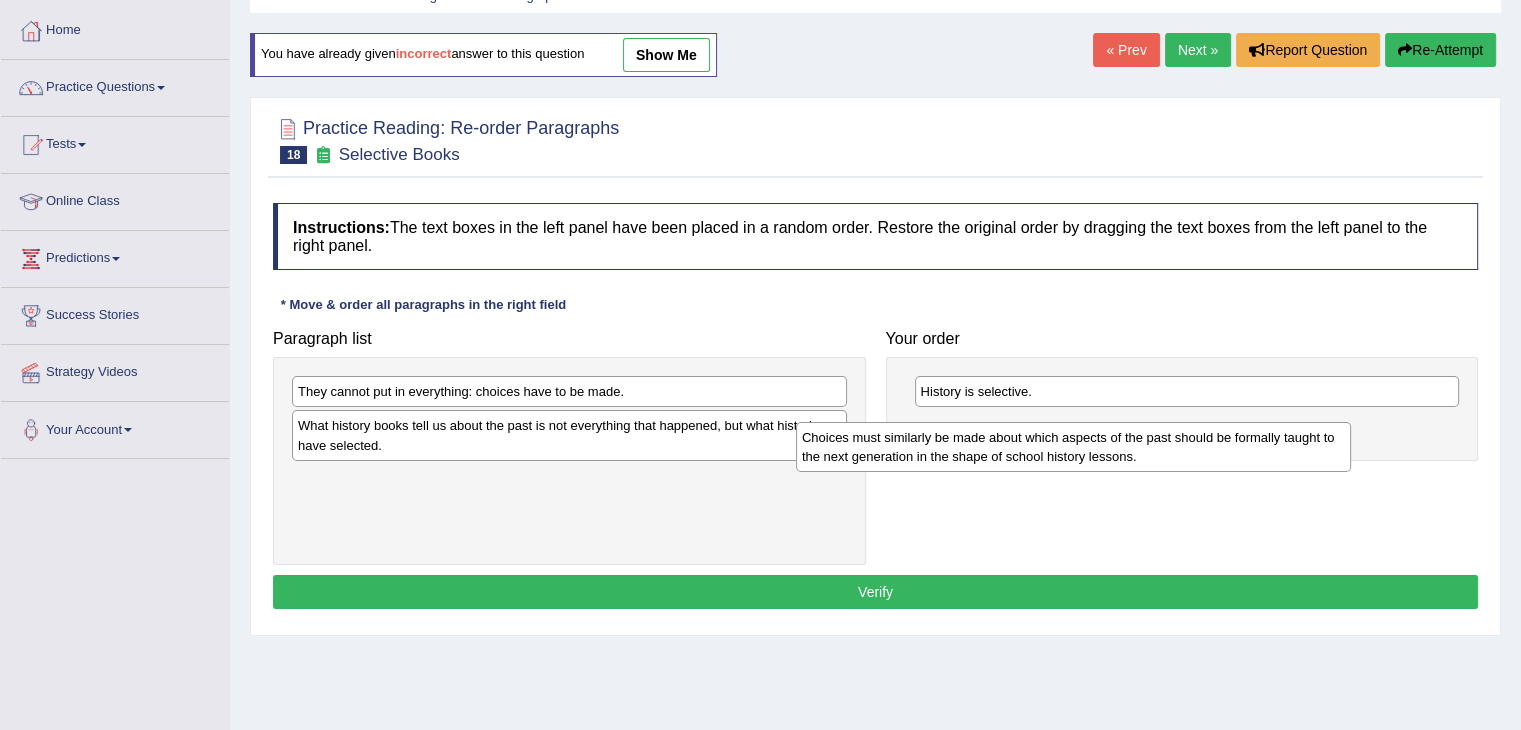 drag, startPoint x: 514, startPoint y: 495, endPoint x: 1024, endPoint y: 453, distance: 511.7265 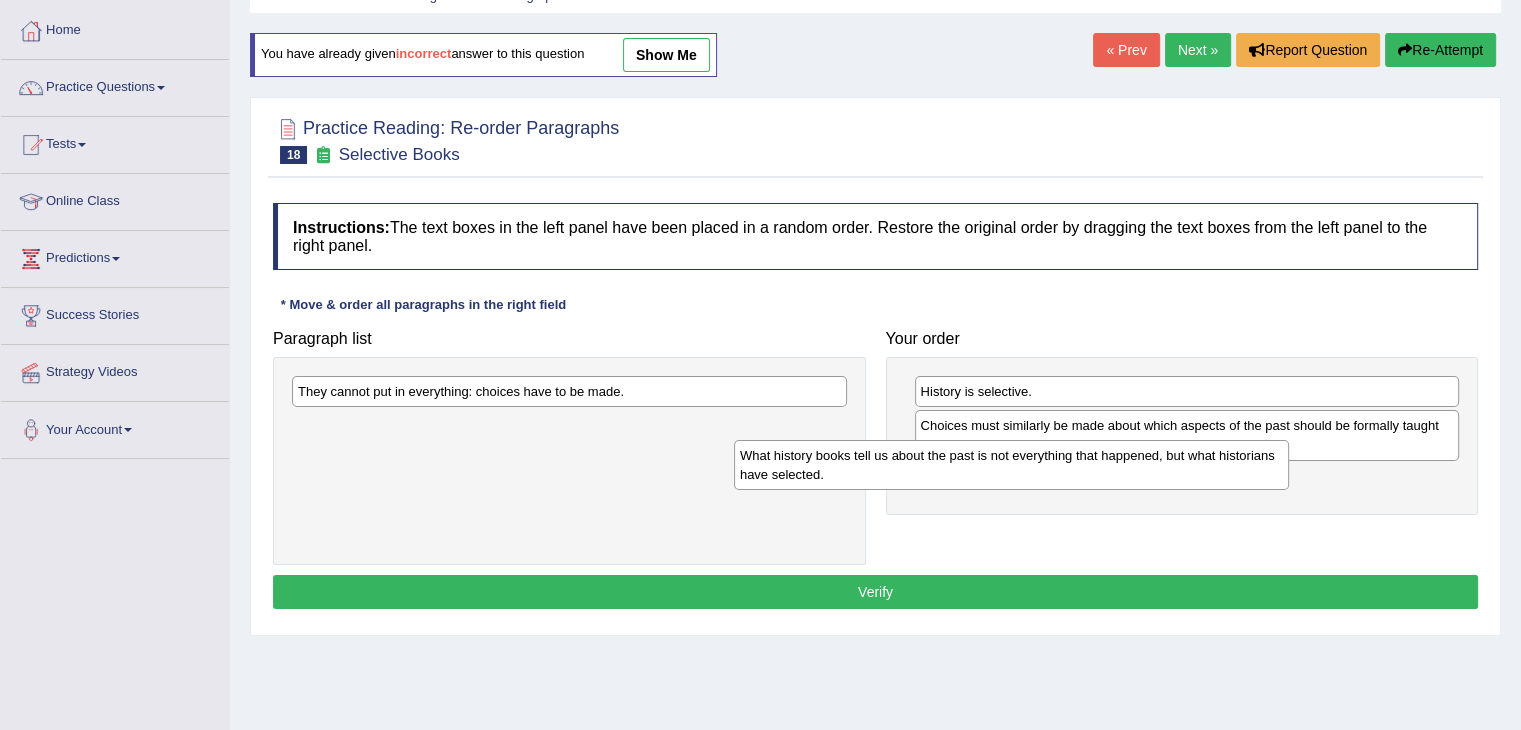 drag, startPoint x: 580, startPoint y: 426, endPoint x: 1023, endPoint y: 456, distance: 444.01465 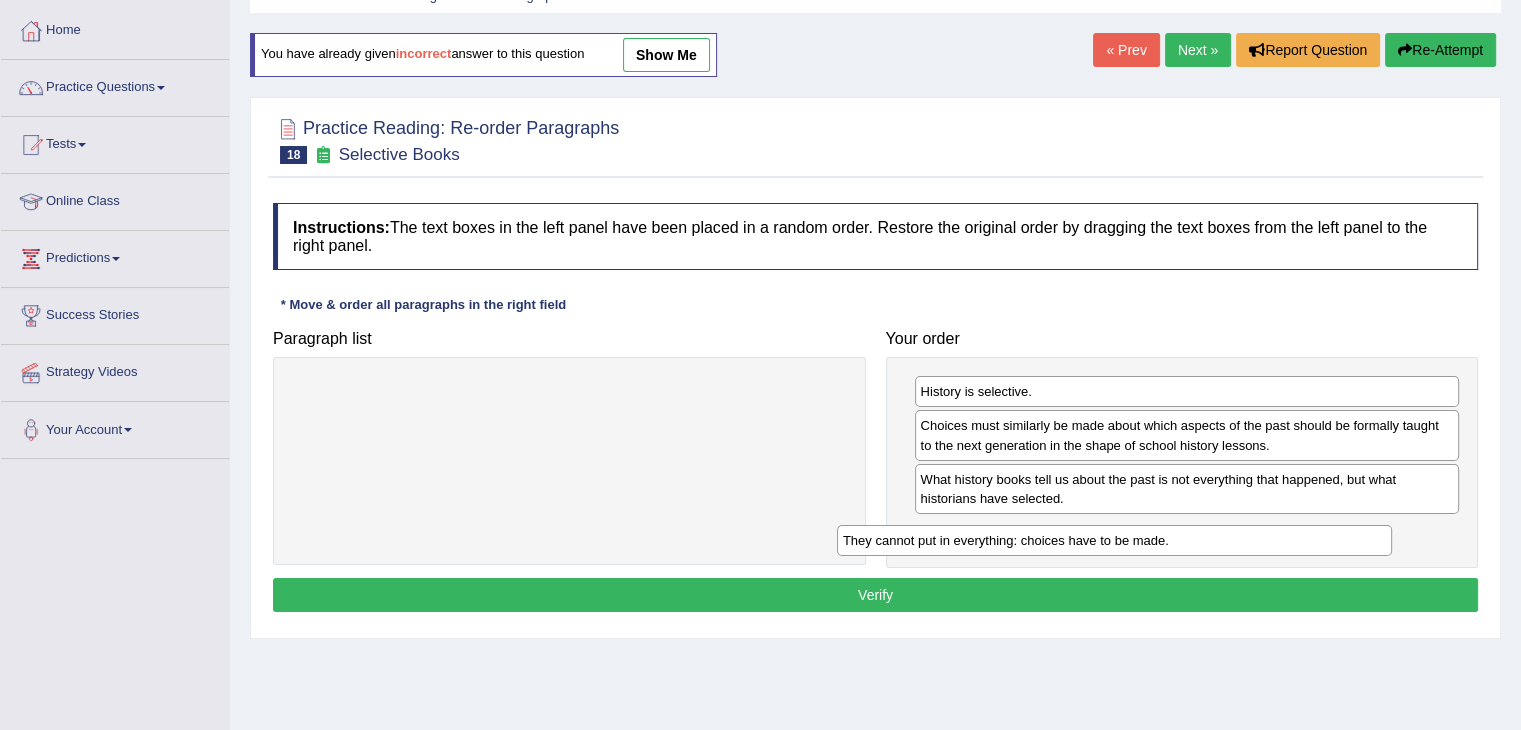 drag, startPoint x: 567, startPoint y: 380, endPoint x: 1114, endPoint y: 529, distance: 566.93036 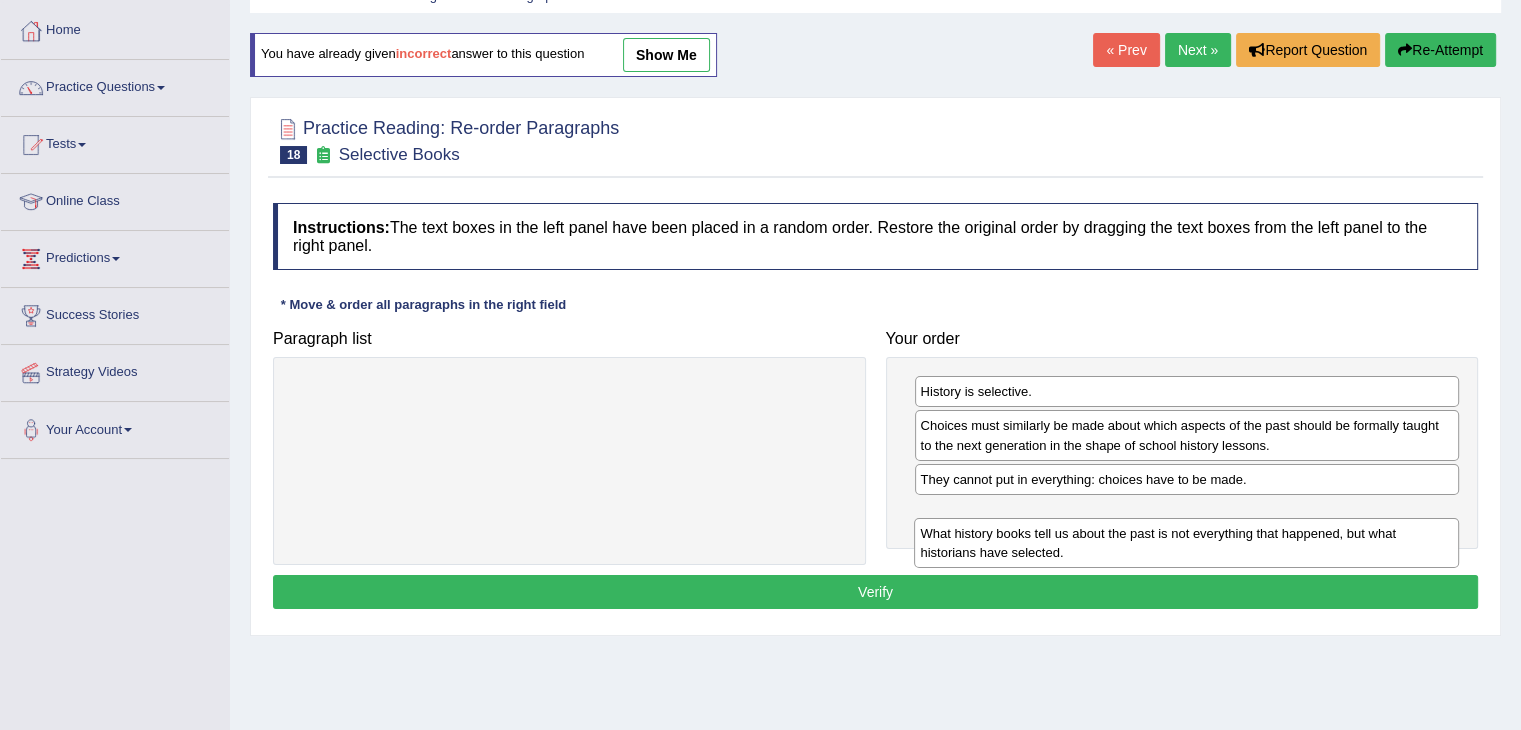 drag, startPoint x: 972, startPoint y: 495, endPoint x: 972, endPoint y: 550, distance: 55 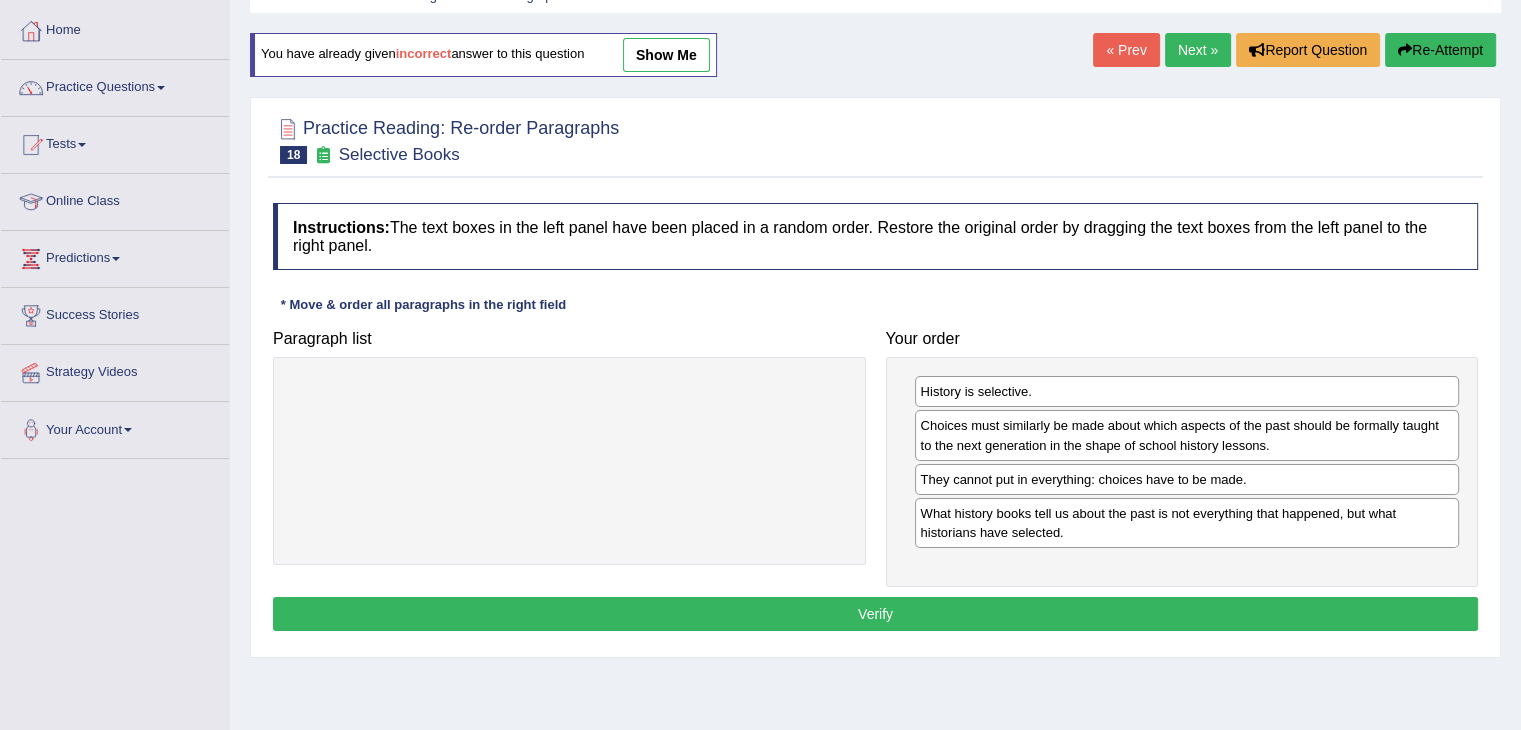 drag, startPoint x: 987, startPoint y: 517, endPoint x: 1000, endPoint y: 464, distance: 54.571056 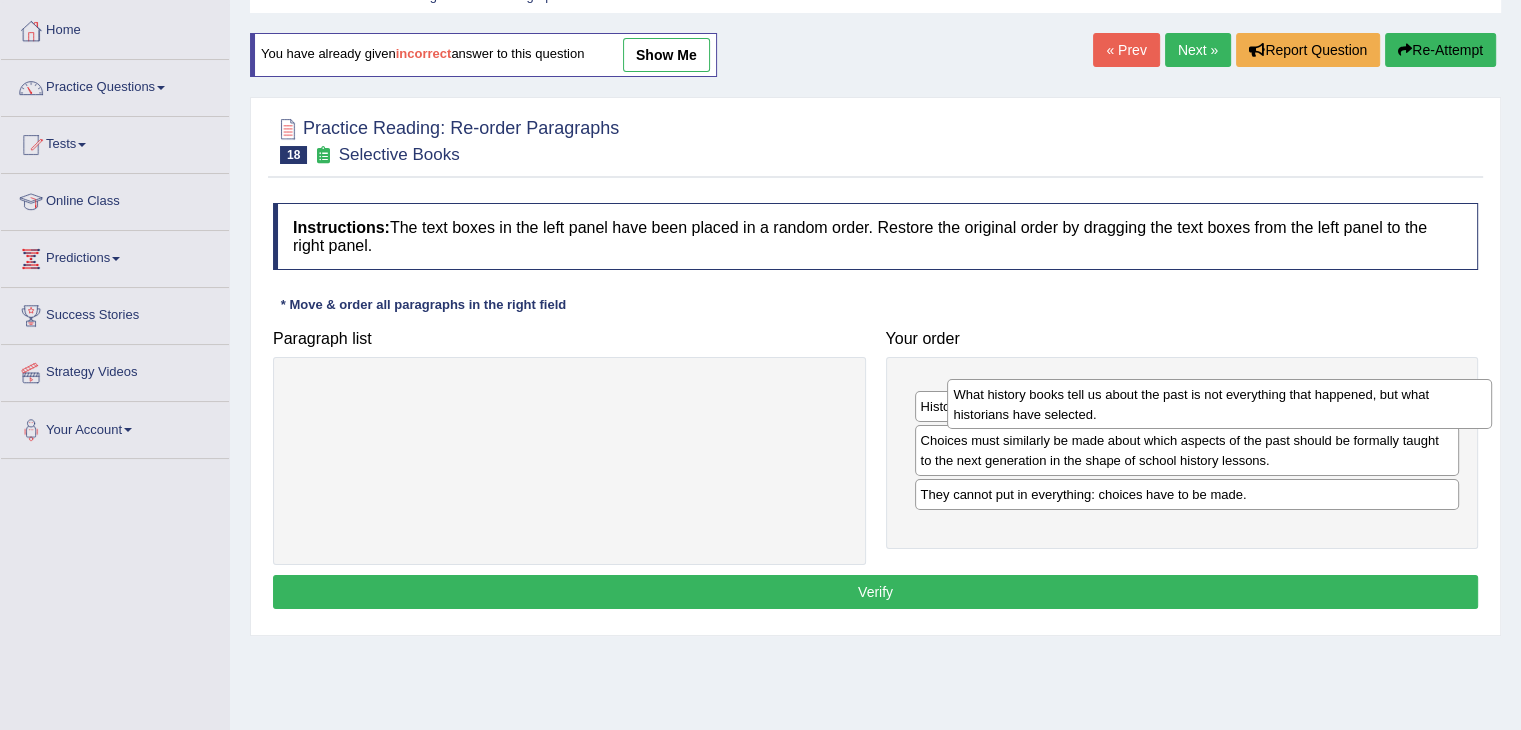 drag, startPoint x: 987, startPoint y: 518, endPoint x: 1012, endPoint y: 403, distance: 117.68602 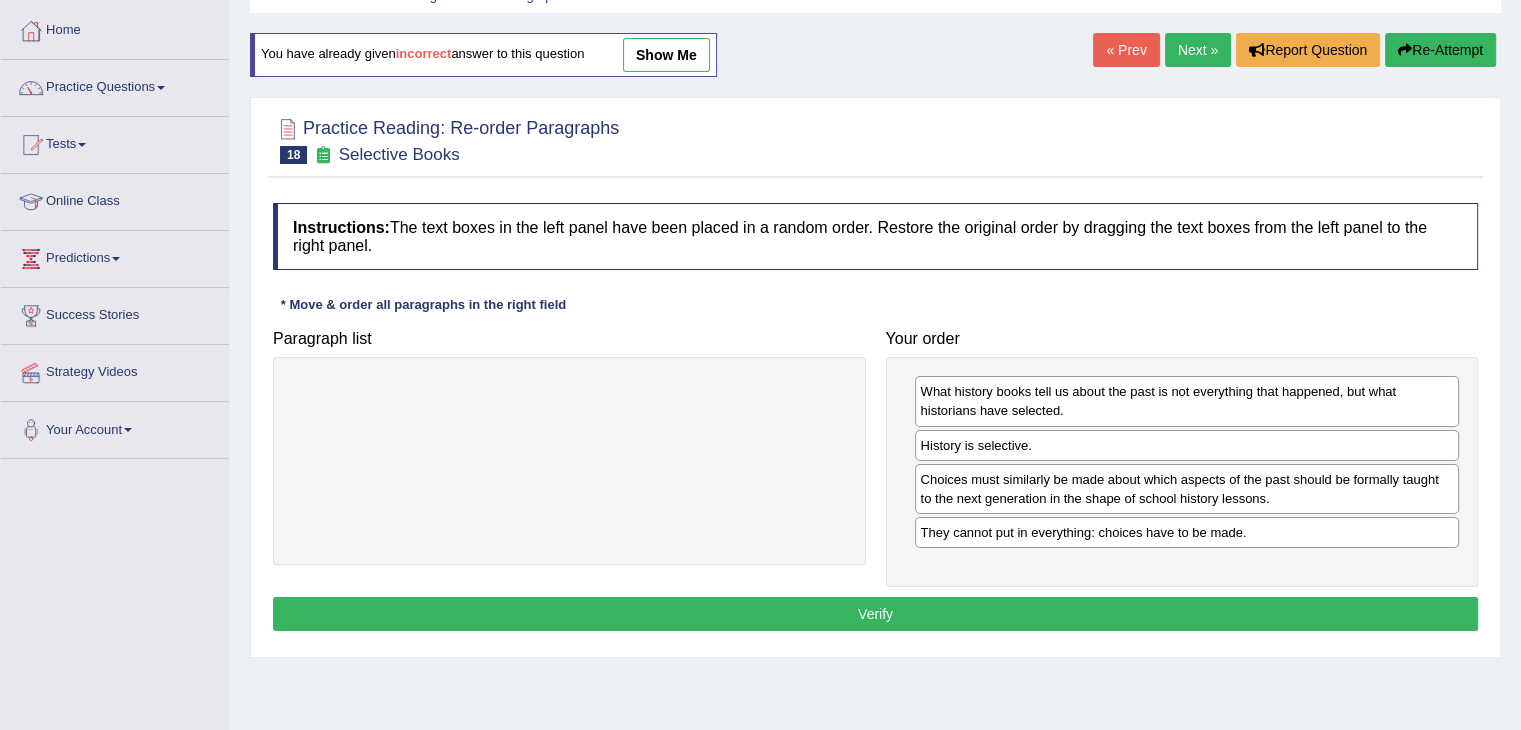 drag, startPoint x: 992, startPoint y: 439, endPoint x: 1004, endPoint y: 400, distance: 40.804413 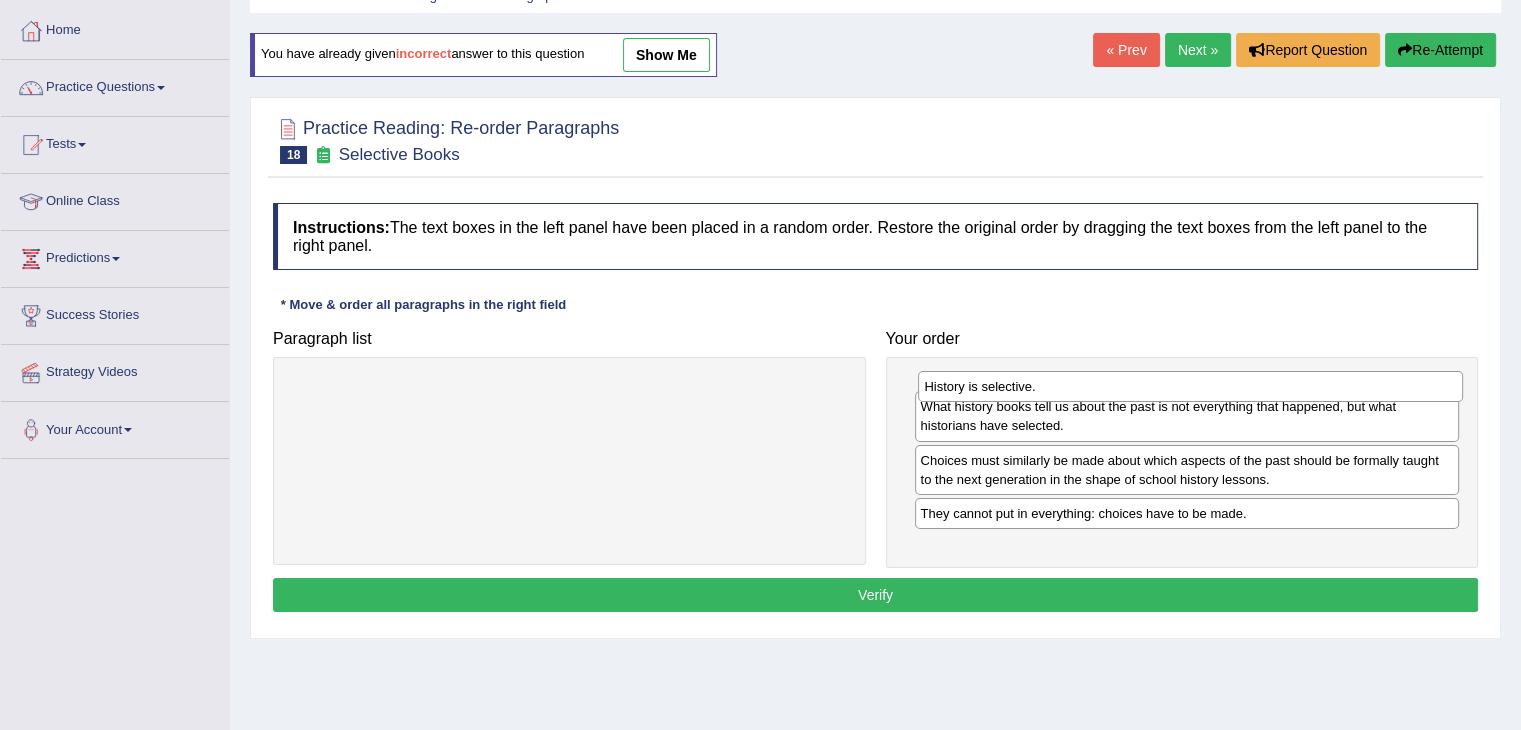 drag, startPoint x: 988, startPoint y: 450, endPoint x: 990, endPoint y: 389, distance: 61.03278 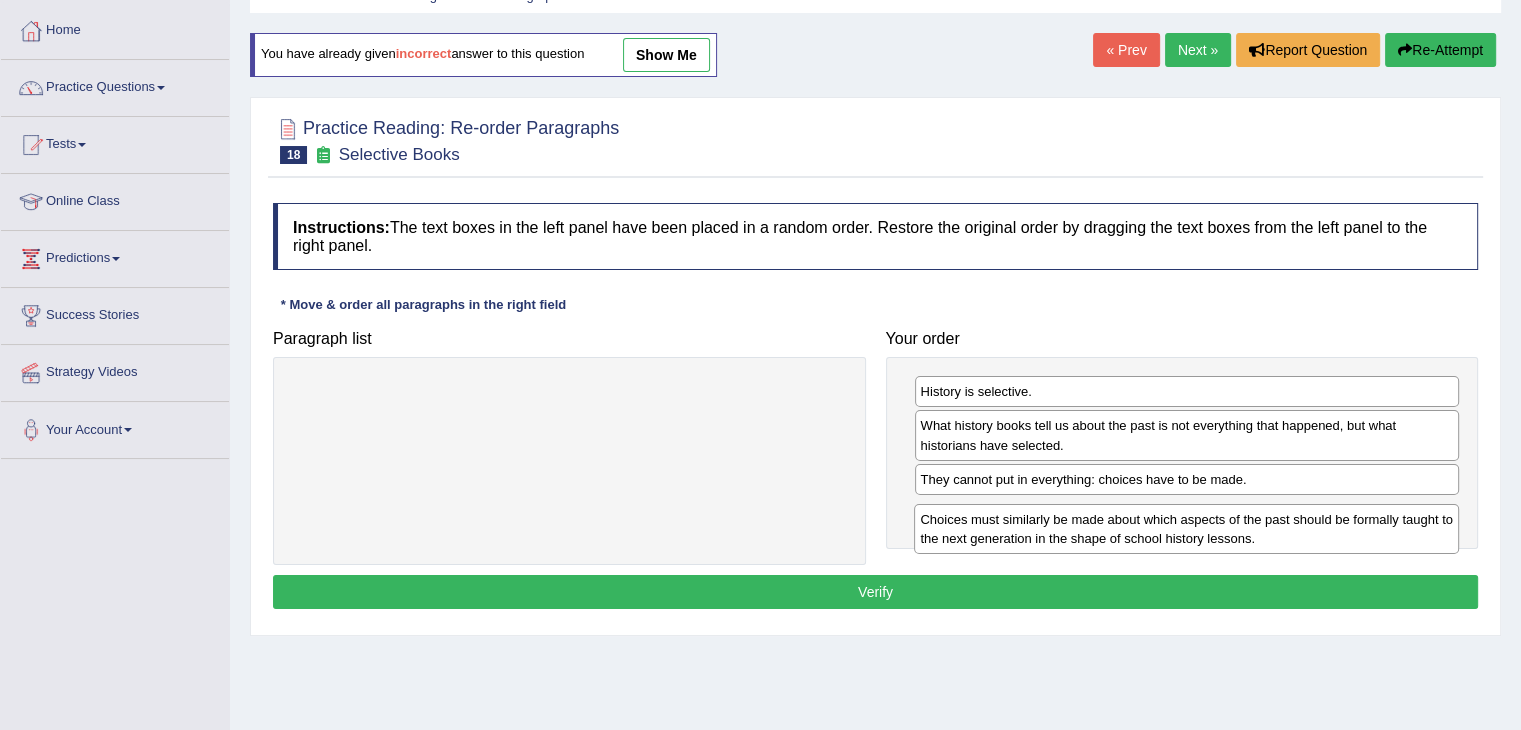 drag, startPoint x: 960, startPoint y: 493, endPoint x: 960, endPoint y: 529, distance: 36 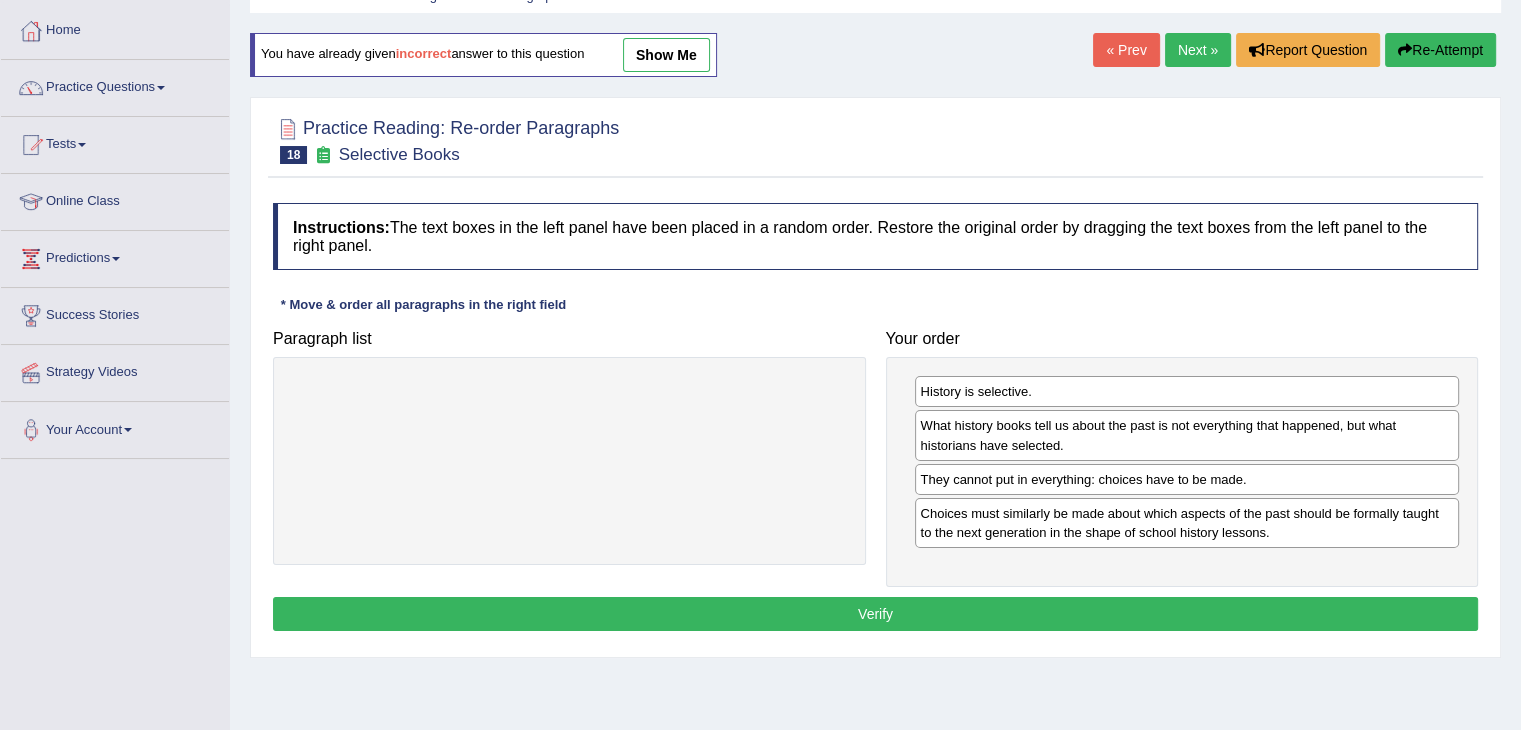 click on "Verify" at bounding box center [875, 614] 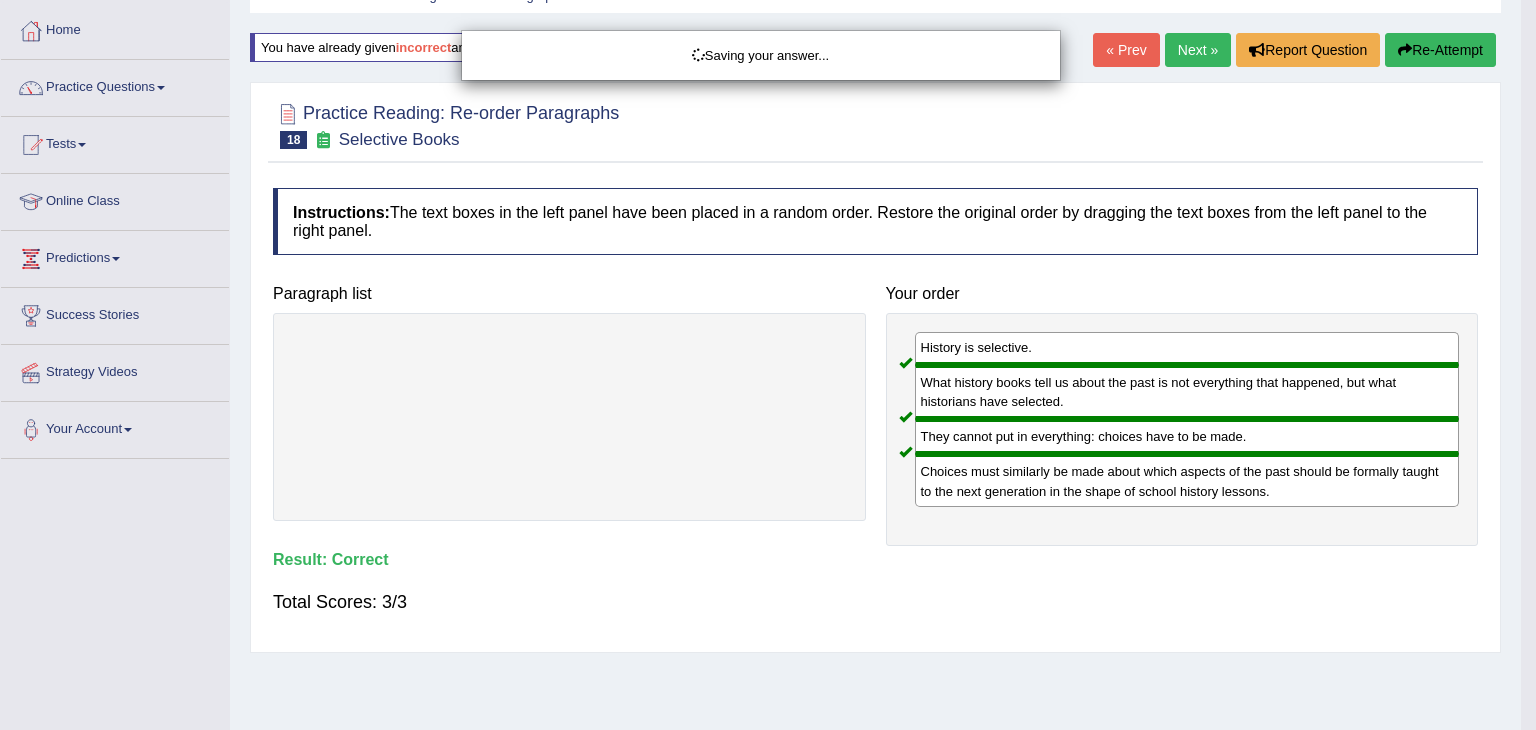 click on "Saving your answer..." at bounding box center [768, 365] 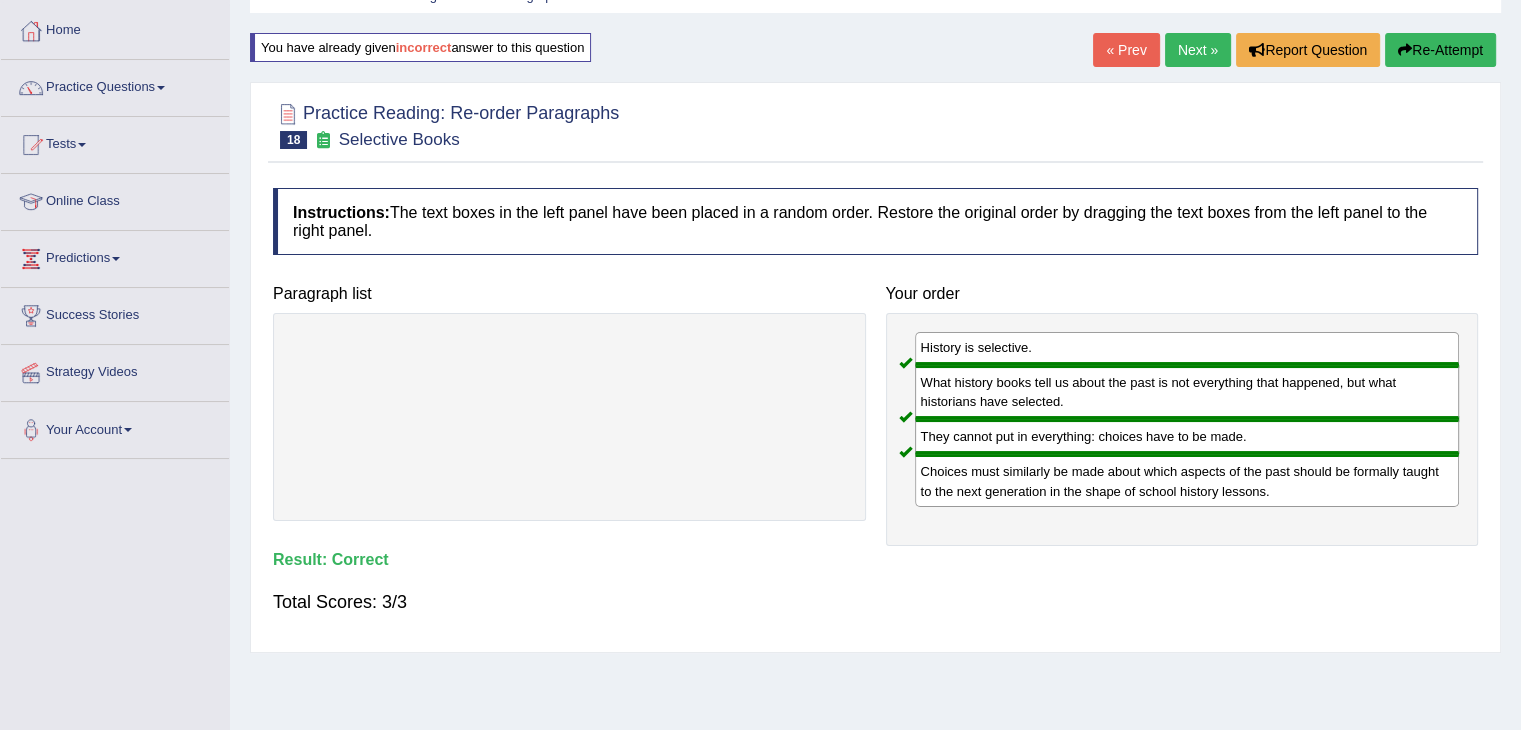 click on "Next »" at bounding box center [1198, 50] 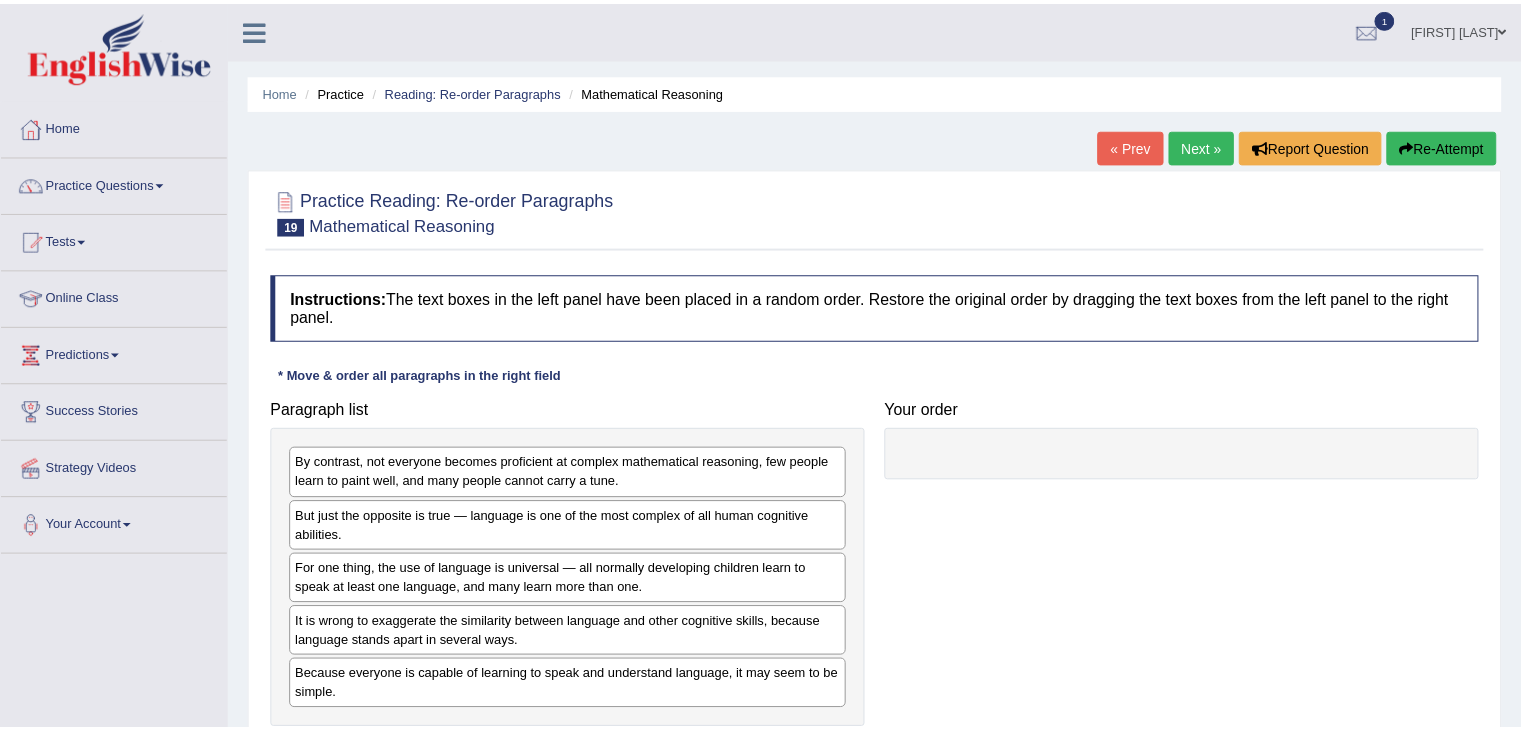 scroll, scrollTop: 0, scrollLeft: 0, axis: both 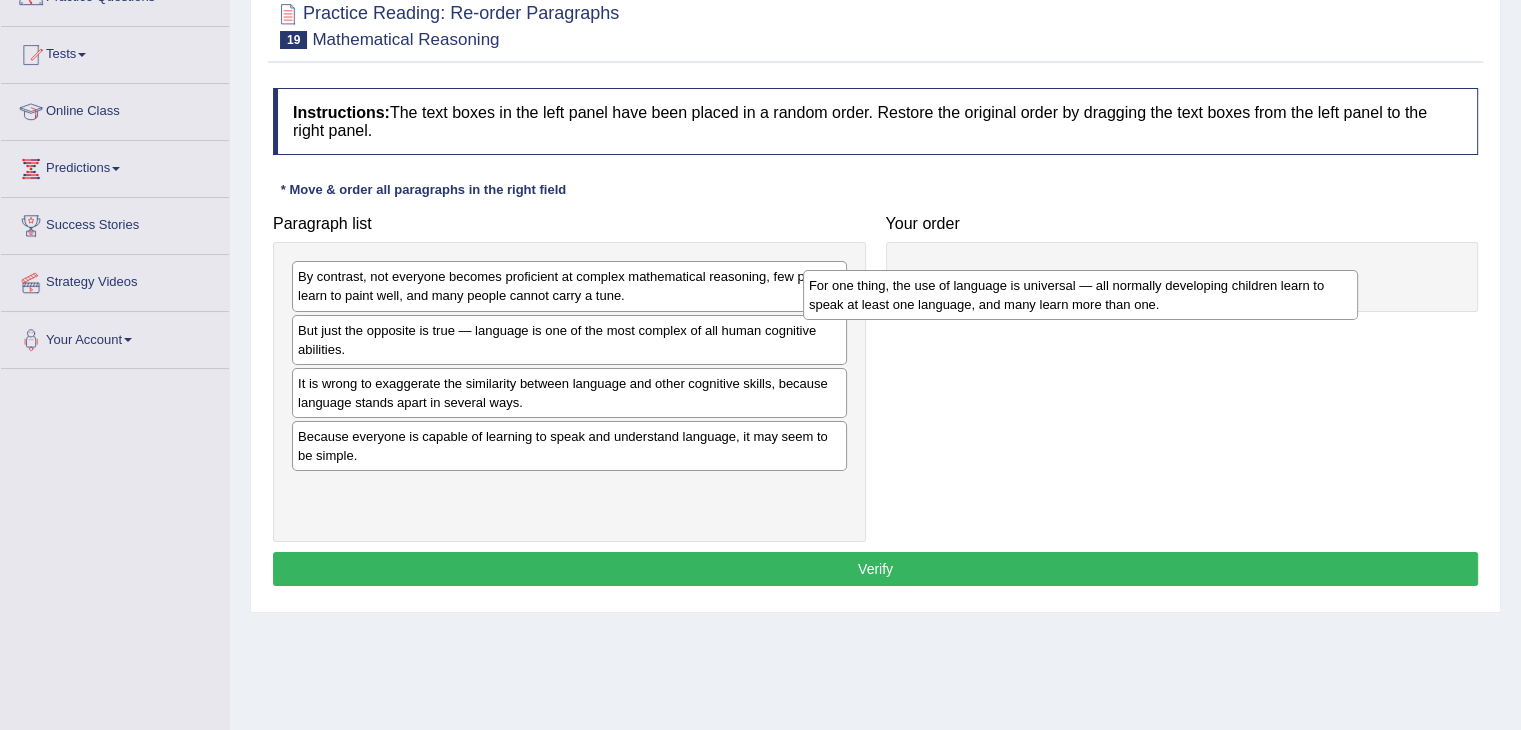 drag, startPoint x: 455, startPoint y: 391, endPoint x: 966, endPoint y: 293, distance: 520.3124 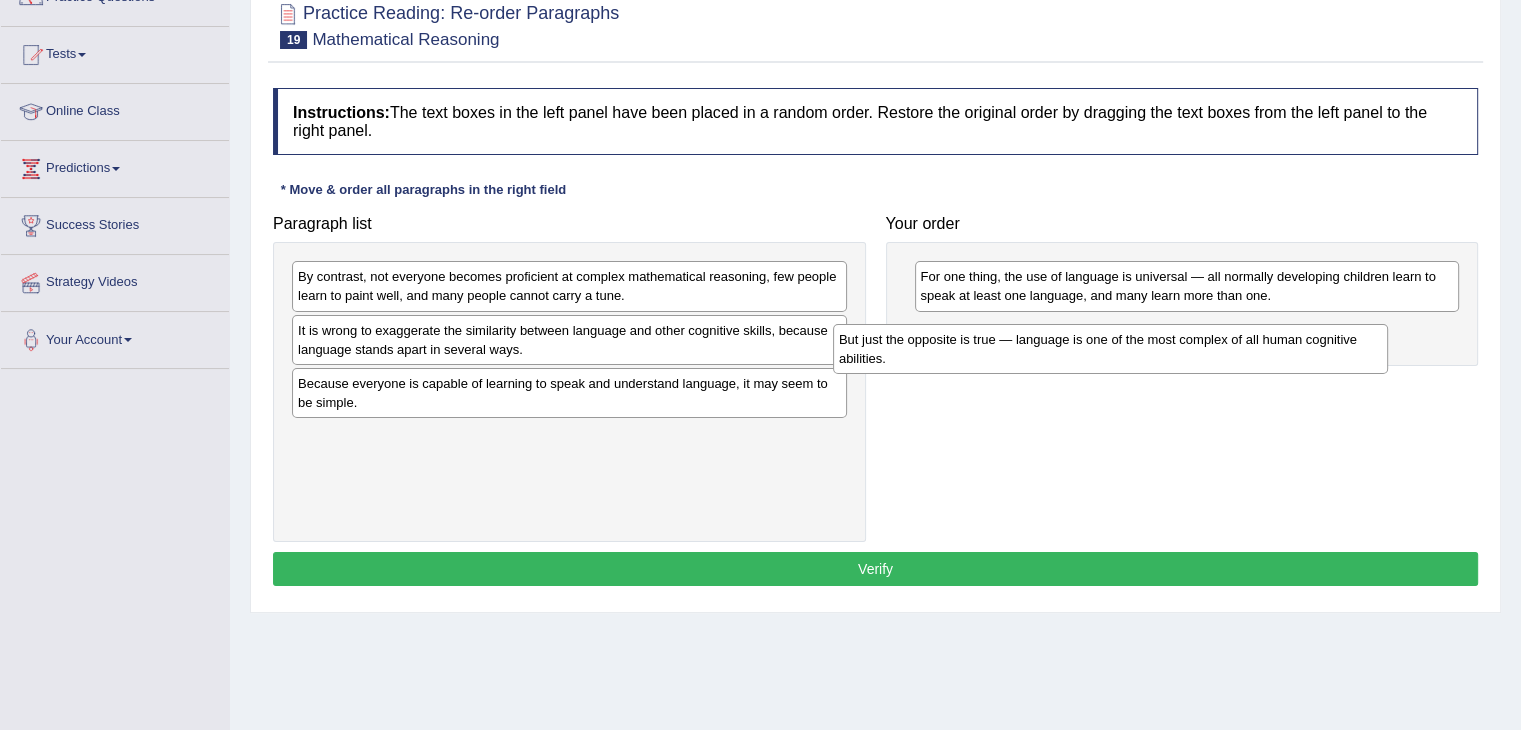 drag, startPoint x: 542, startPoint y: 337, endPoint x: 1083, endPoint y: 347, distance: 541.0924 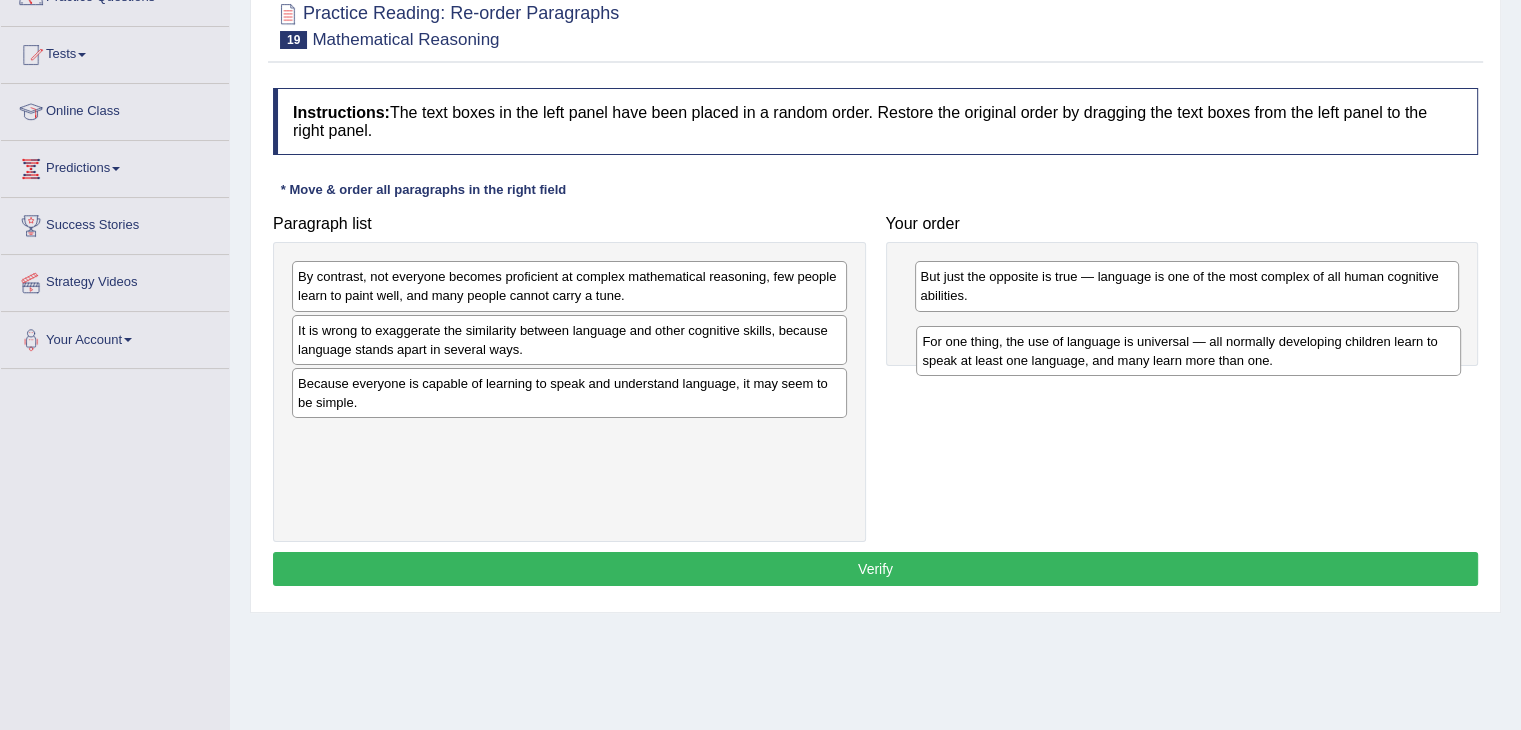 drag, startPoint x: 1046, startPoint y: 291, endPoint x: 1048, endPoint y: 356, distance: 65.03076 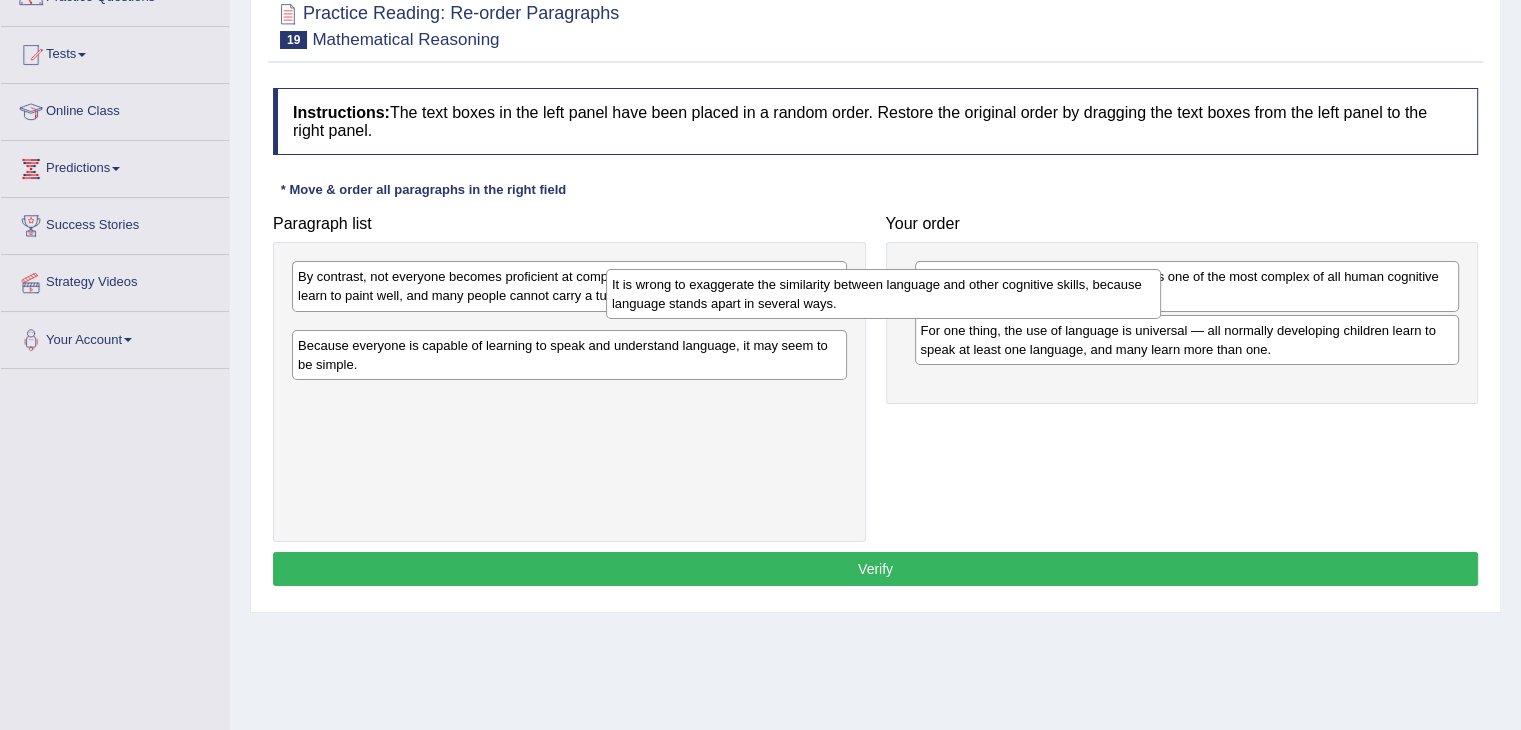 drag, startPoint x: 746, startPoint y: 344, endPoint x: 1200, endPoint y: 243, distance: 465.0989 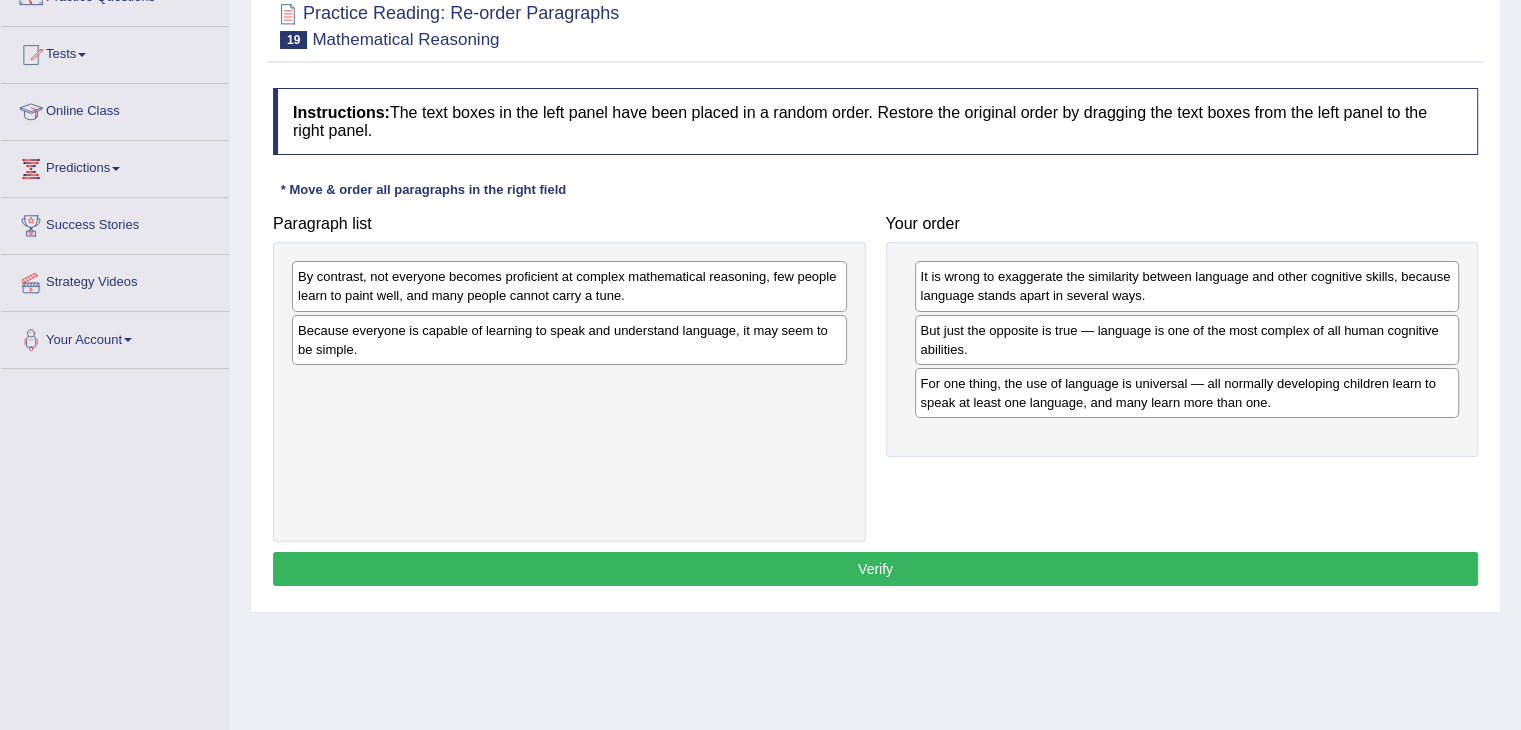 scroll, scrollTop: 191, scrollLeft: 0, axis: vertical 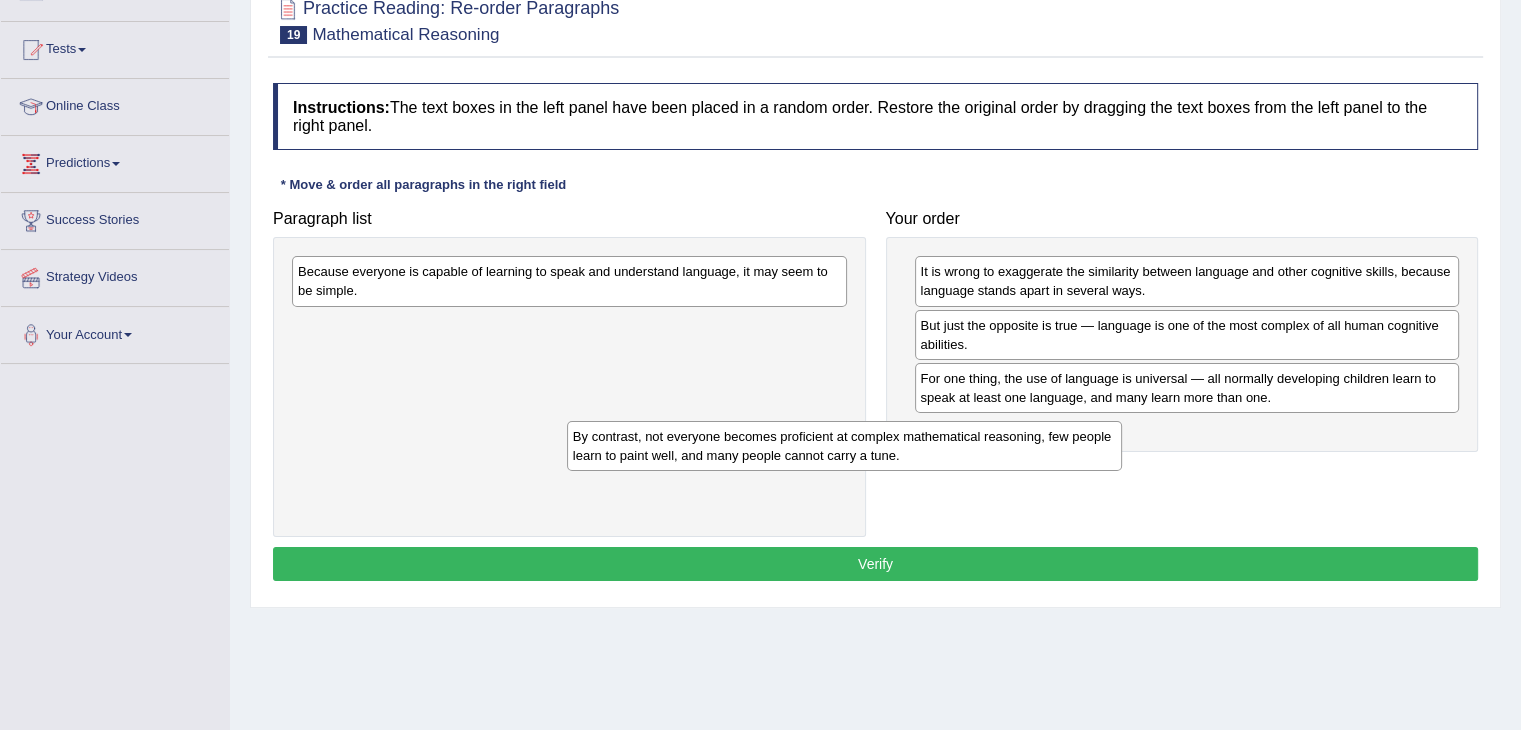 drag, startPoint x: 632, startPoint y: 294, endPoint x: 947, endPoint y: 457, distance: 354.6745 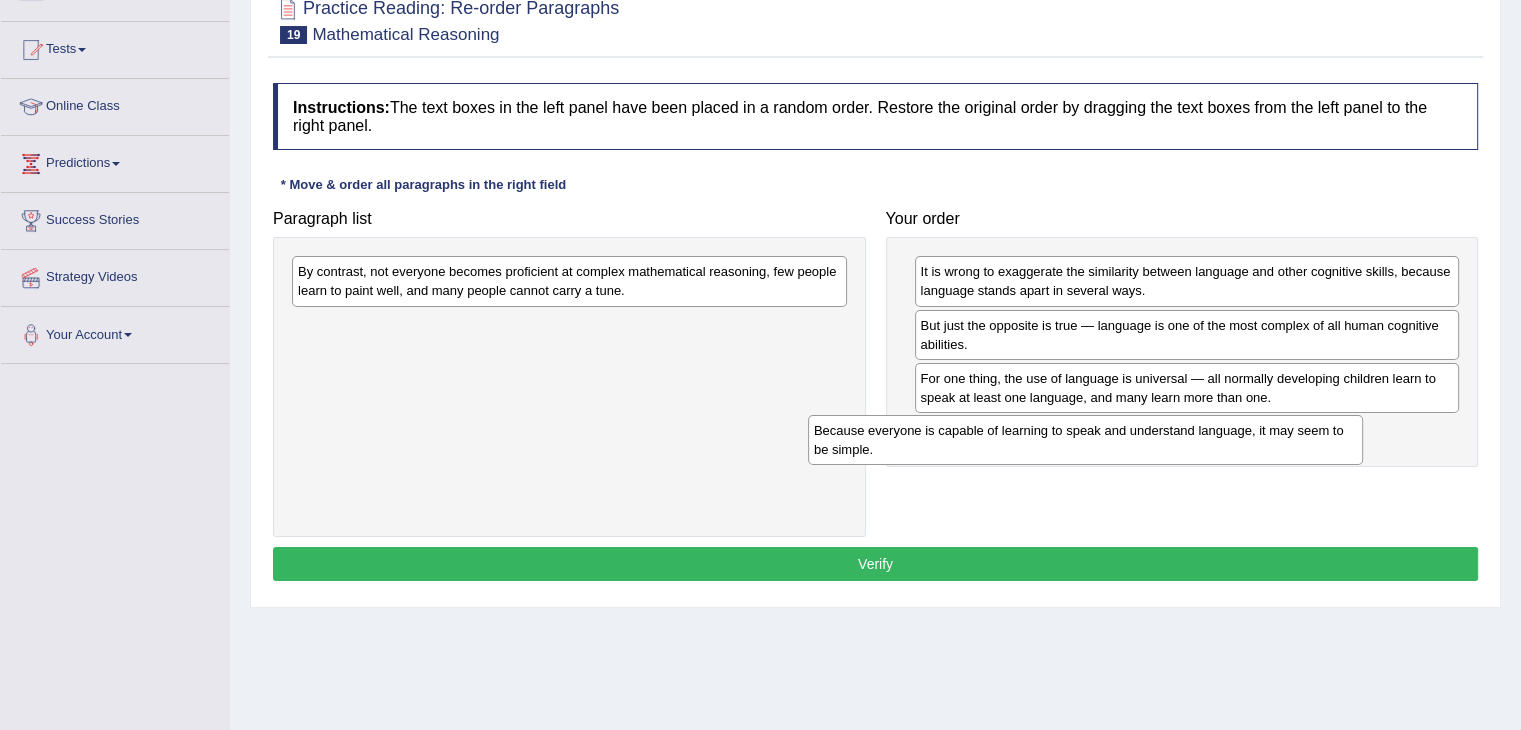 drag, startPoint x: 628, startPoint y: 303, endPoint x: 1148, endPoint y: 462, distance: 543.76556 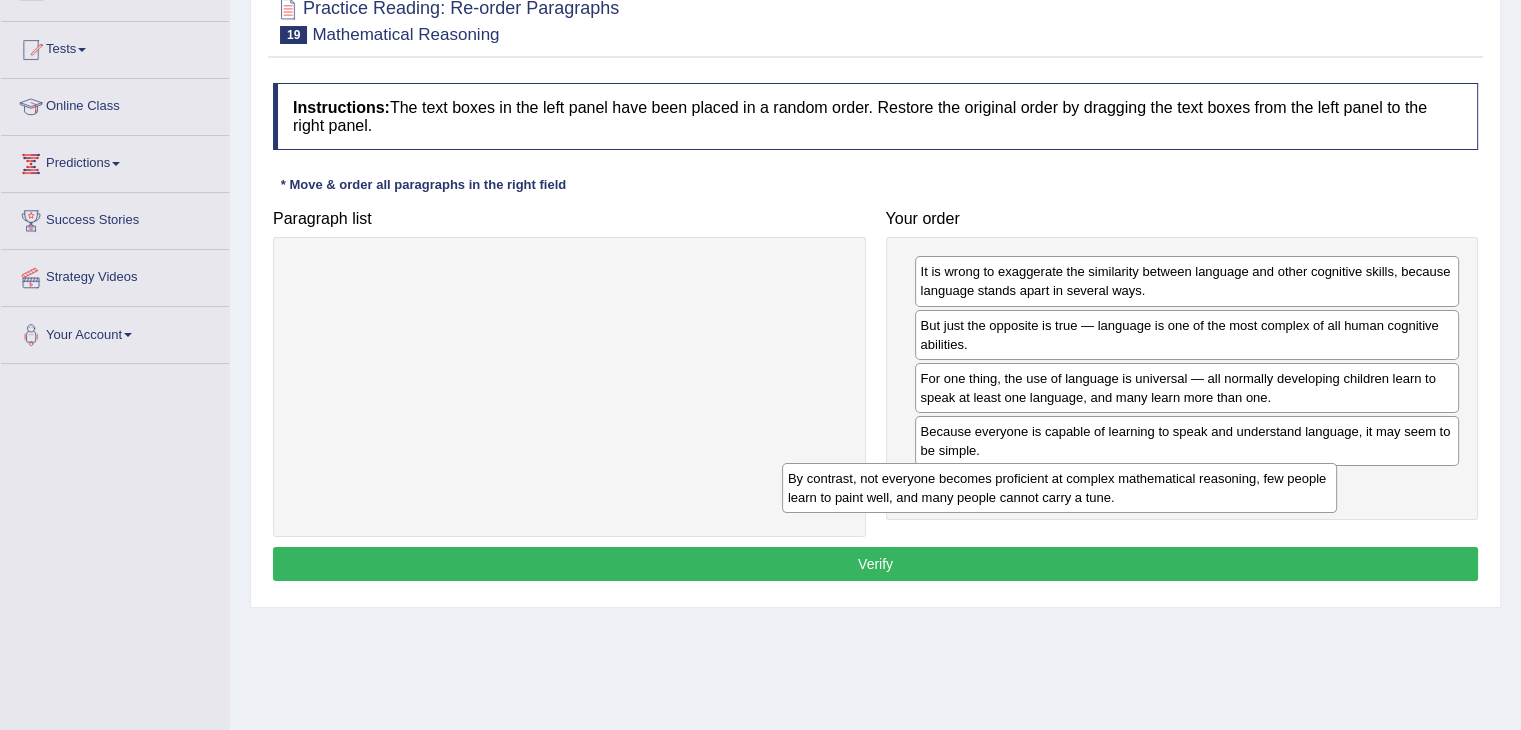 drag, startPoint x: 746, startPoint y: 290, endPoint x: 1257, endPoint y: 493, distance: 549.84546 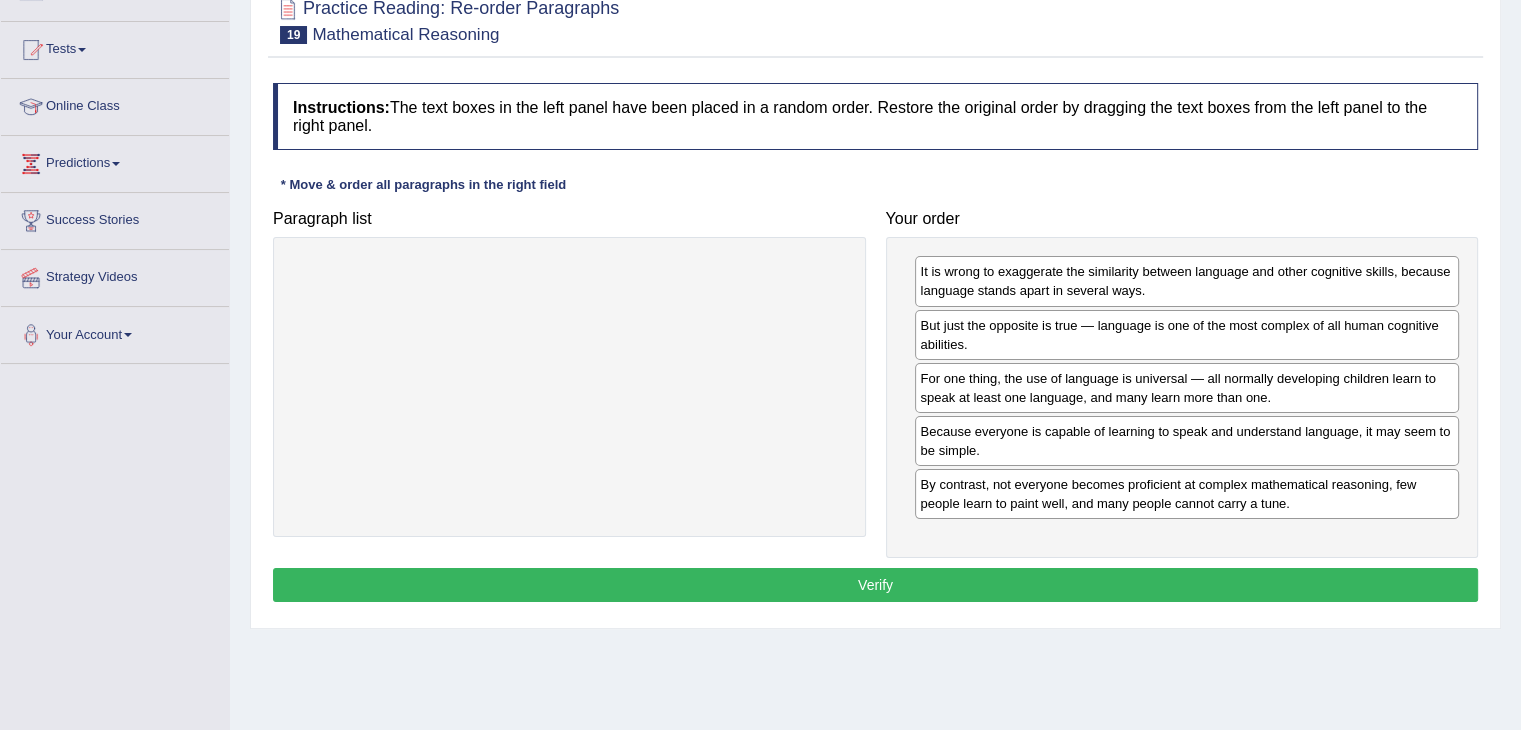 click on "Verify" at bounding box center (875, 585) 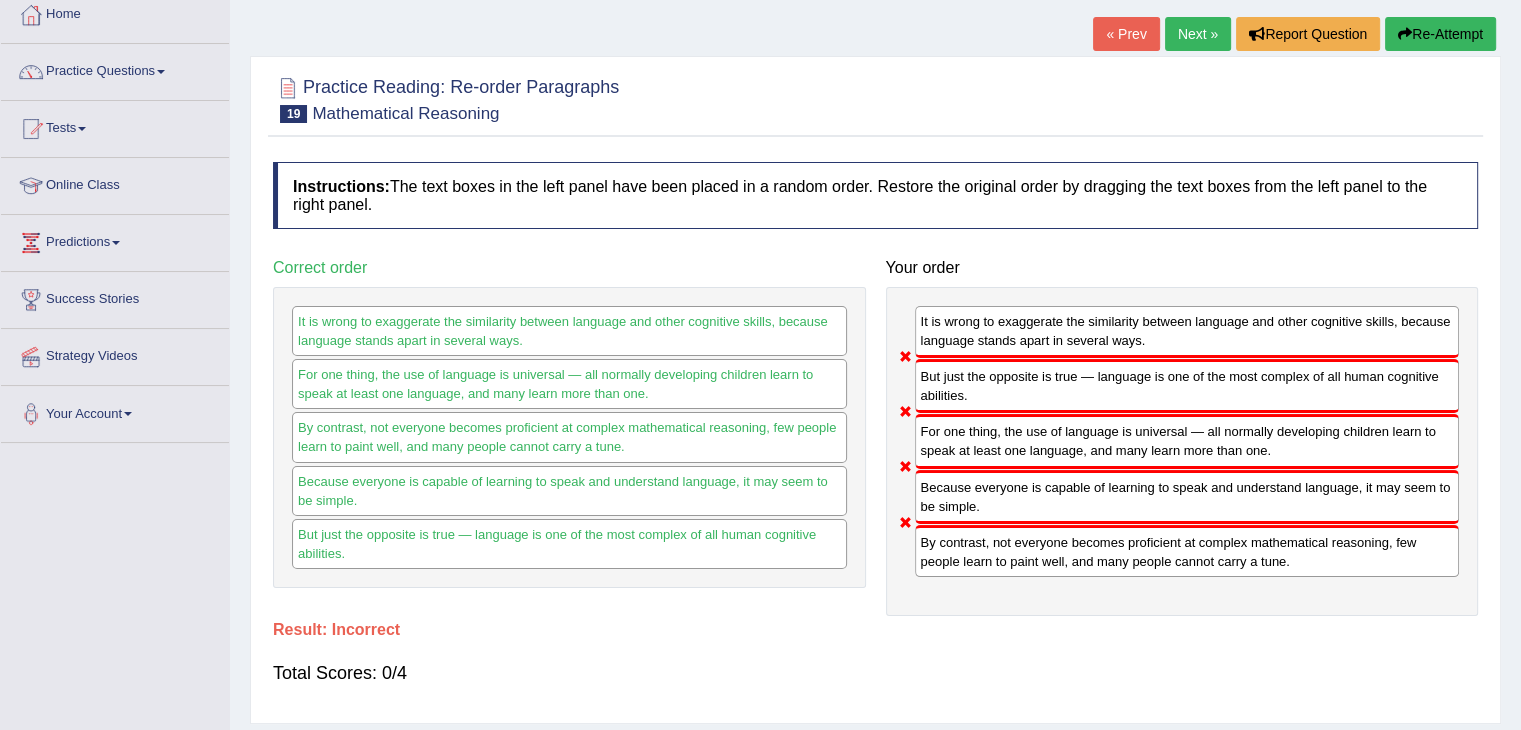 scroll, scrollTop: 111, scrollLeft: 0, axis: vertical 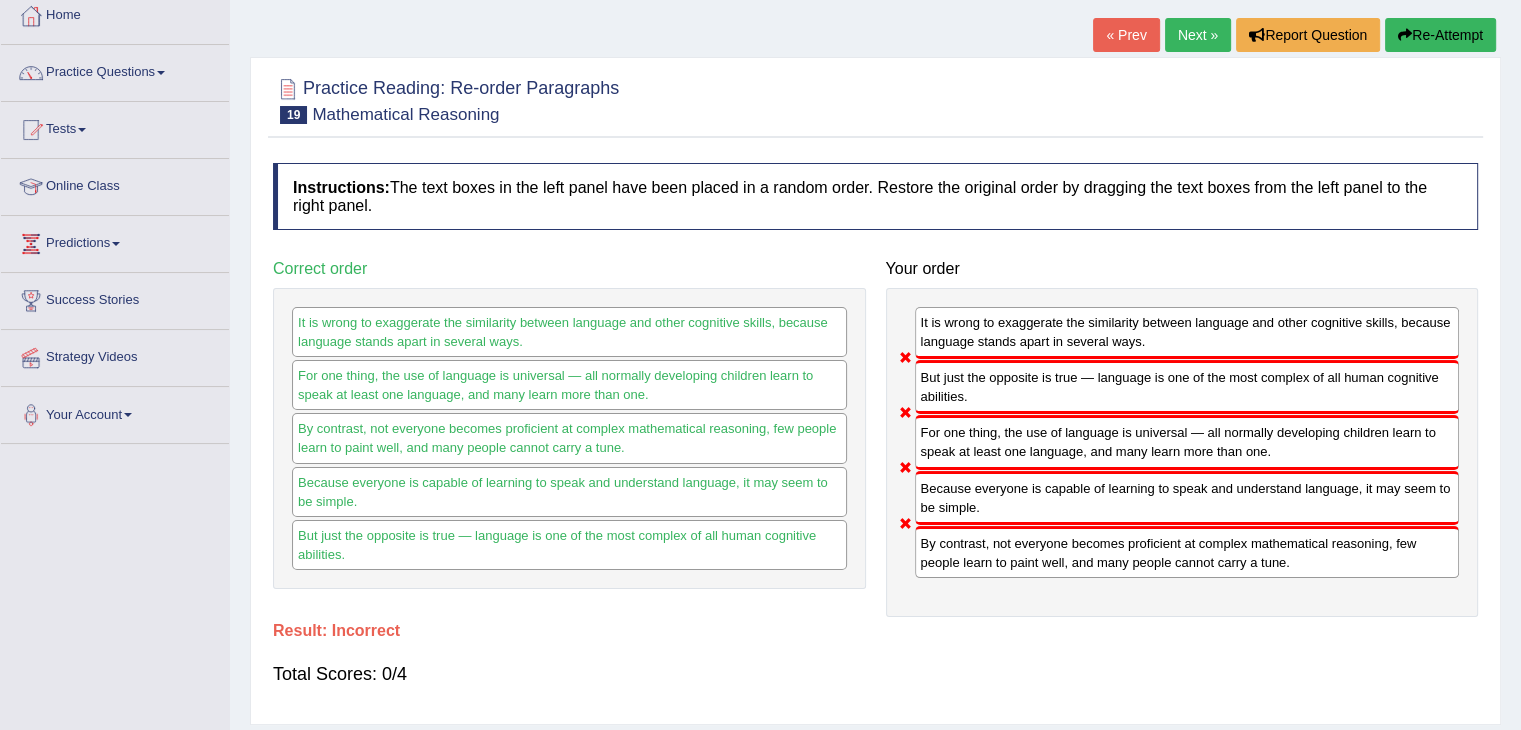 click on "Re-Attempt" at bounding box center [1440, 35] 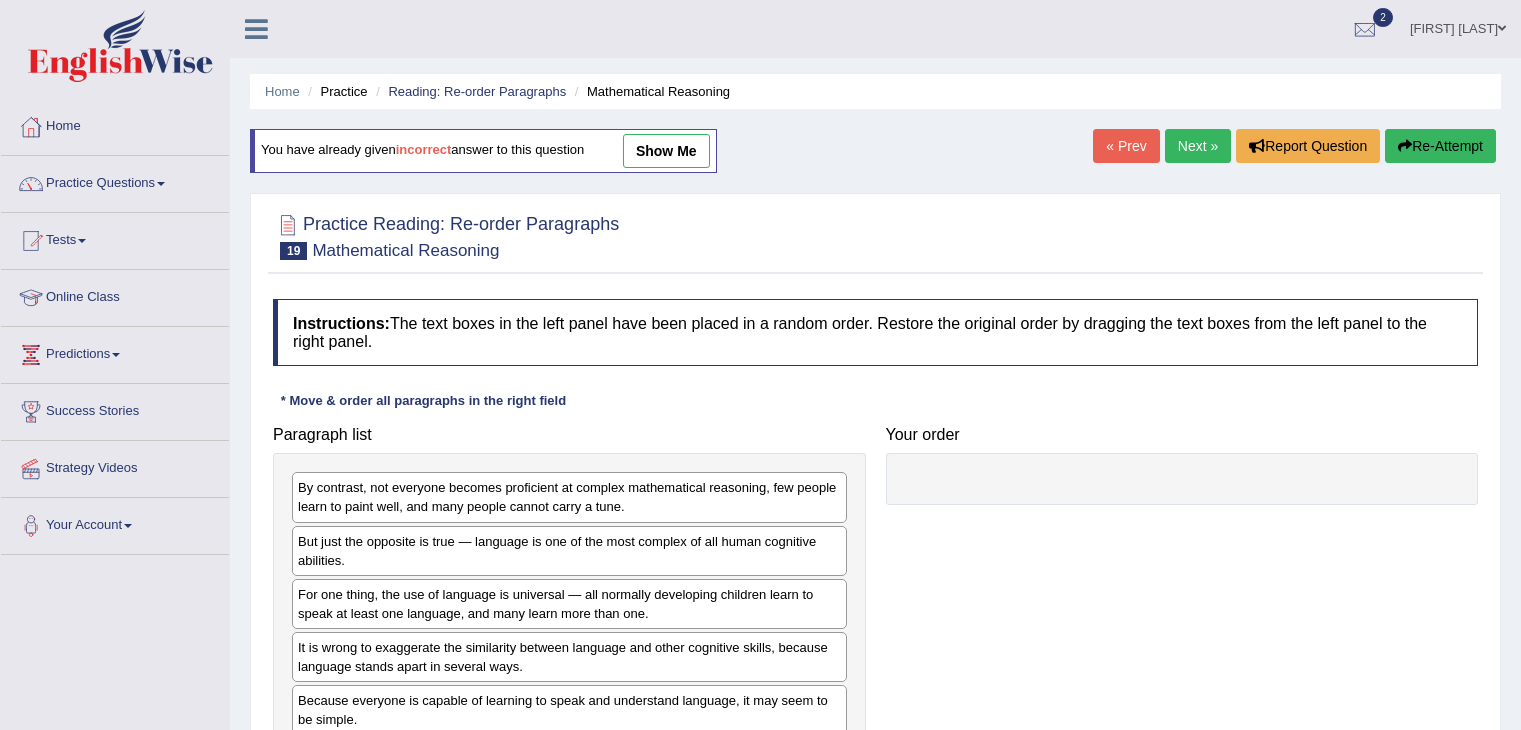 scroll, scrollTop: 111, scrollLeft: 0, axis: vertical 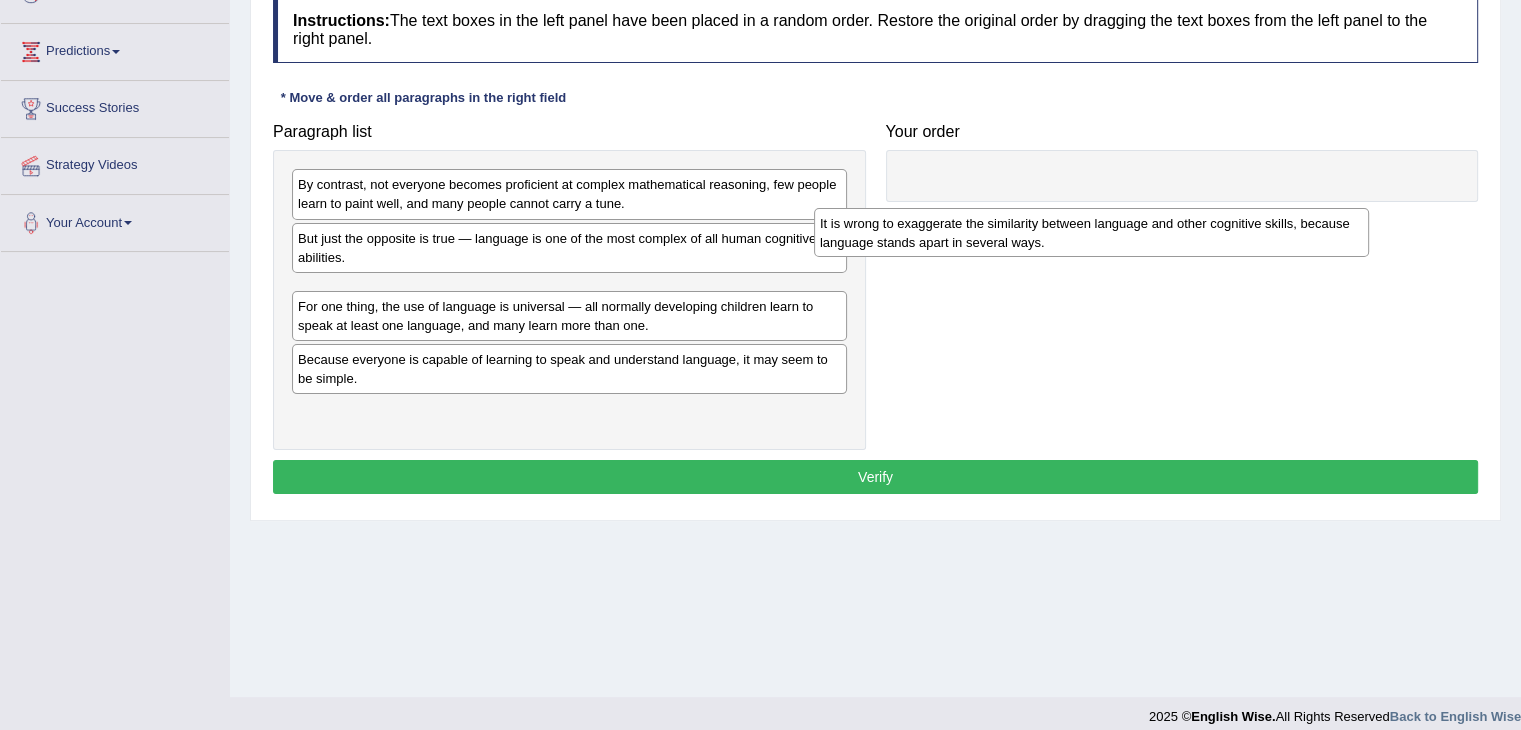 drag, startPoint x: 552, startPoint y: 351, endPoint x: 1074, endPoint y: 231, distance: 535.61554 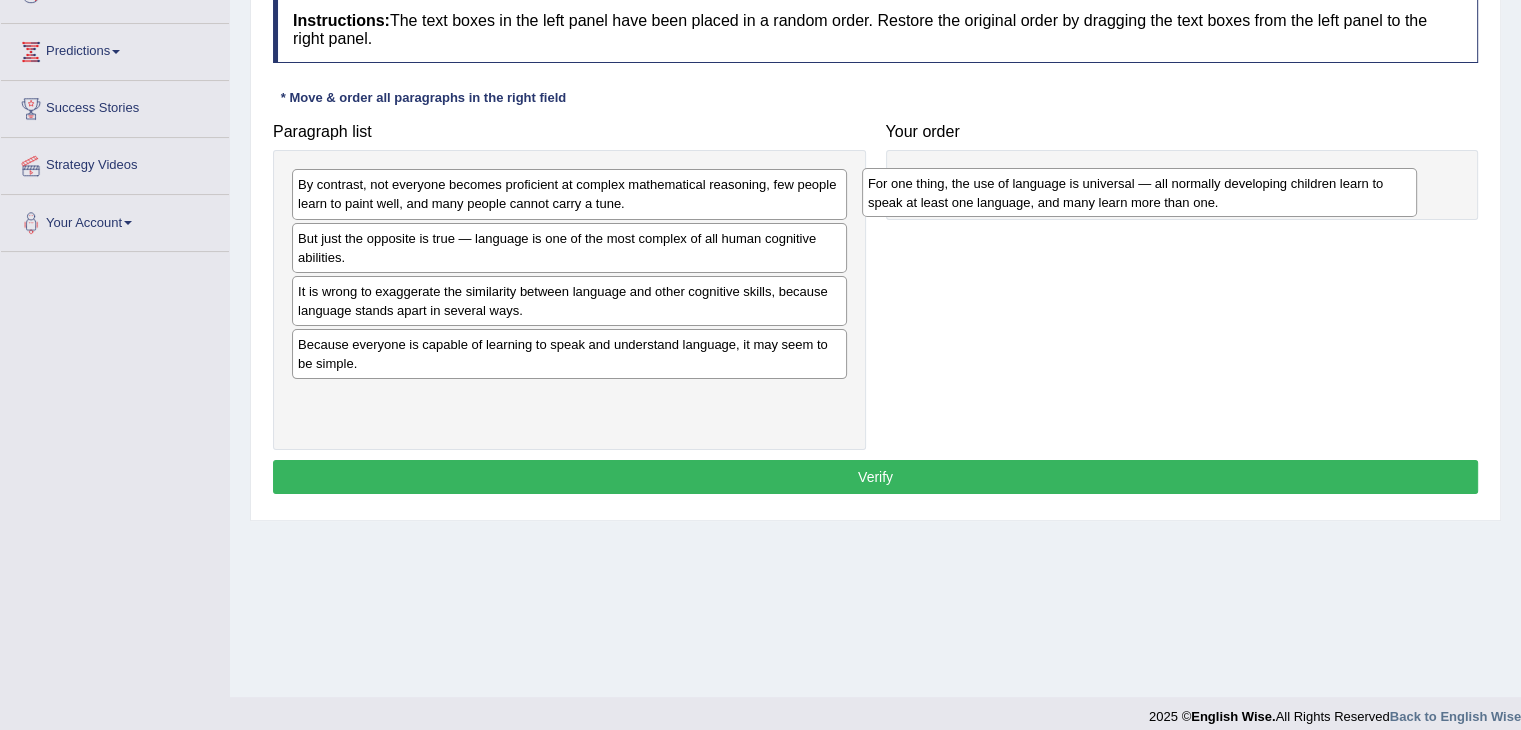 drag, startPoint x: 516, startPoint y: 359, endPoint x: 1086, endPoint y: 205, distance: 590.43713 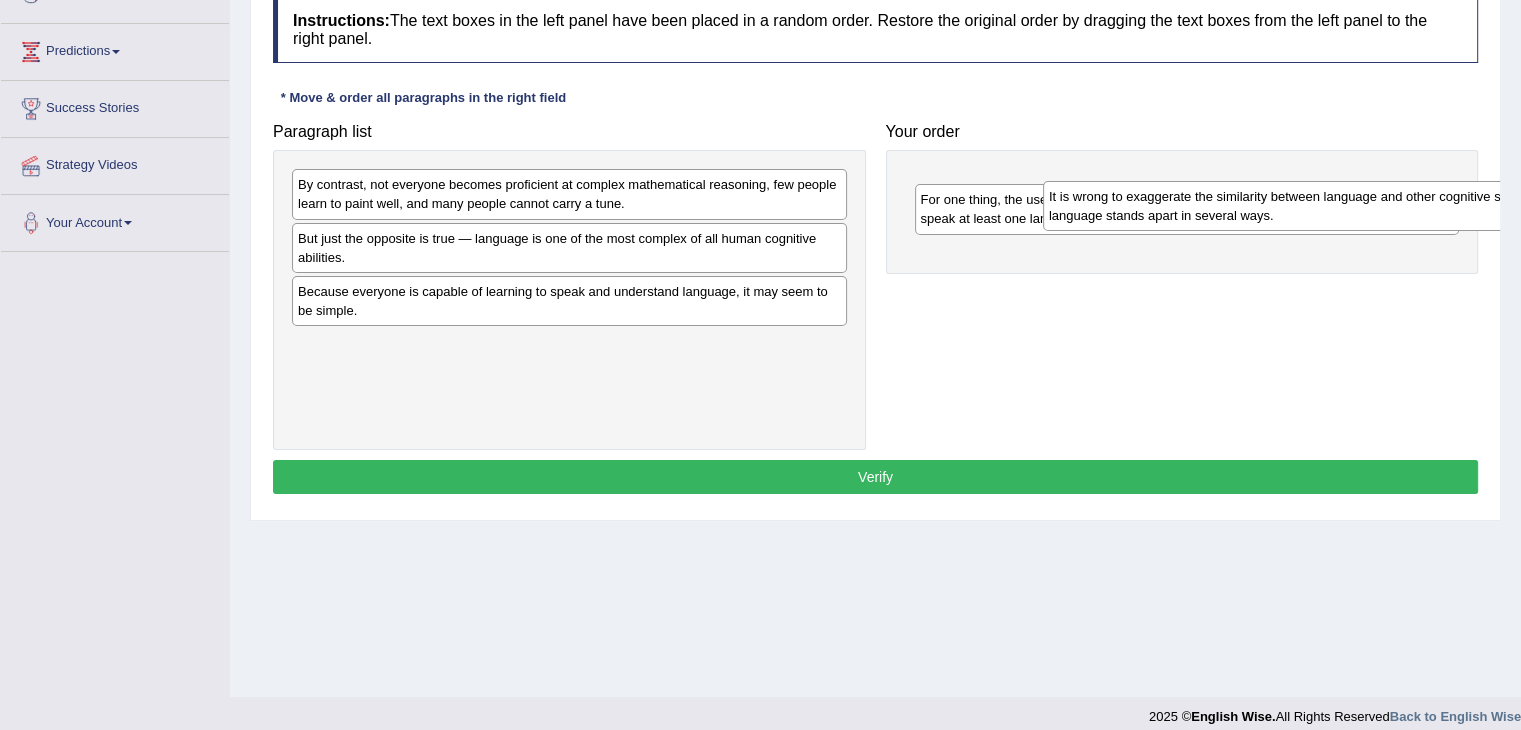 drag, startPoint x: 621, startPoint y: 300, endPoint x: 1372, endPoint y: 205, distance: 756.9848 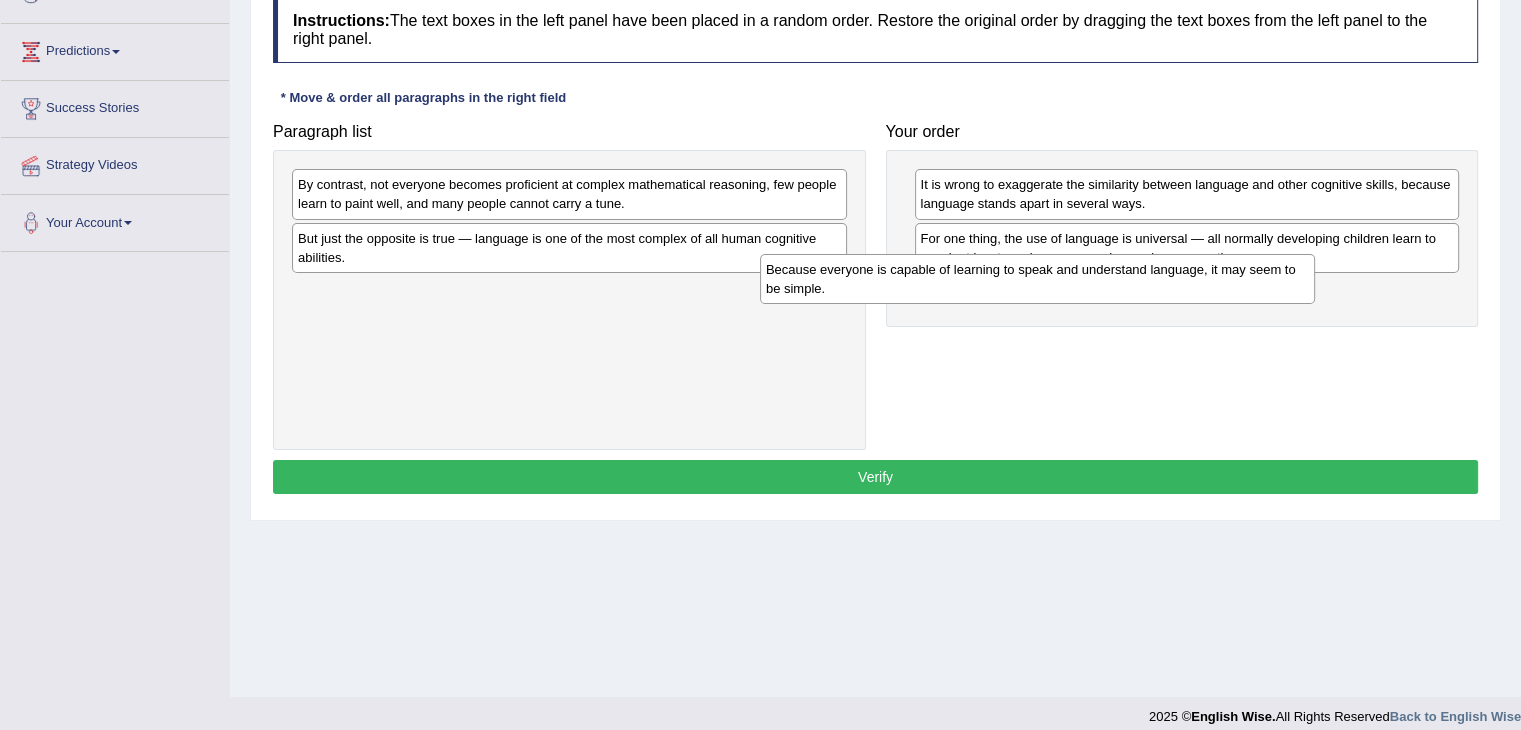 drag, startPoint x: 688, startPoint y: 292, endPoint x: 1169, endPoint y: 271, distance: 481.4582 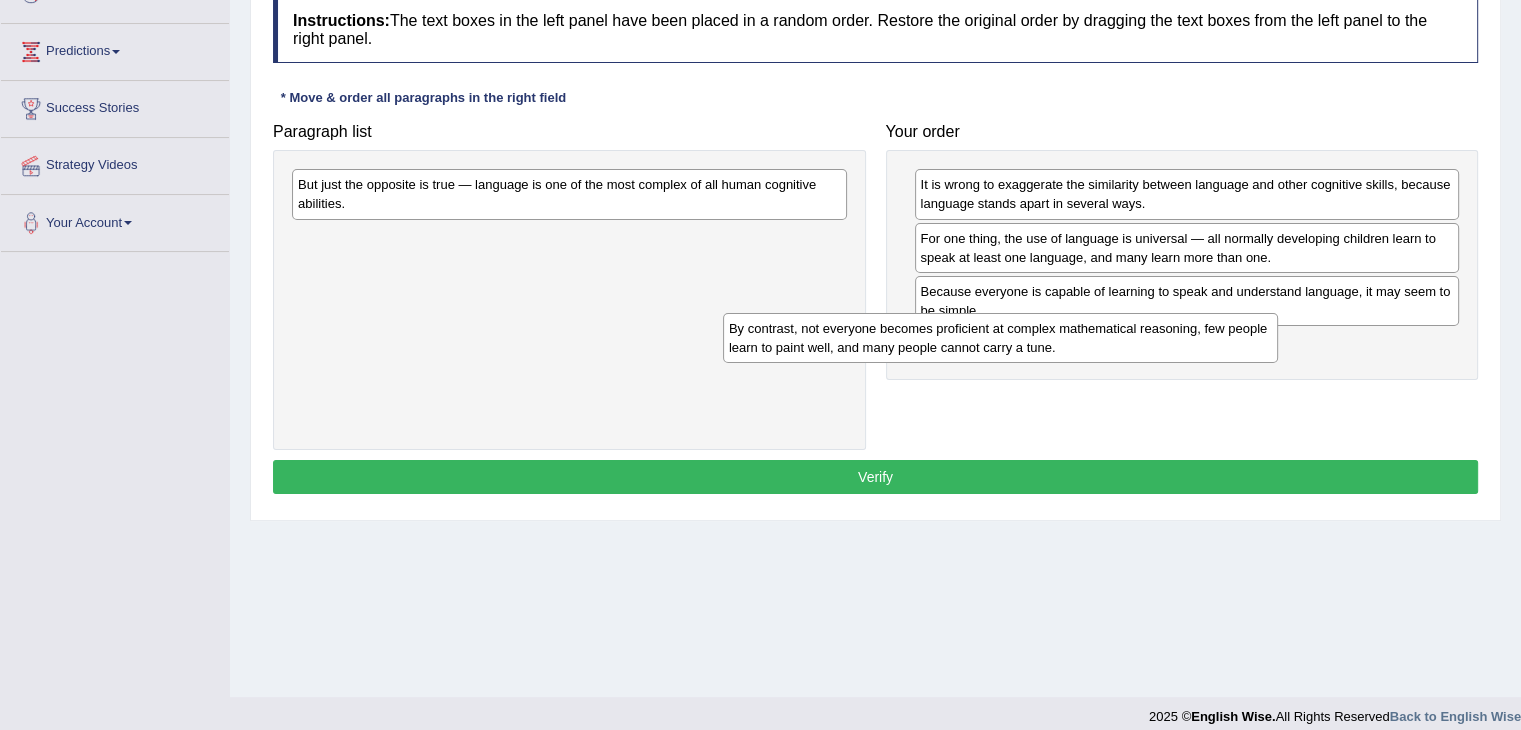 drag, startPoint x: 688, startPoint y: 182, endPoint x: 1144, endPoint y: 329, distance: 479.10855 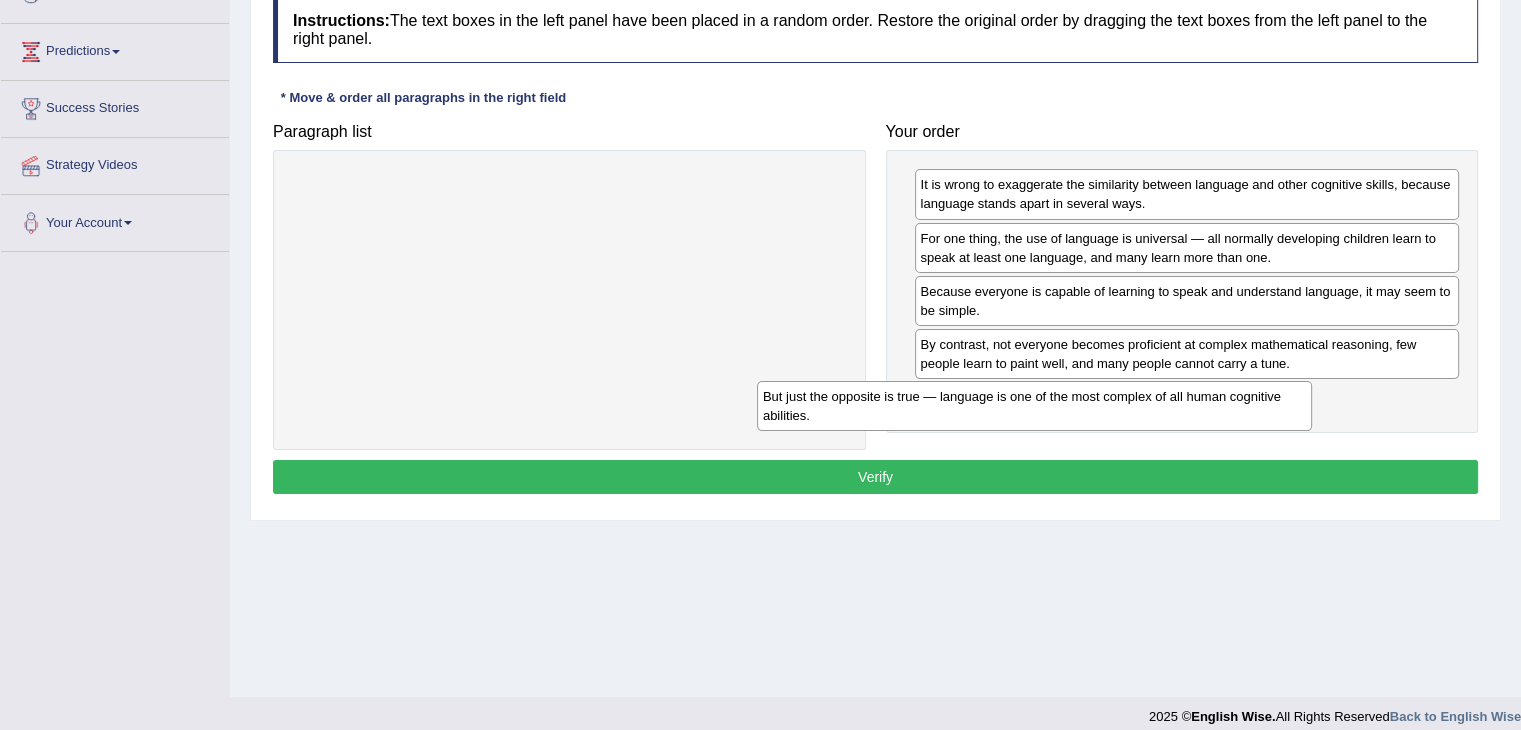drag, startPoint x: 691, startPoint y: 193, endPoint x: 1194, endPoint y: 405, distance: 545.8507 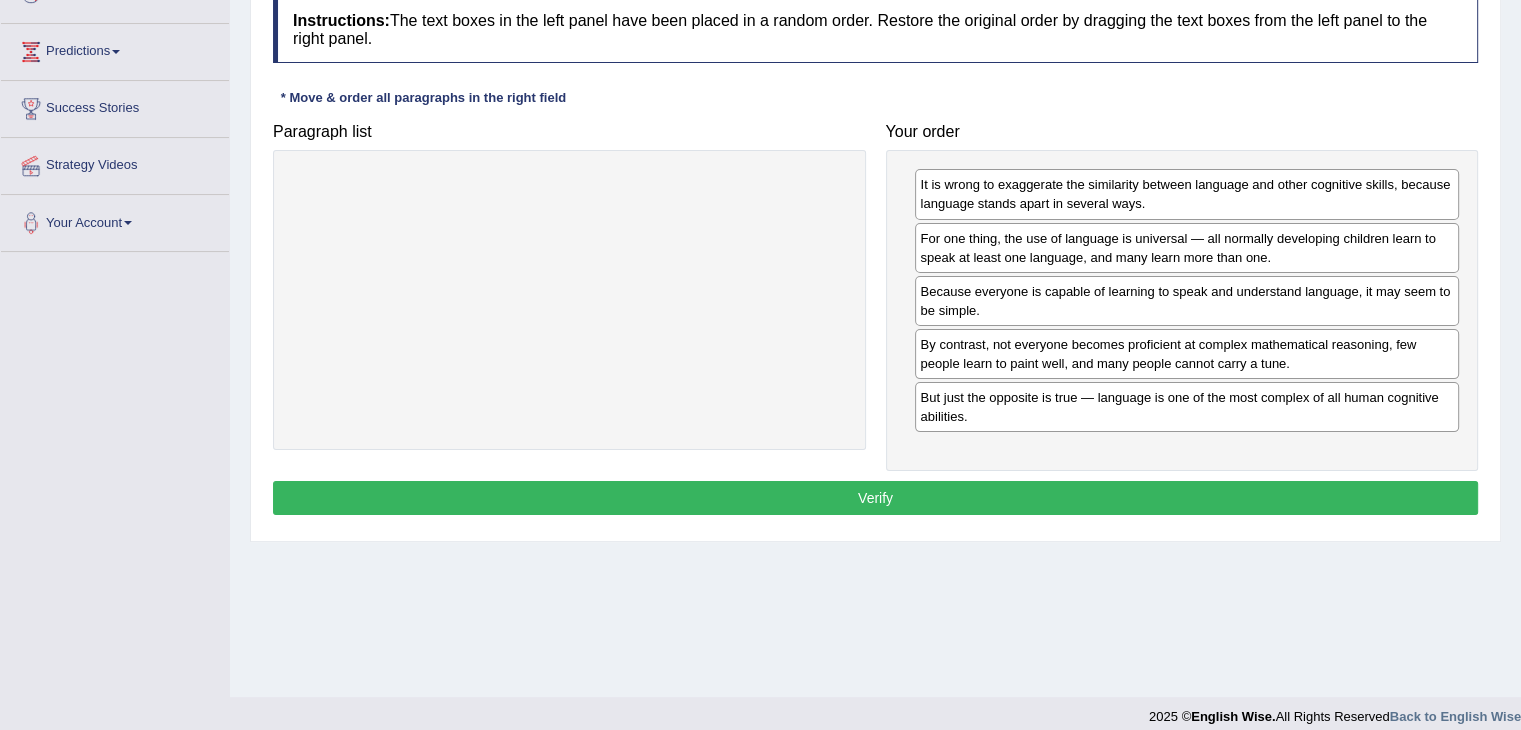 click on "Verify" at bounding box center (875, 498) 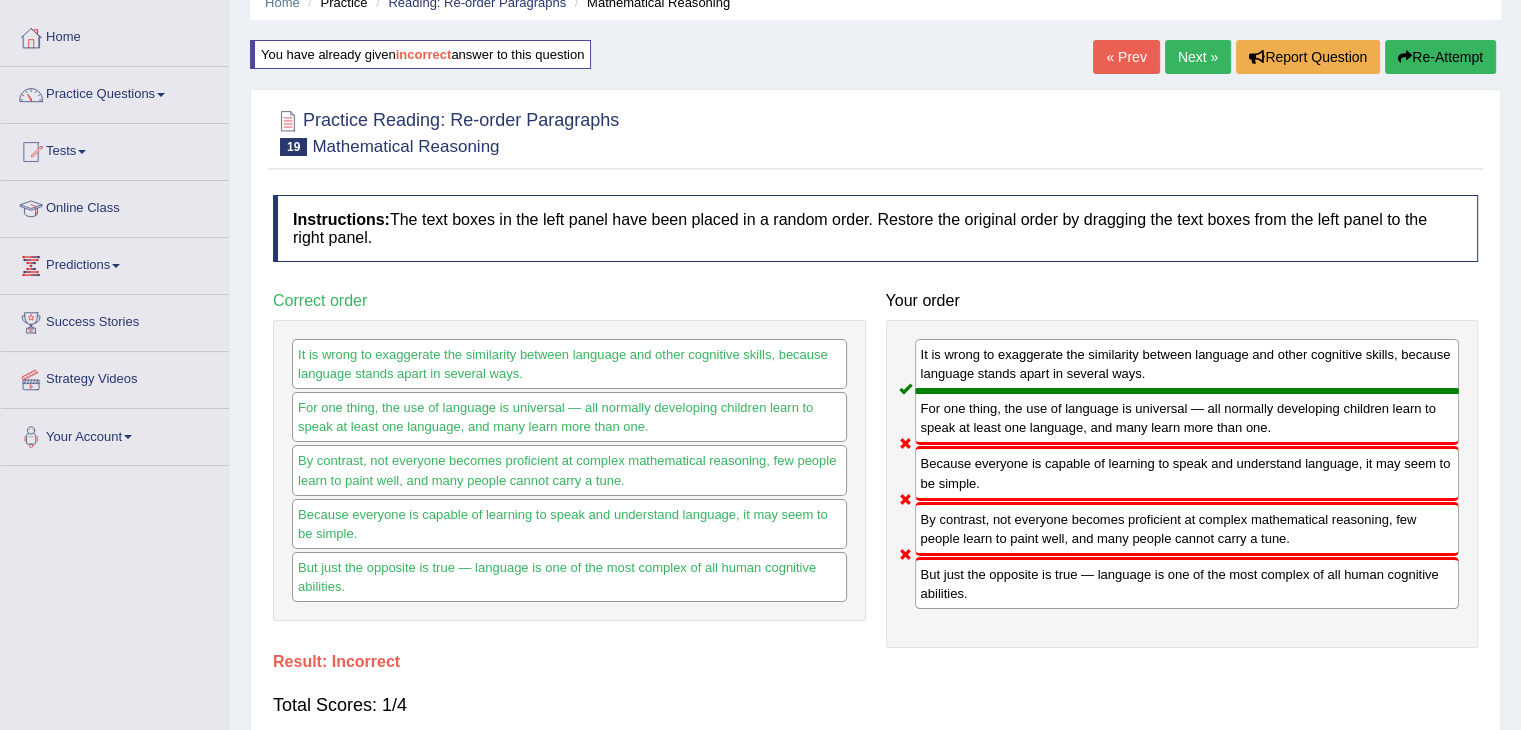 scroll, scrollTop: 87, scrollLeft: 0, axis: vertical 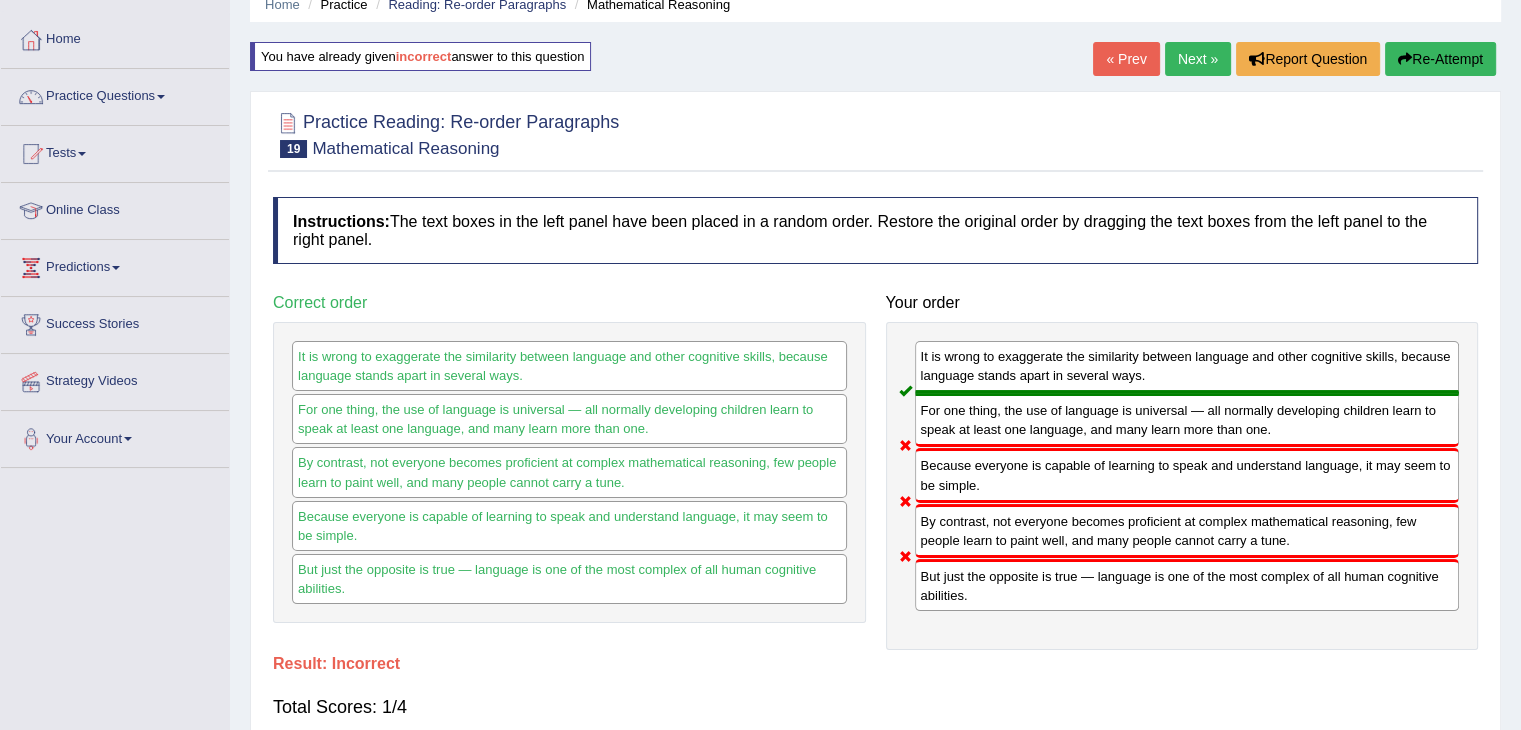 click on "Re-Attempt" at bounding box center [1440, 59] 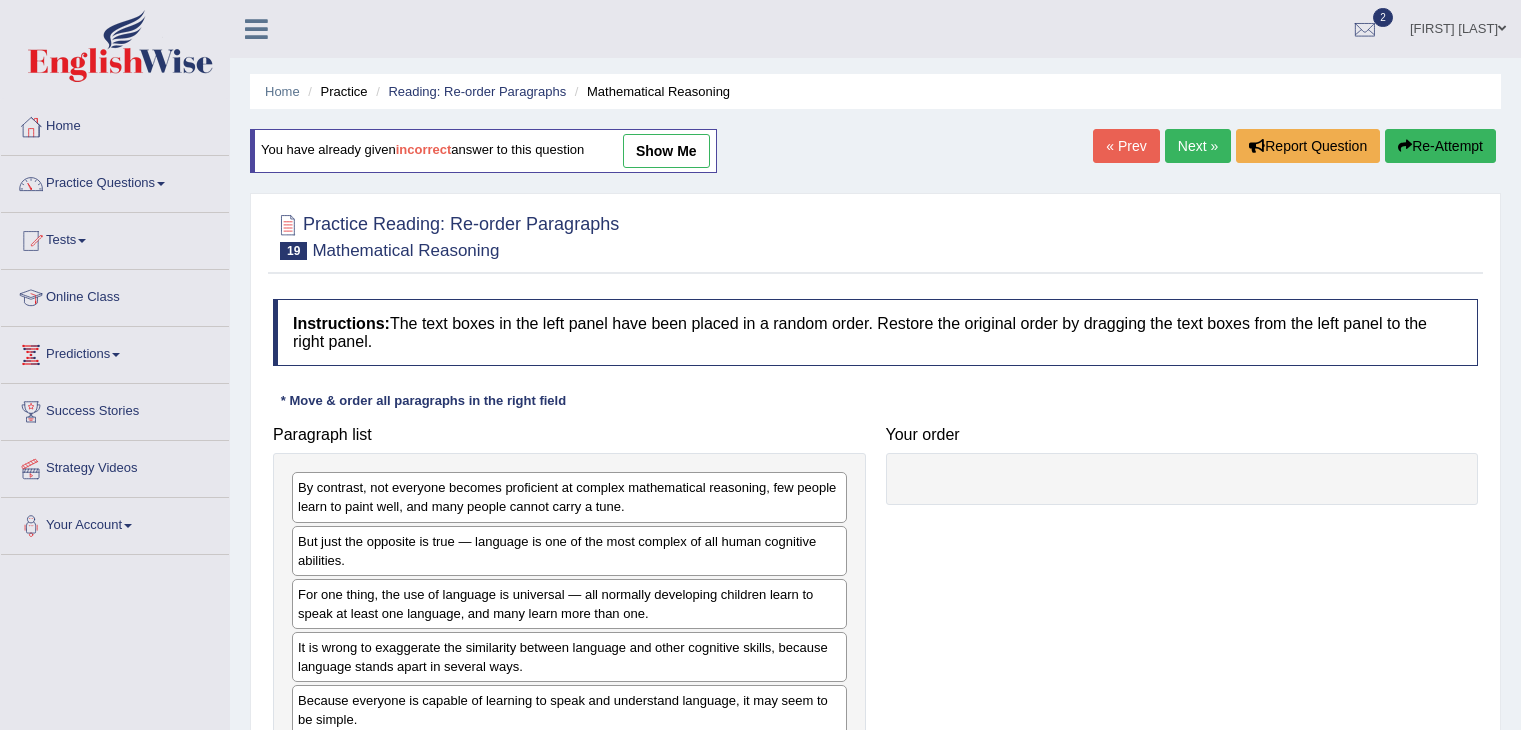 scroll, scrollTop: 87, scrollLeft: 0, axis: vertical 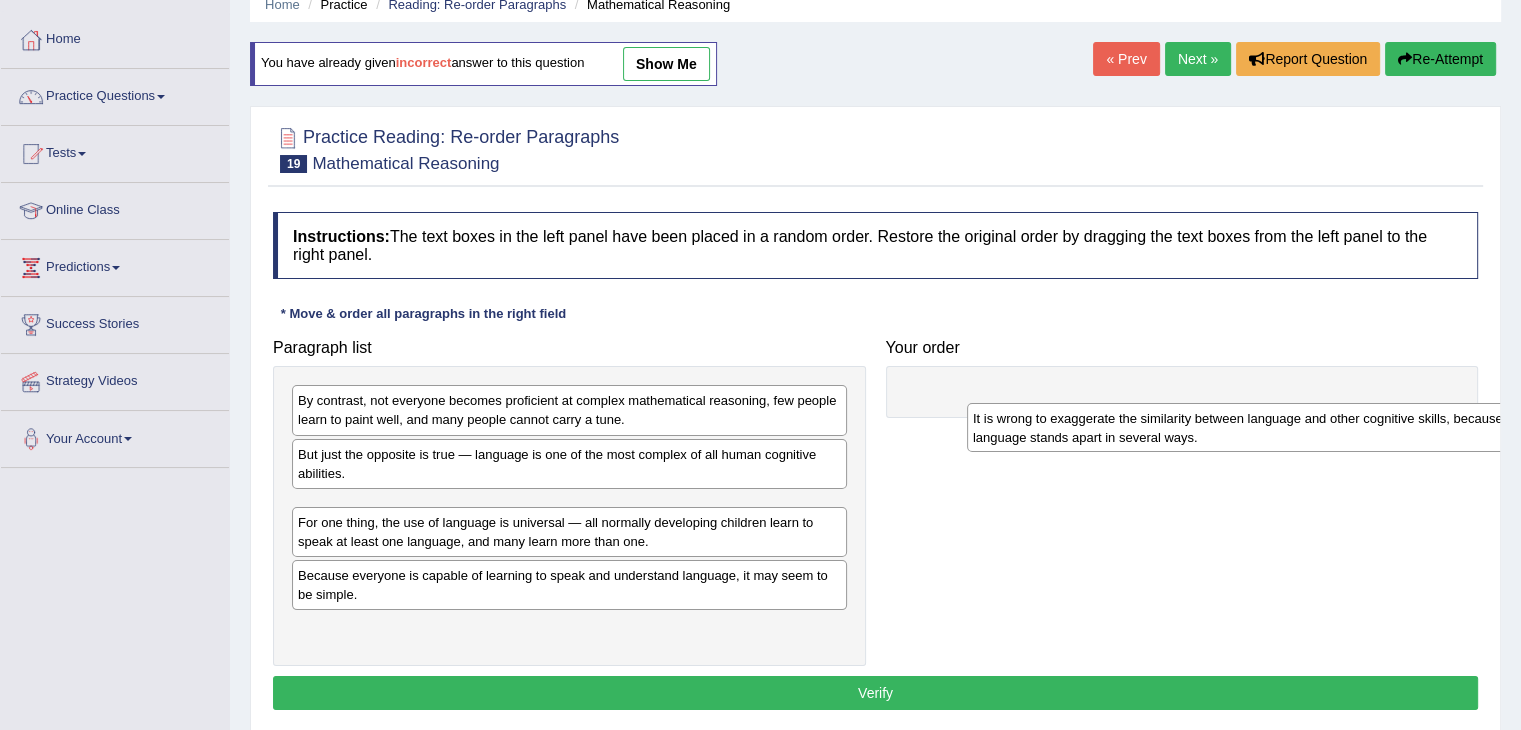 drag, startPoint x: 461, startPoint y: 575, endPoint x: 1124, endPoint y: 426, distance: 679.5366 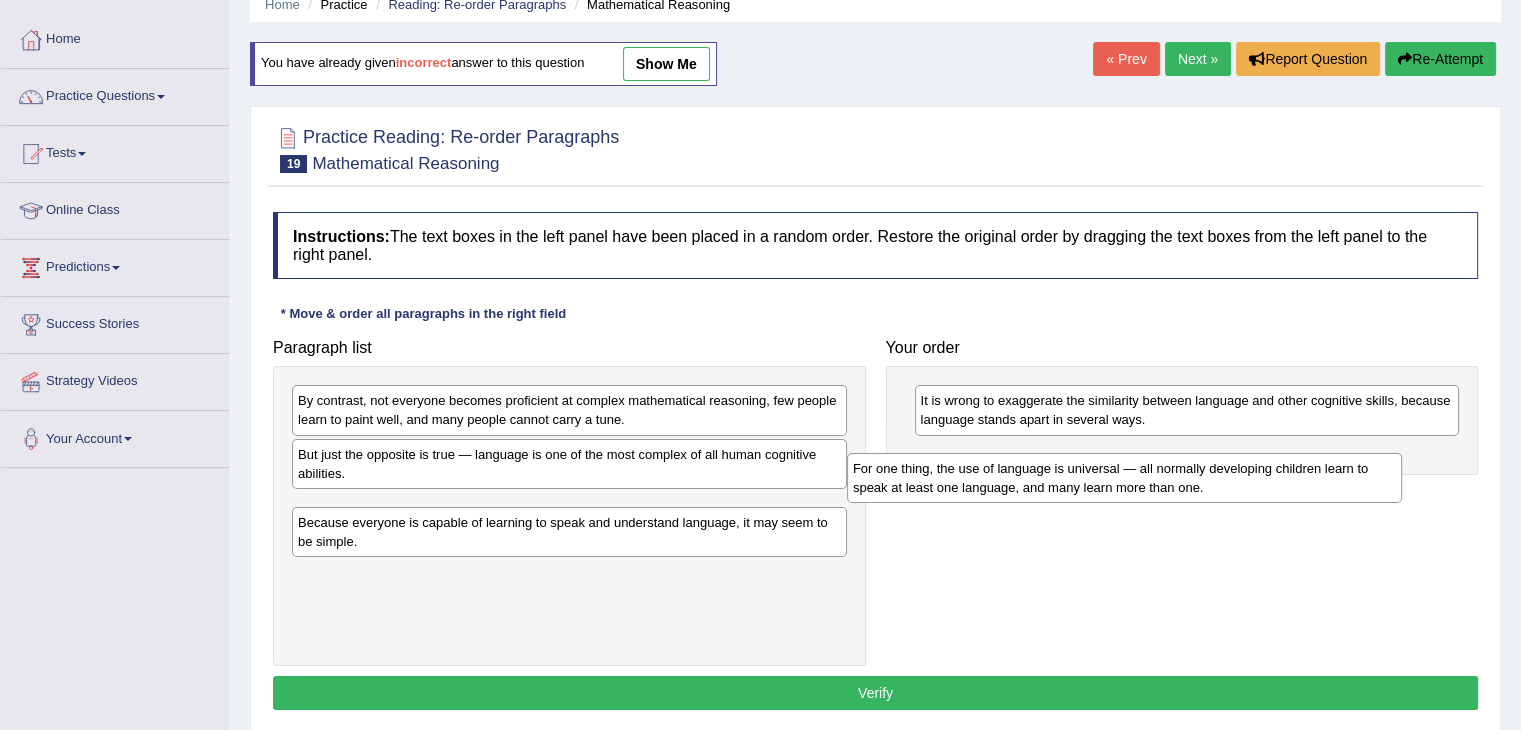 drag, startPoint x: 531, startPoint y: 521, endPoint x: 1086, endPoint y: 483, distance: 556.2994 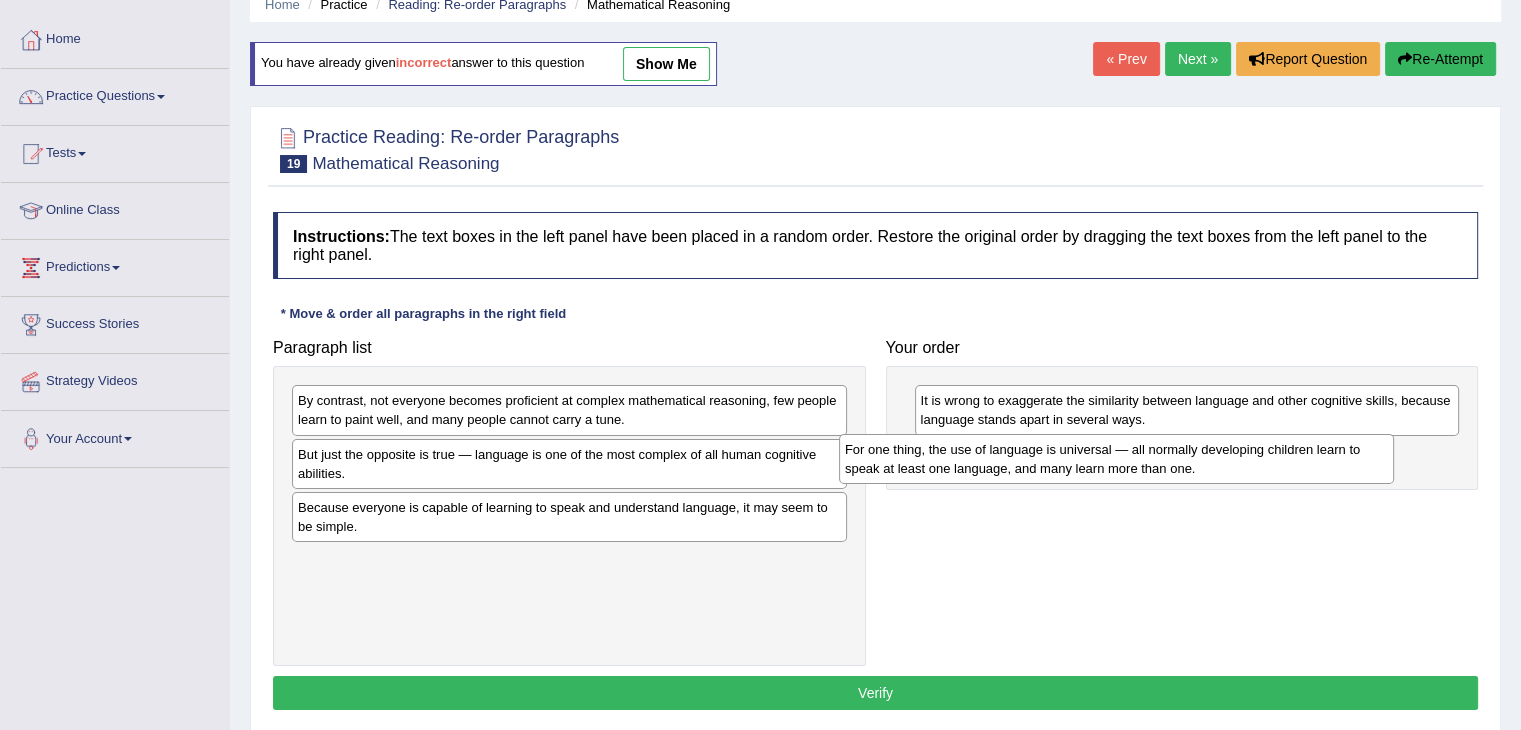 drag, startPoint x: 662, startPoint y: 519, endPoint x: 1224, endPoint y: 471, distance: 564.0461 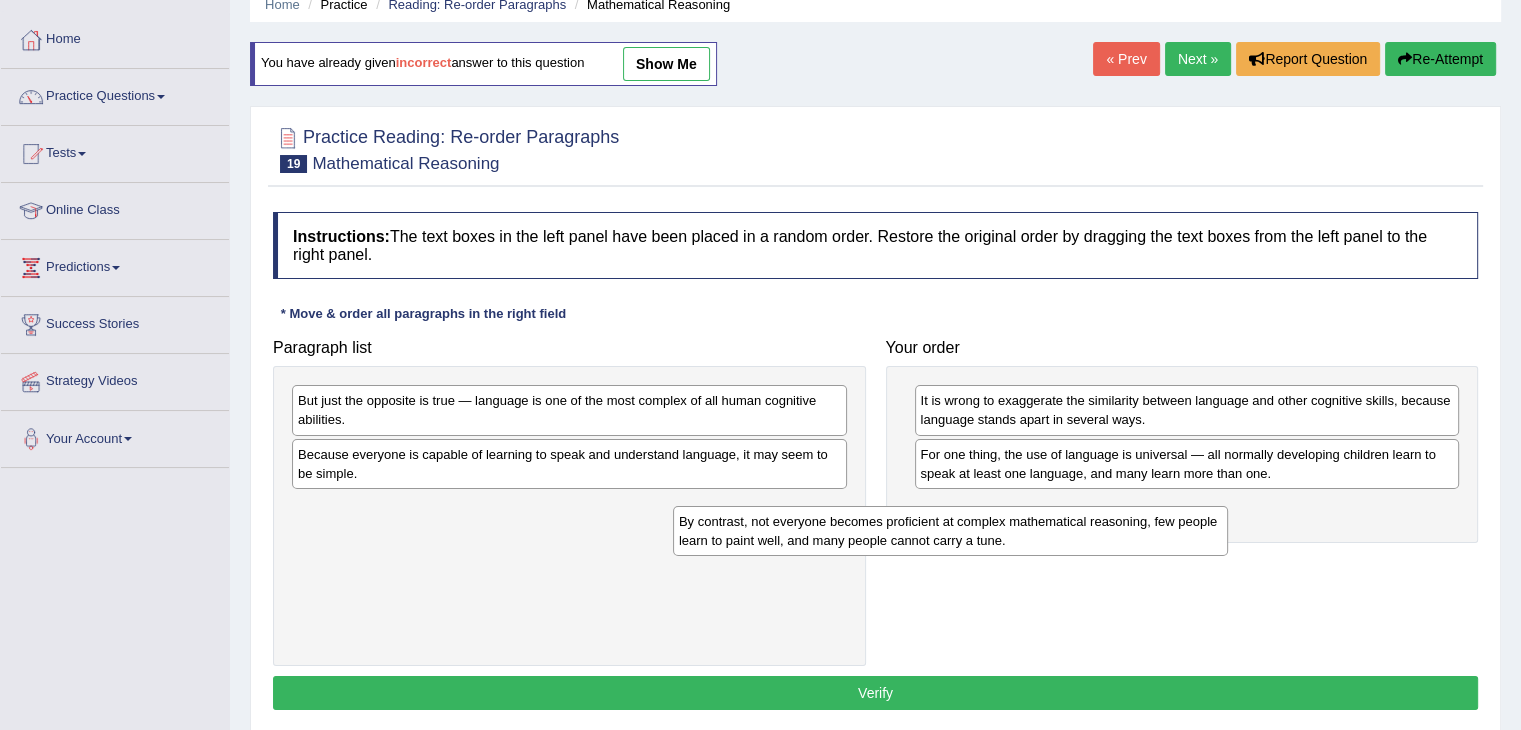 drag, startPoint x: 677, startPoint y: 415, endPoint x: 1069, endPoint y: 537, distance: 410.546 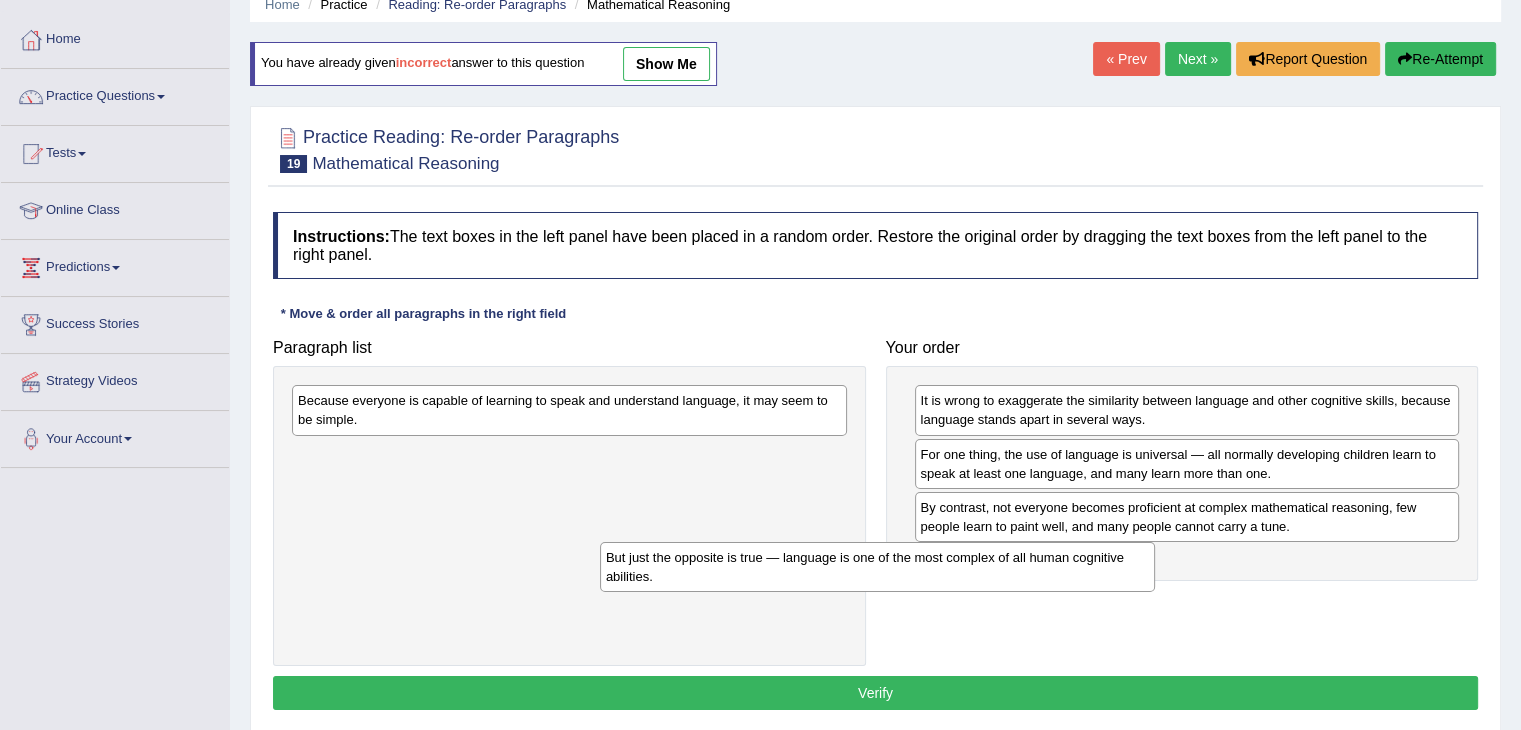 drag, startPoint x: 708, startPoint y: 423, endPoint x: 1038, endPoint y: 581, distance: 365.8743 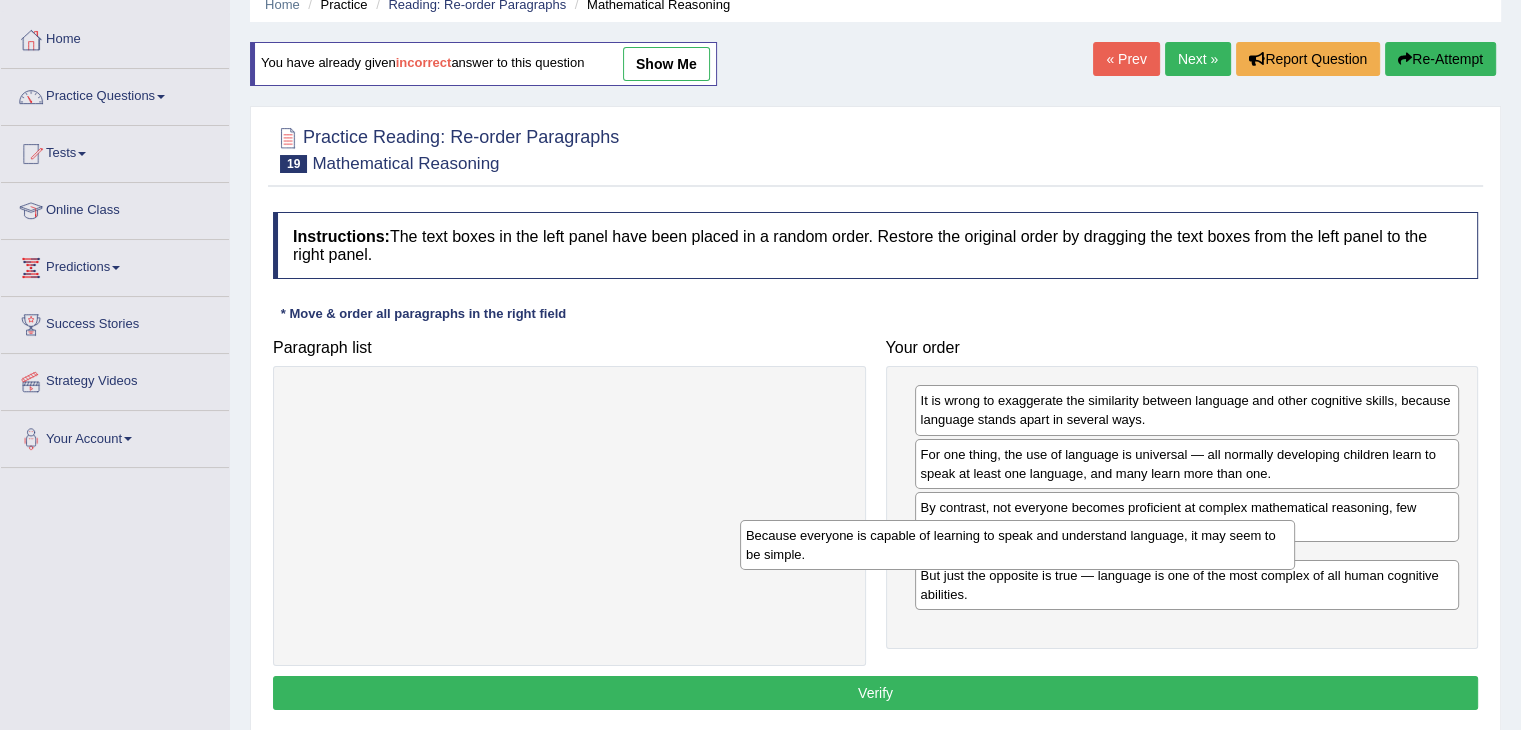 drag, startPoint x: 720, startPoint y: 418, endPoint x: 1188, endPoint y: 551, distance: 486.53162 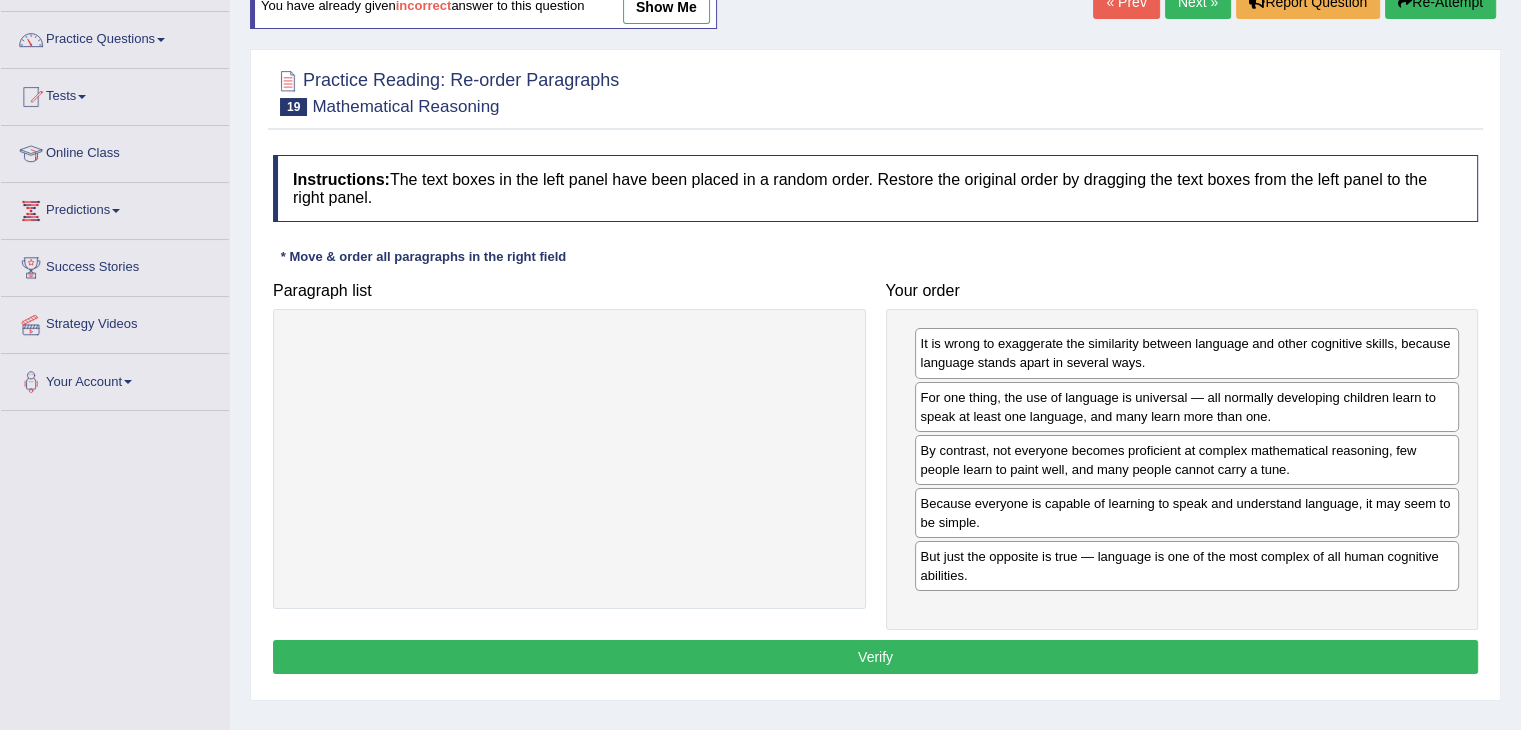 scroll, scrollTop: 161, scrollLeft: 0, axis: vertical 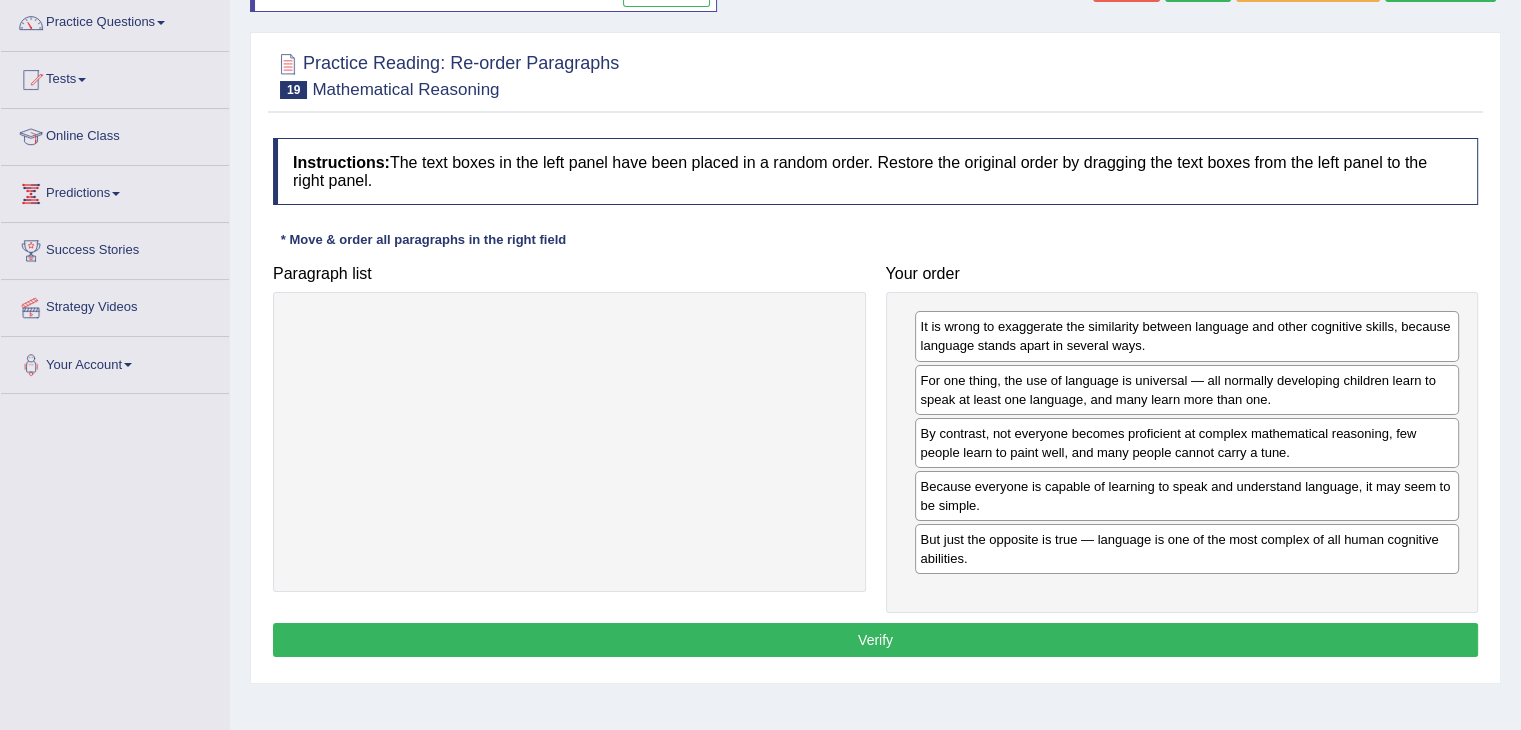 click on "Verify" at bounding box center (875, 640) 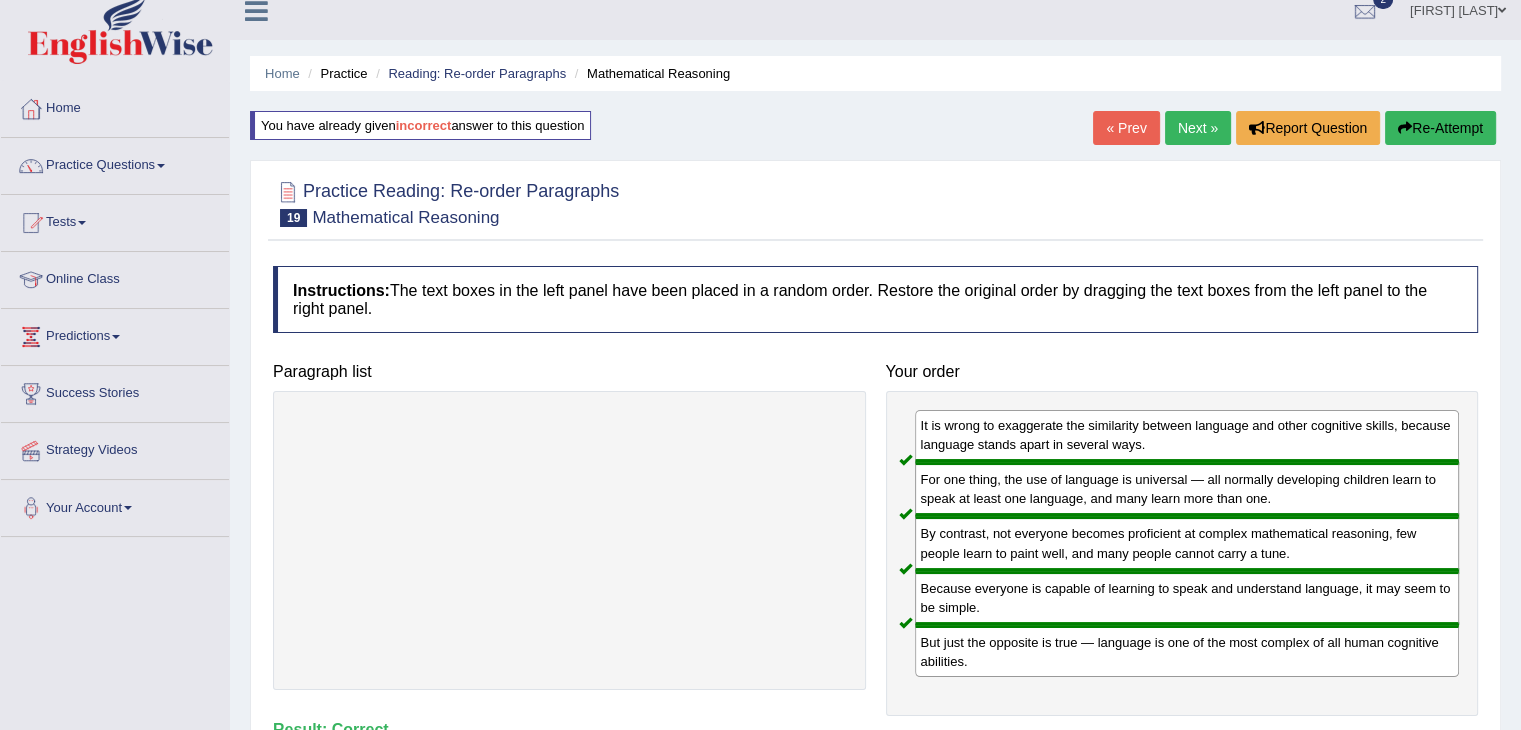 scroll, scrollTop: 0, scrollLeft: 0, axis: both 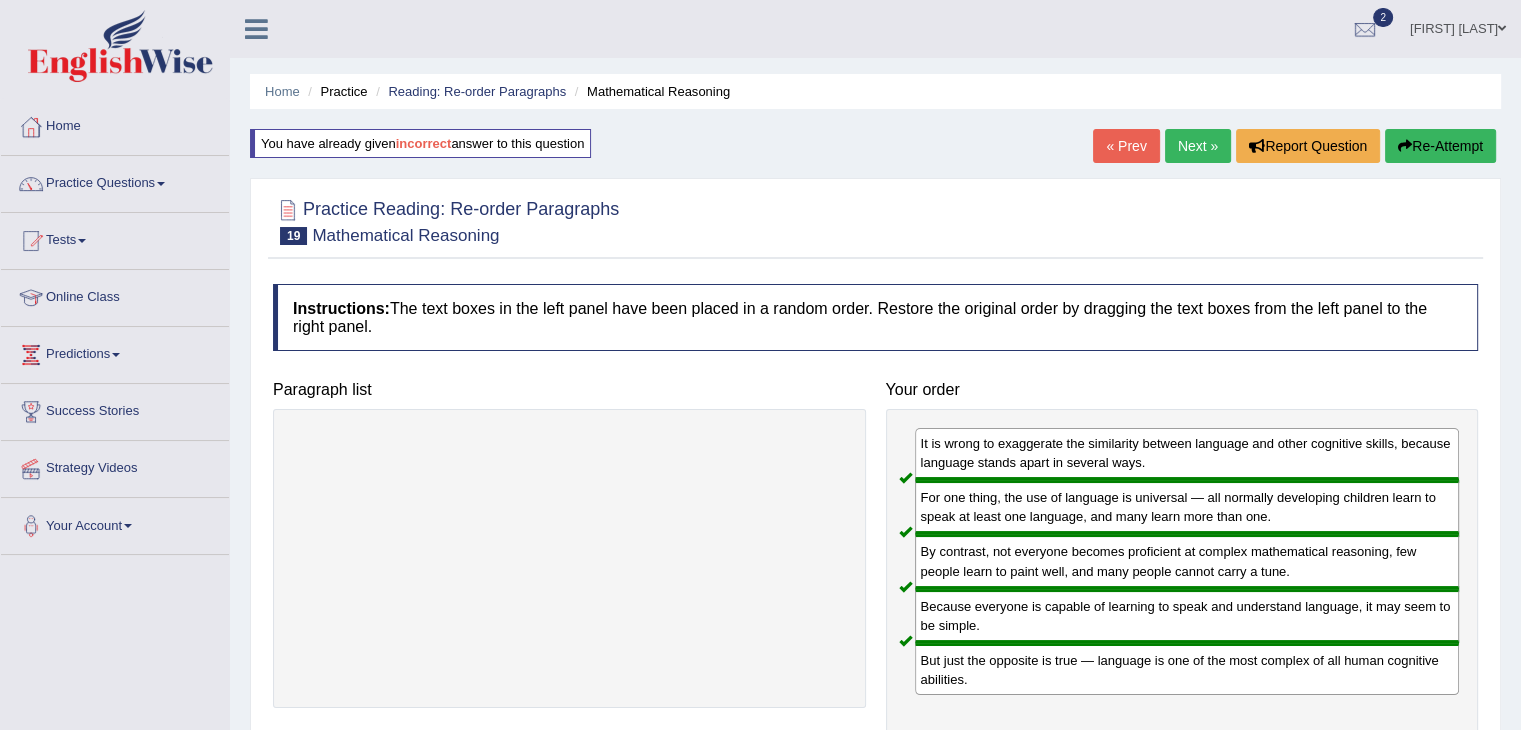 click on "Next »" at bounding box center (1198, 146) 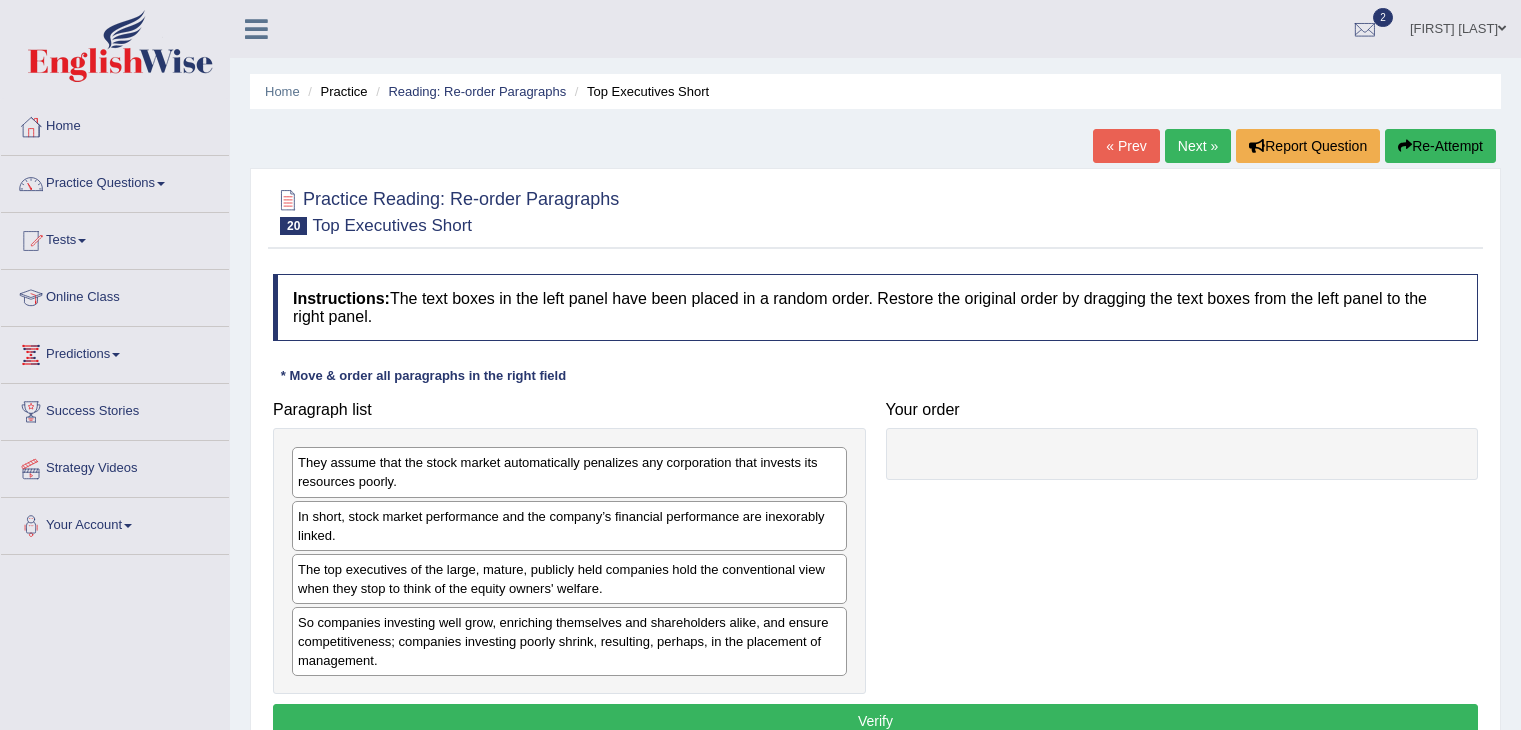 scroll, scrollTop: 0, scrollLeft: 0, axis: both 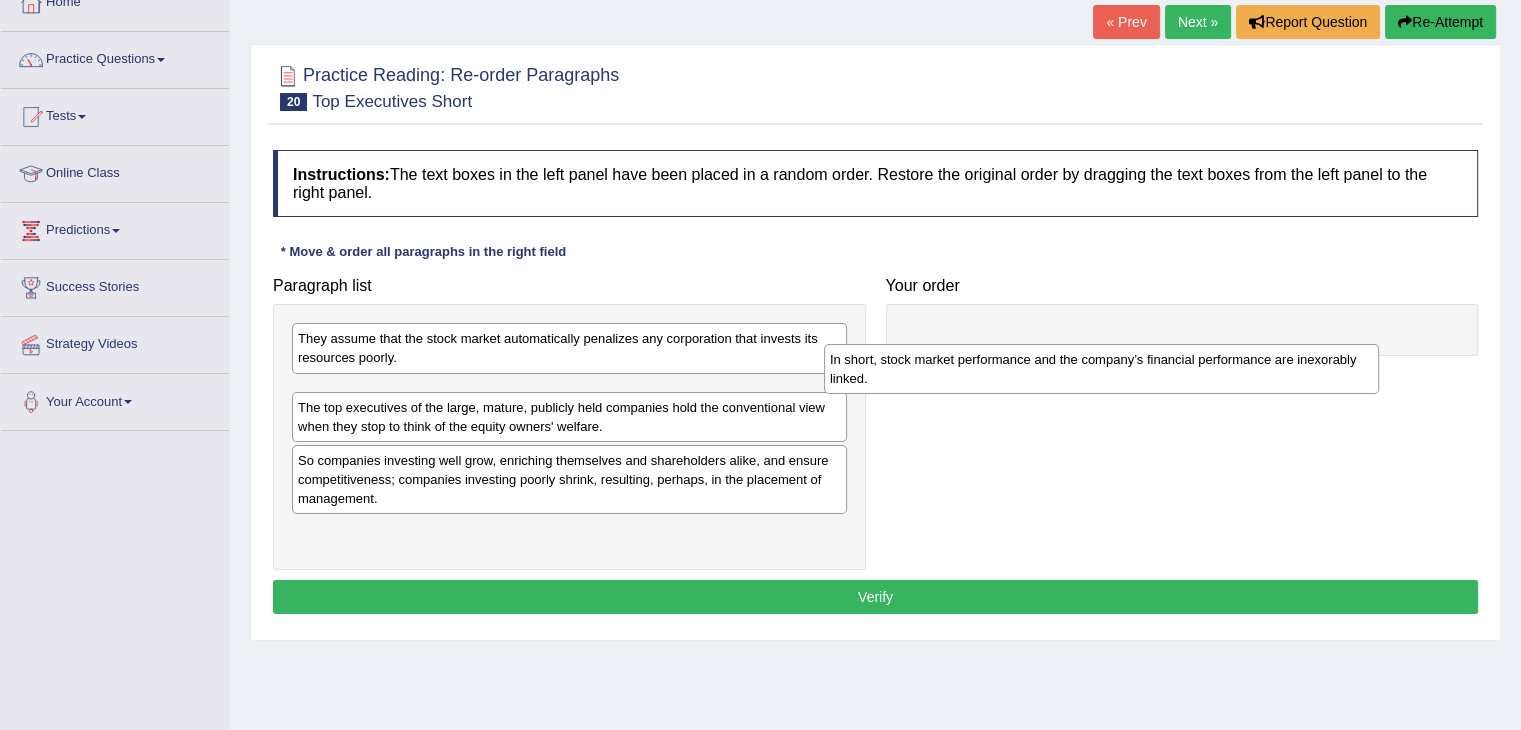 drag, startPoint x: 513, startPoint y: 399, endPoint x: 1045, endPoint y: 366, distance: 533.0225 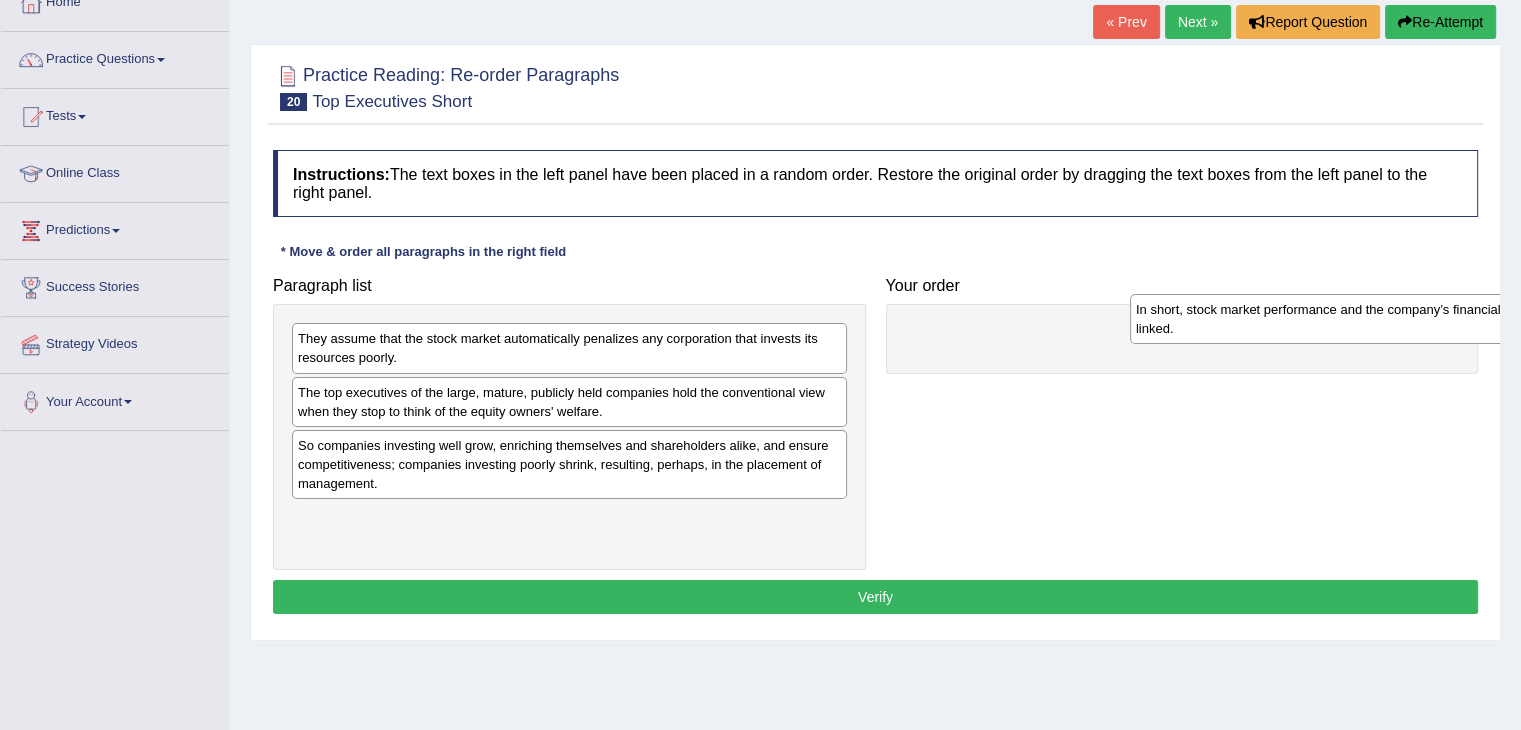 drag, startPoint x: 568, startPoint y: 400, endPoint x: 1406, endPoint y: 317, distance: 842.10034 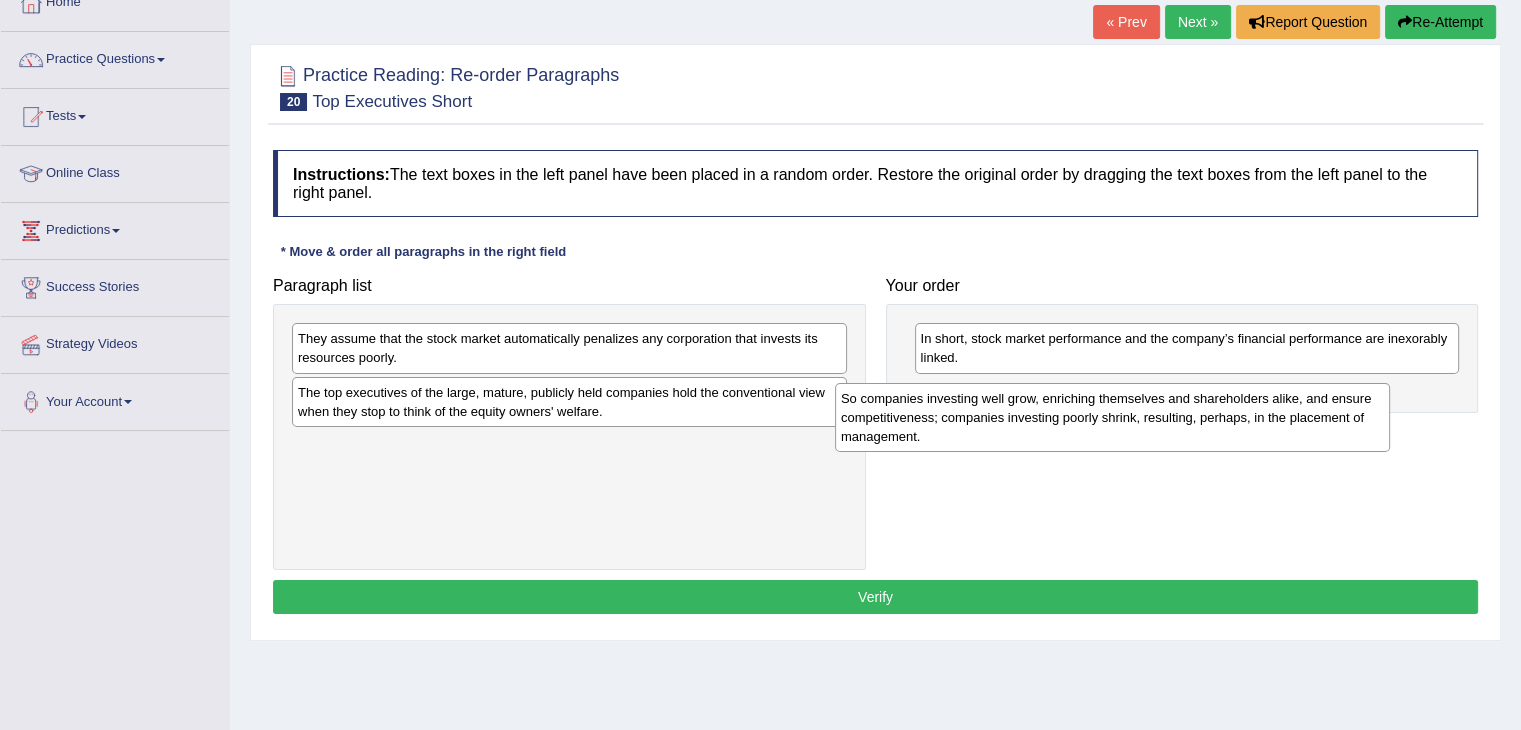 drag, startPoint x: 741, startPoint y: 470, endPoint x: 1319, endPoint y: 409, distance: 581.20996 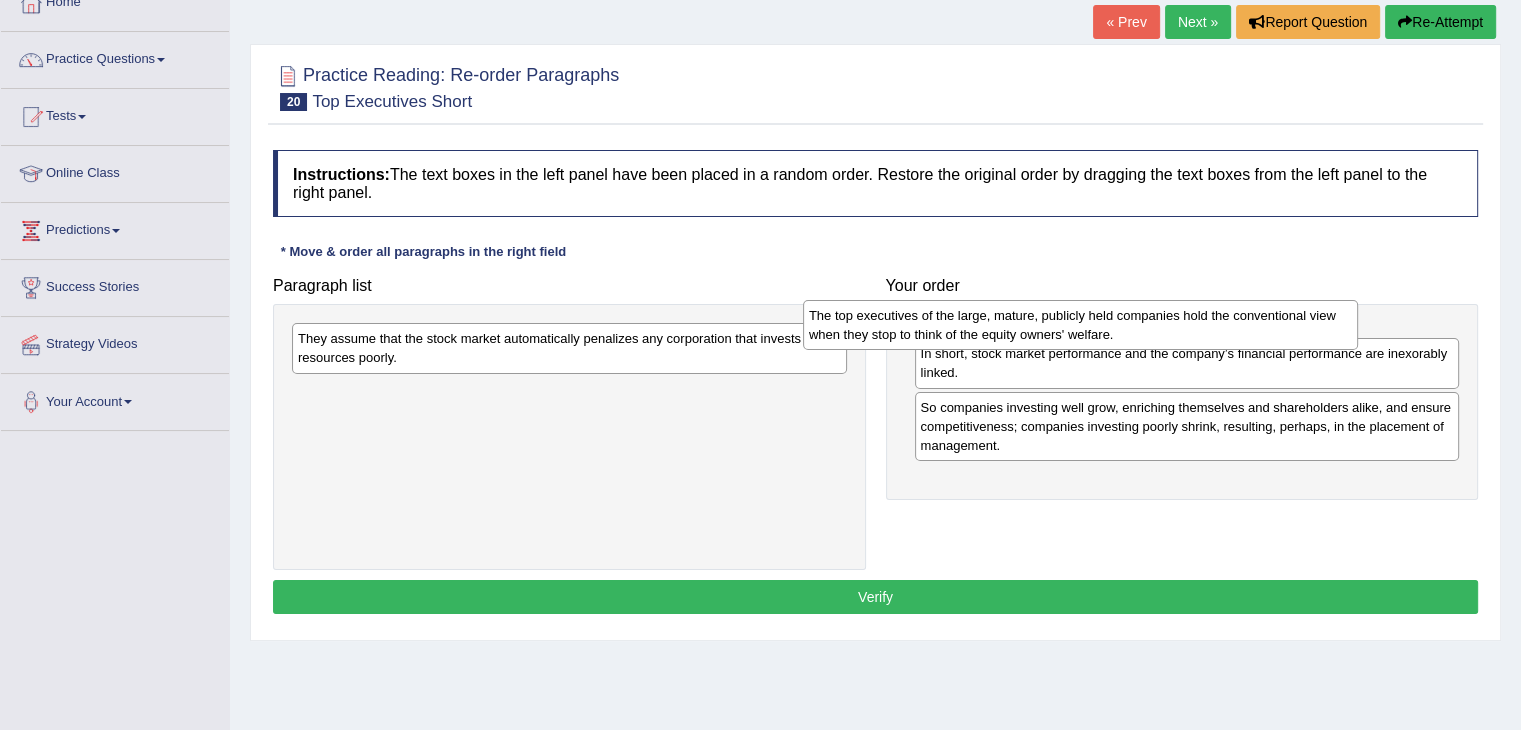 drag, startPoint x: 698, startPoint y: 409, endPoint x: 1211, endPoint y: 332, distance: 518.7466 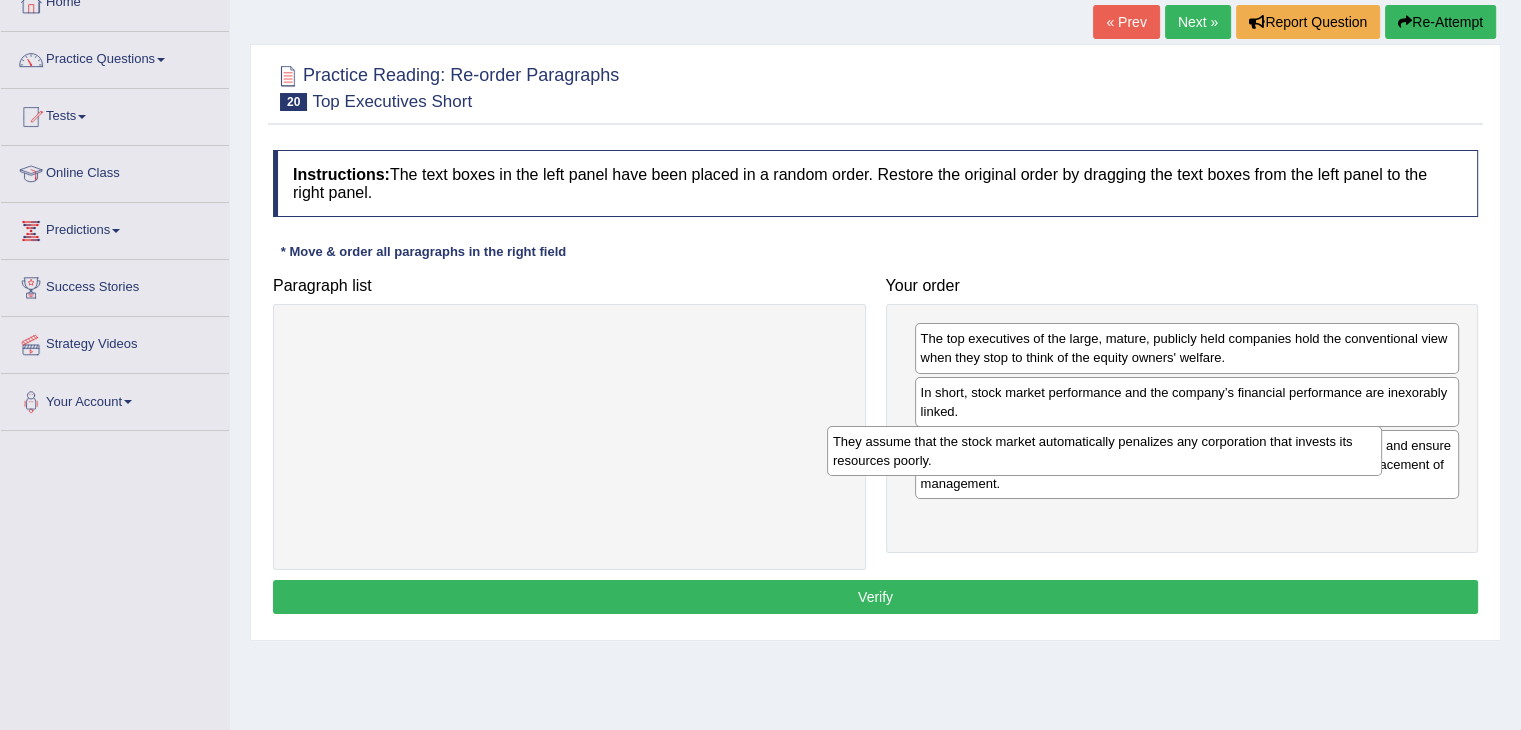 drag, startPoint x: 718, startPoint y: 353, endPoint x: 1275, endPoint y: 455, distance: 566.2623 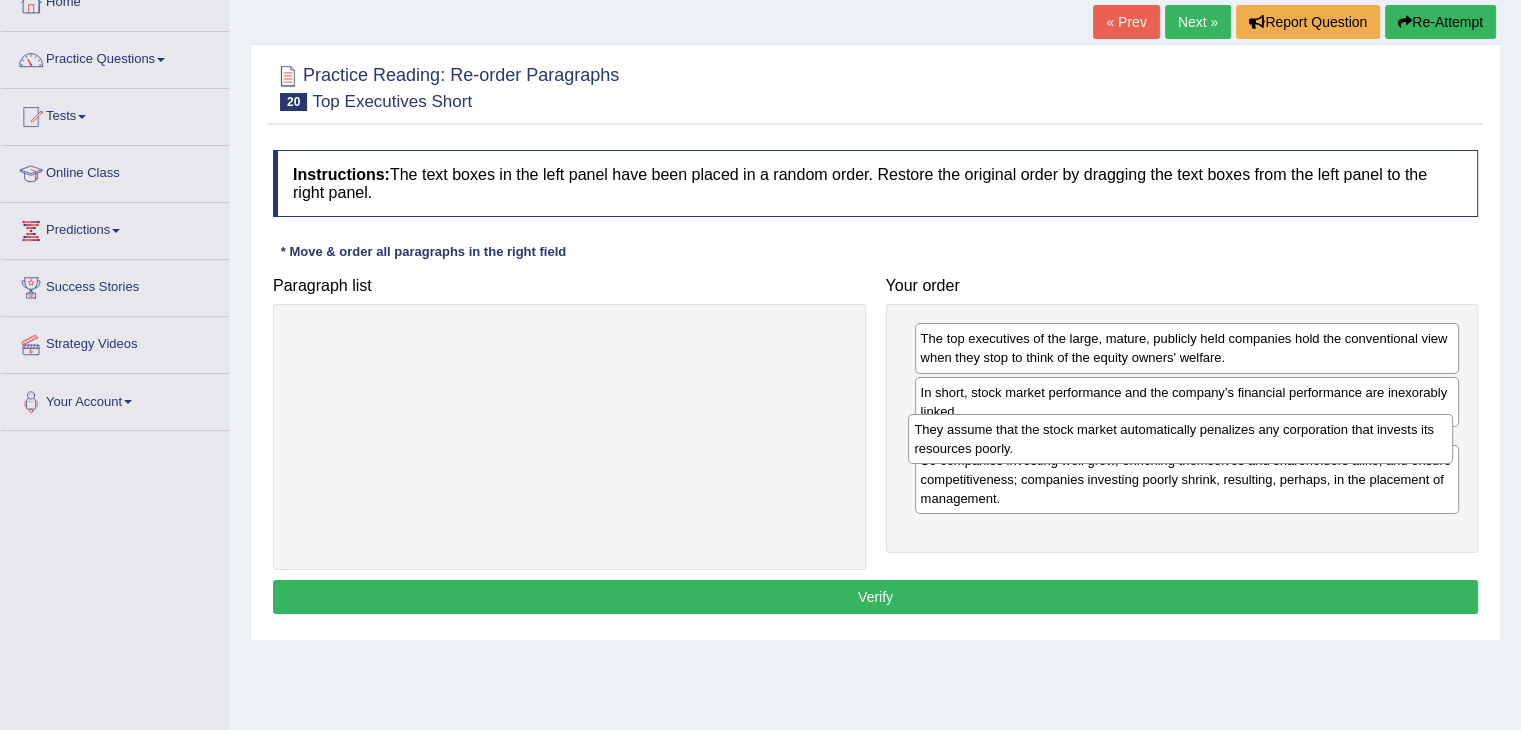 drag, startPoint x: 1071, startPoint y: 533, endPoint x: 1065, endPoint y: 451, distance: 82.219215 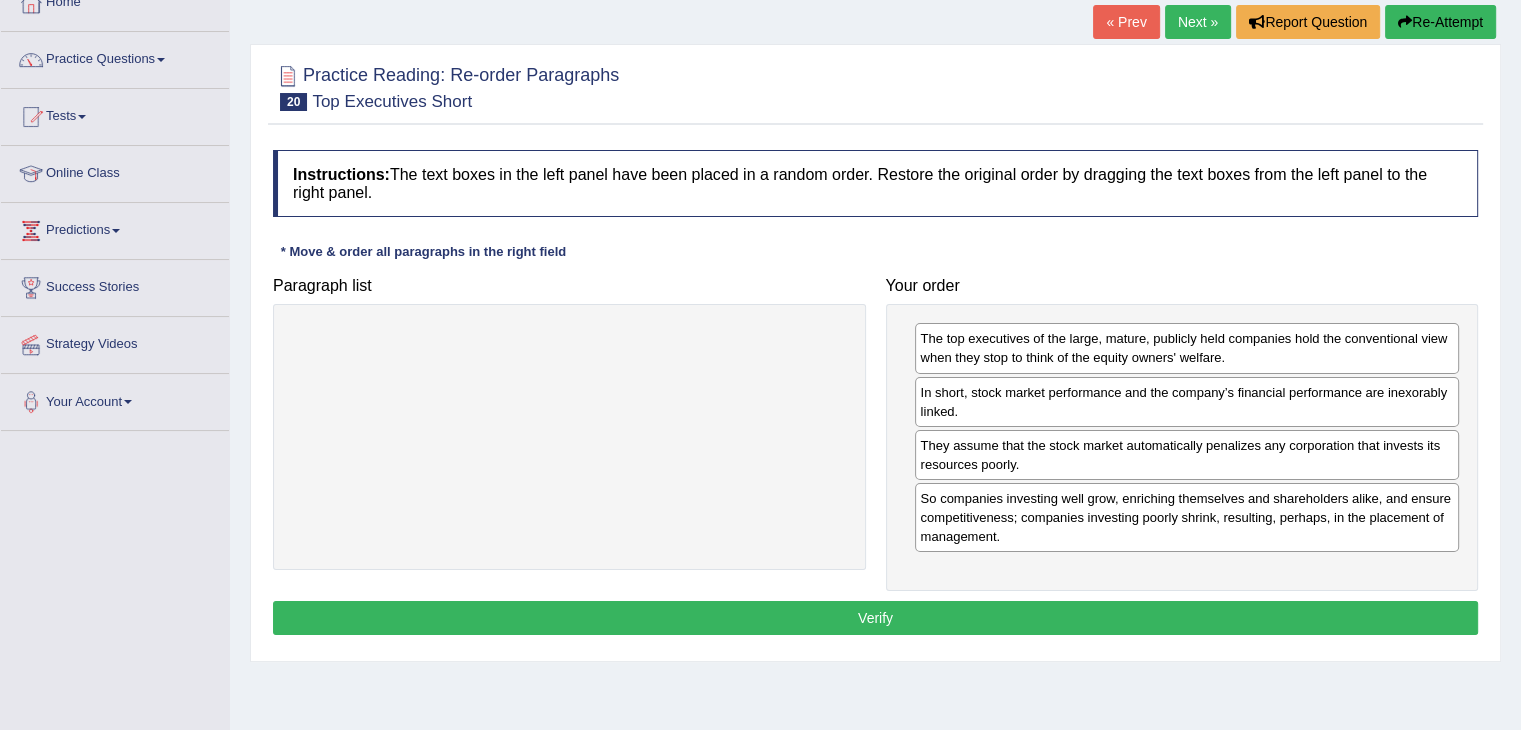 click on "Verify" at bounding box center [875, 618] 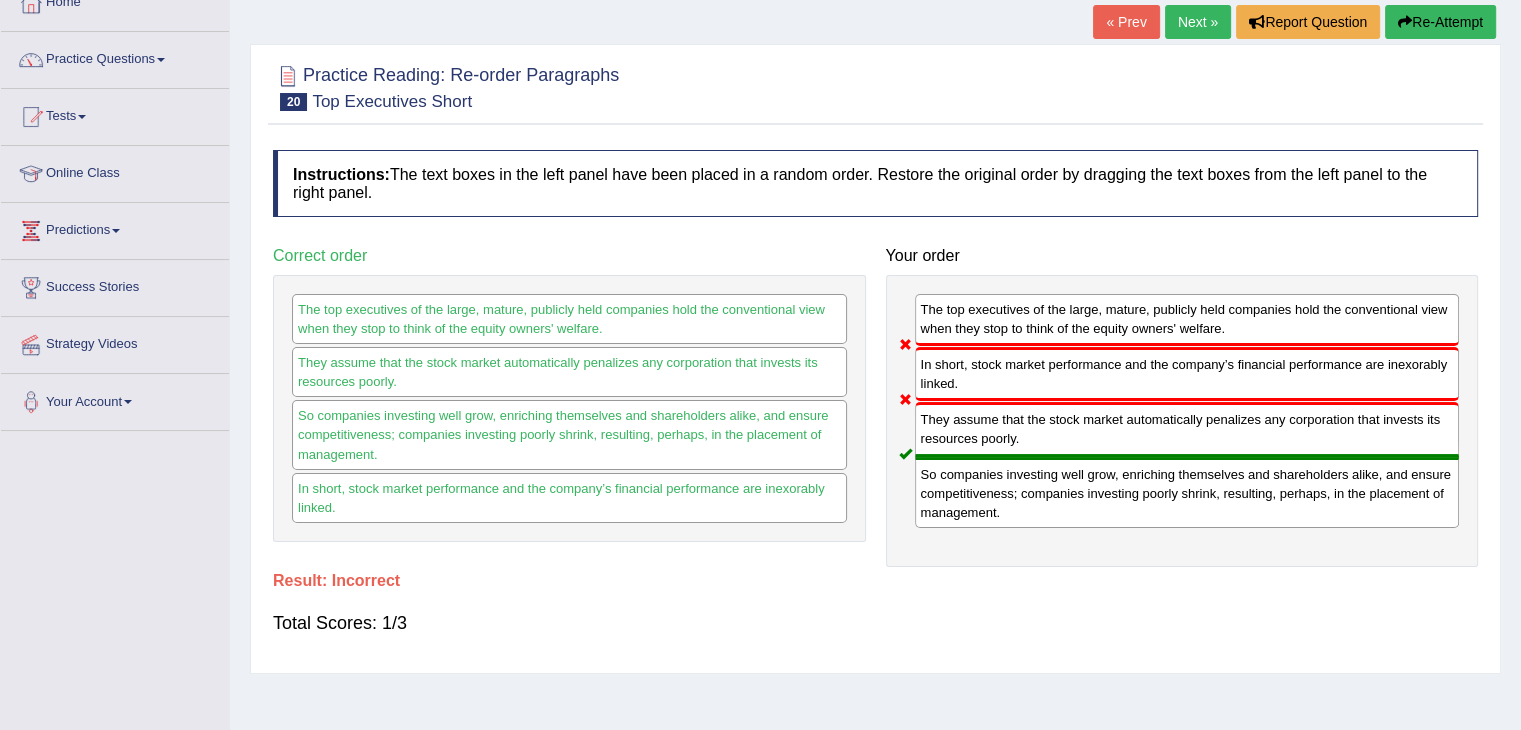 click on "Re-Attempt" at bounding box center (1440, 22) 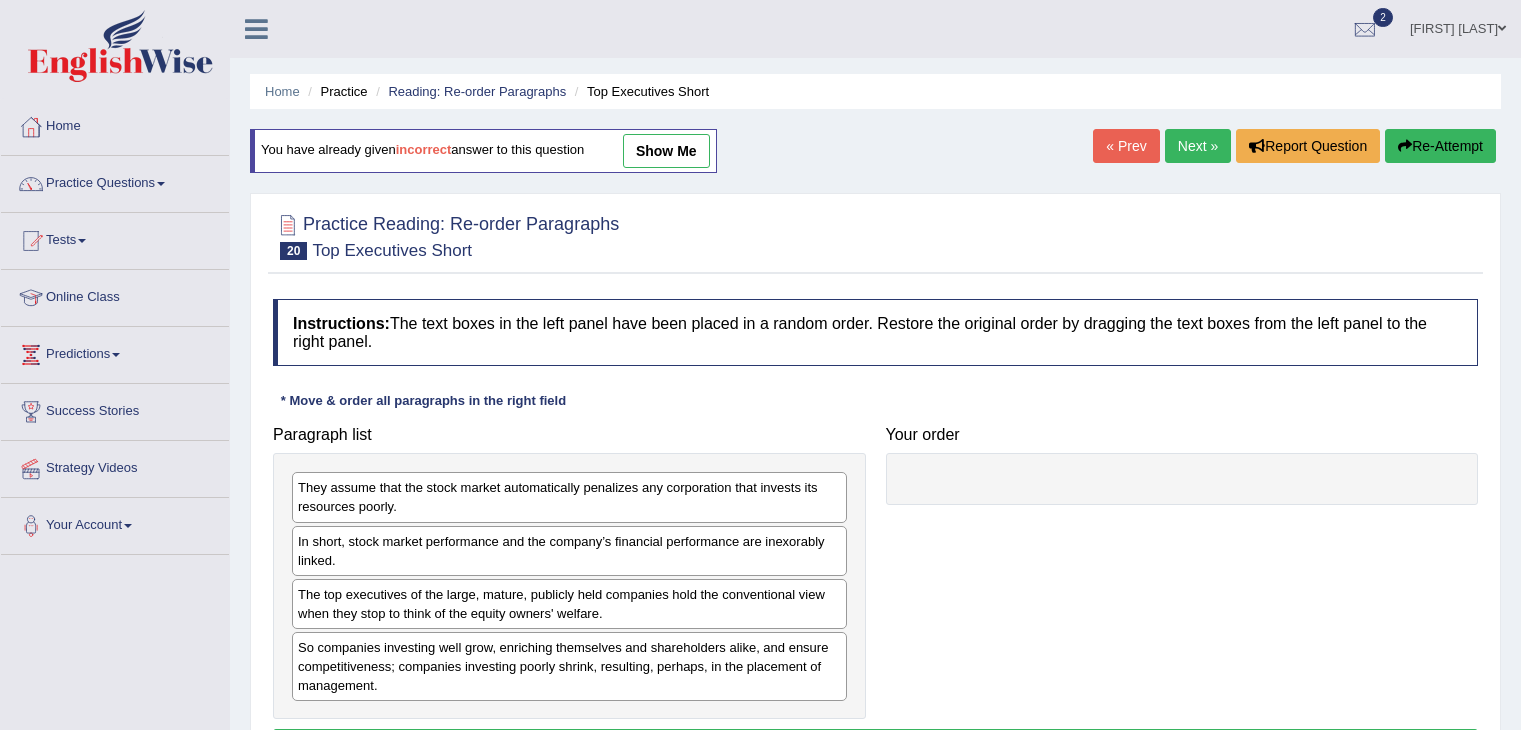 scroll, scrollTop: 129, scrollLeft: 0, axis: vertical 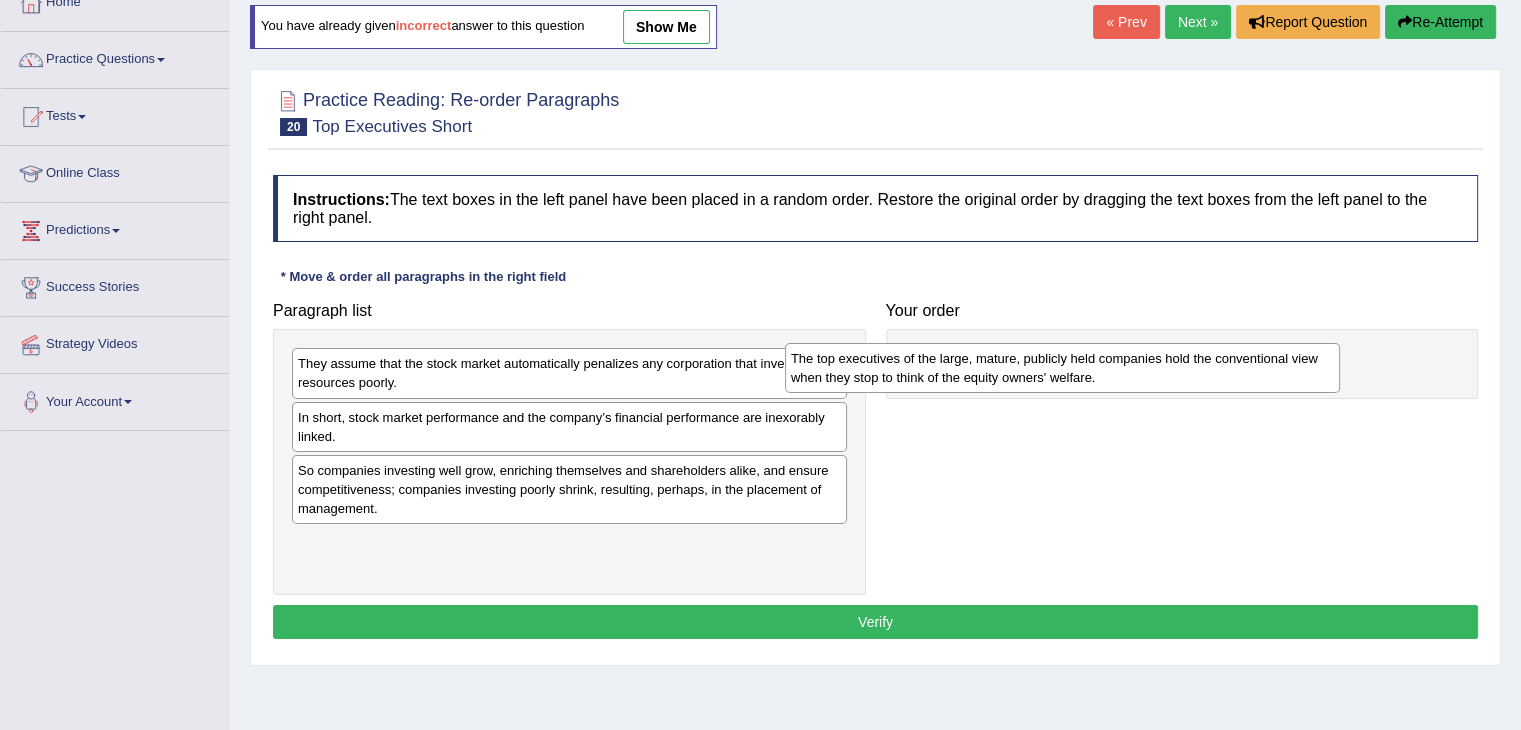 drag, startPoint x: 514, startPoint y: 473, endPoint x: 1007, endPoint y: 362, distance: 505.34146 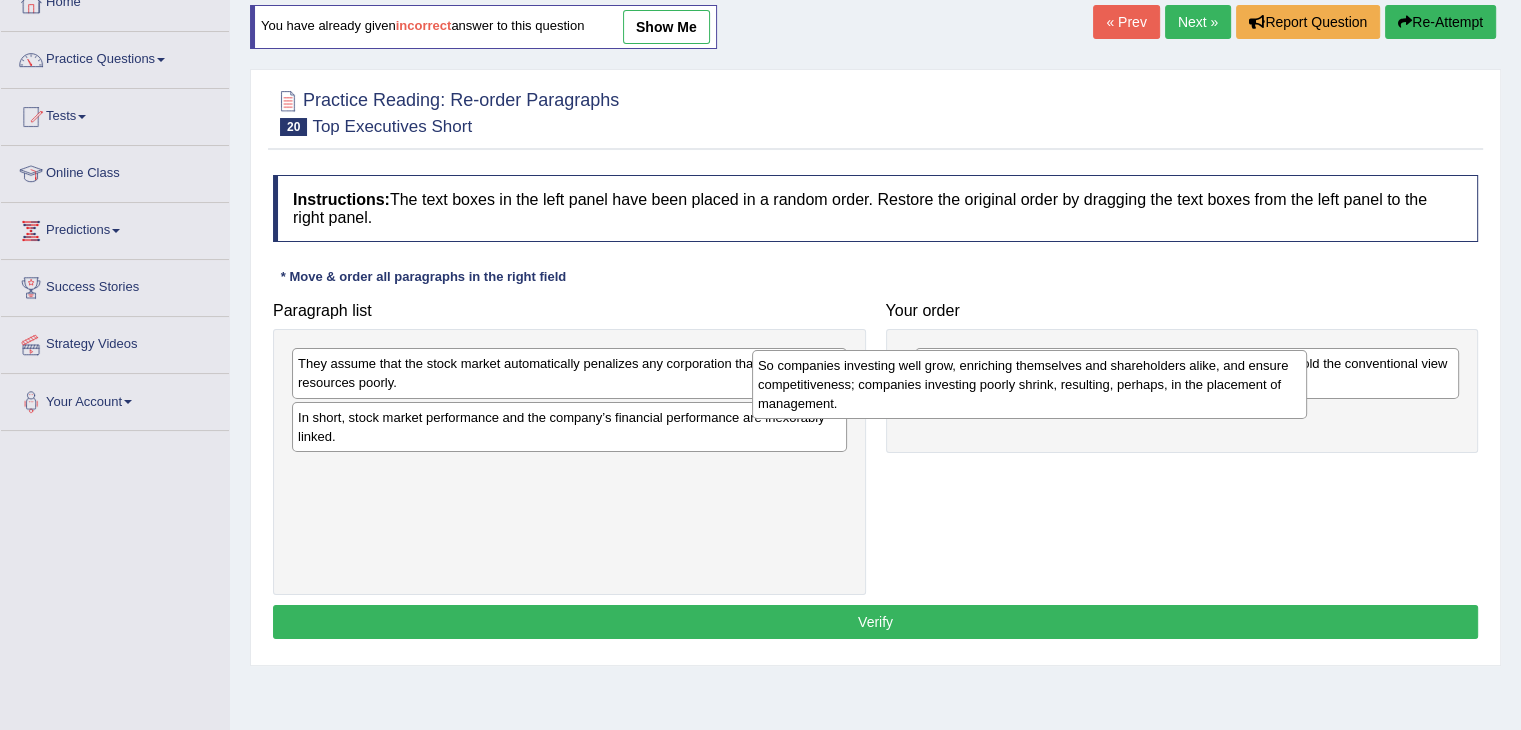 drag, startPoint x: 591, startPoint y: 481, endPoint x: 1051, endPoint y: 379, distance: 471.173 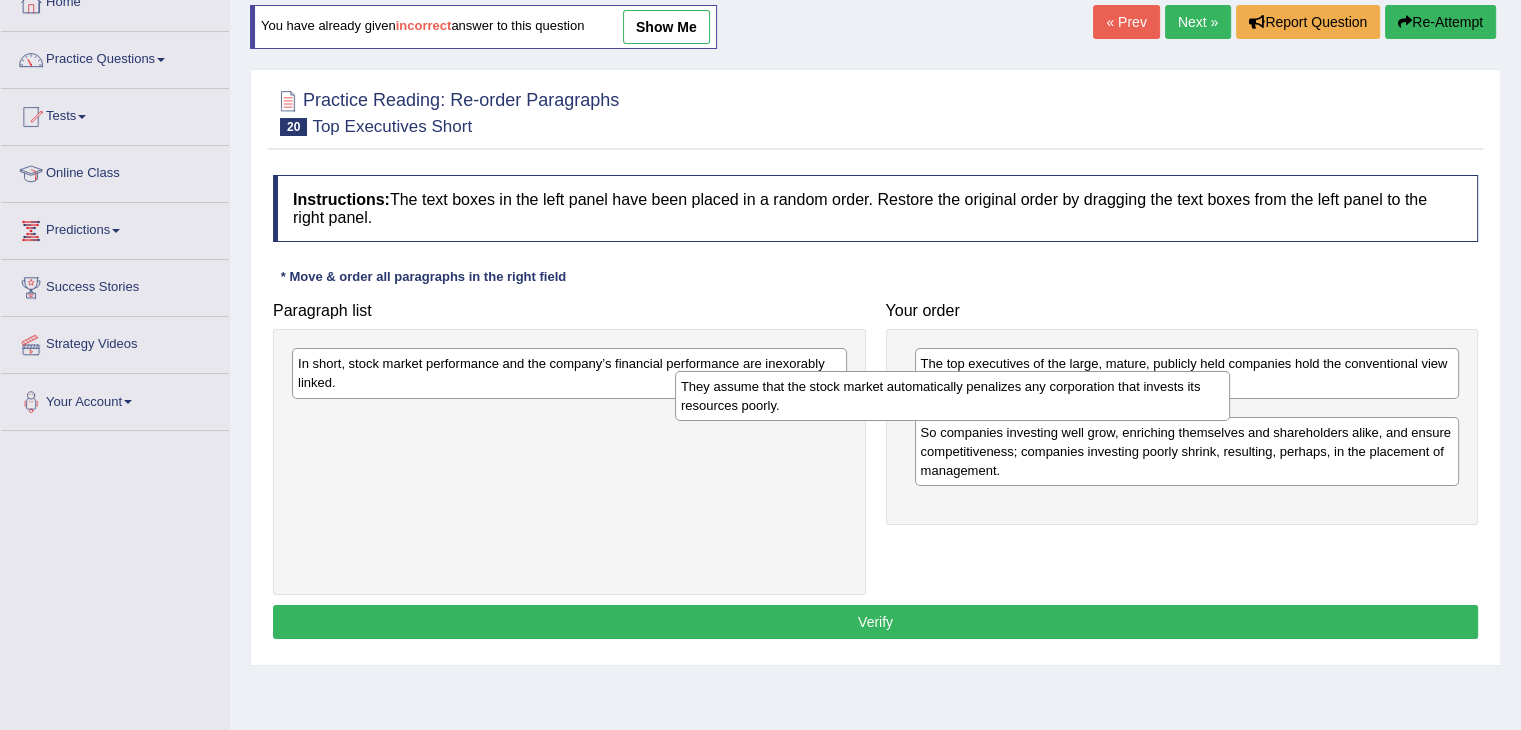 drag, startPoint x: 645, startPoint y: 365, endPoint x: 1050, endPoint y: 394, distance: 406.03696 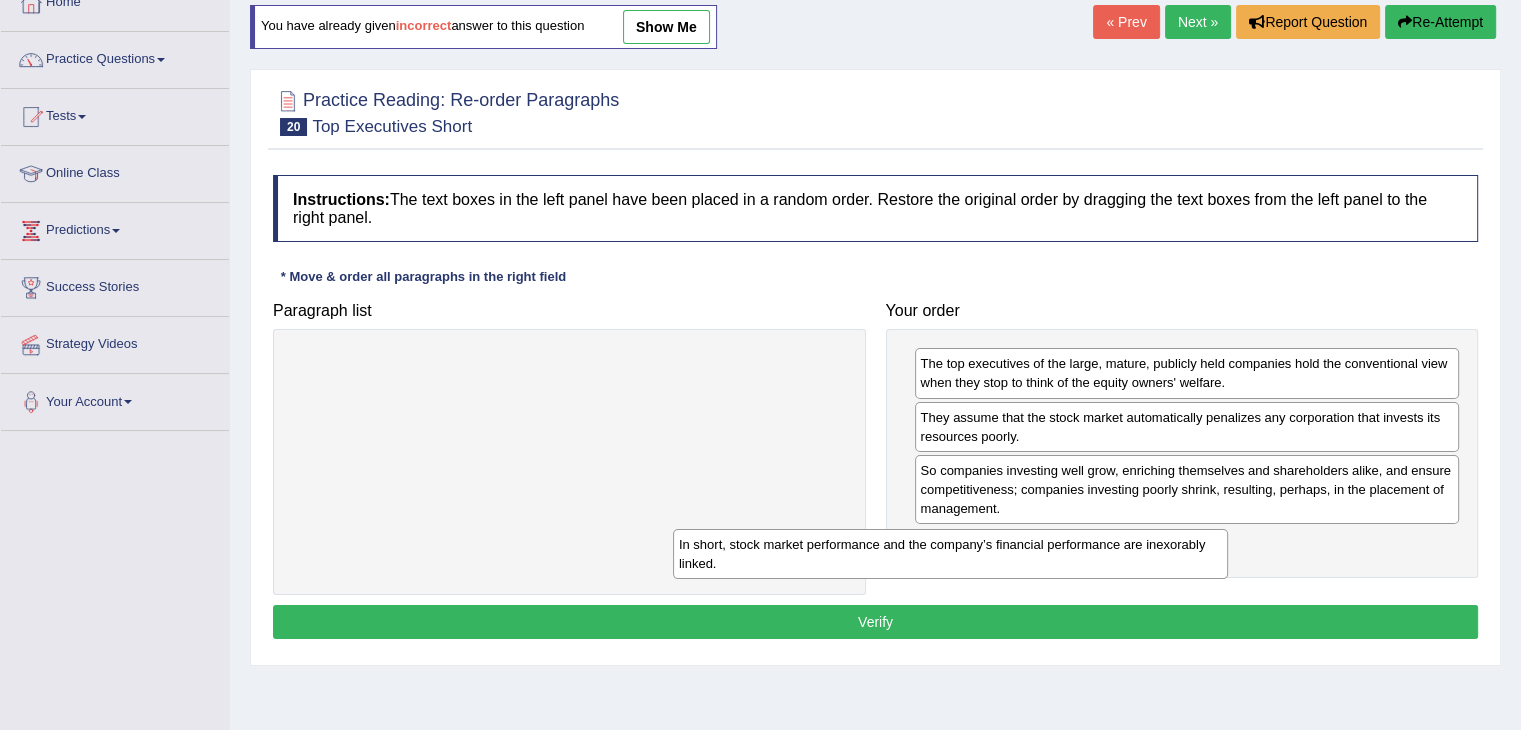 drag, startPoint x: 658, startPoint y: 357, endPoint x: 1109, endPoint y: 548, distance: 489.7775 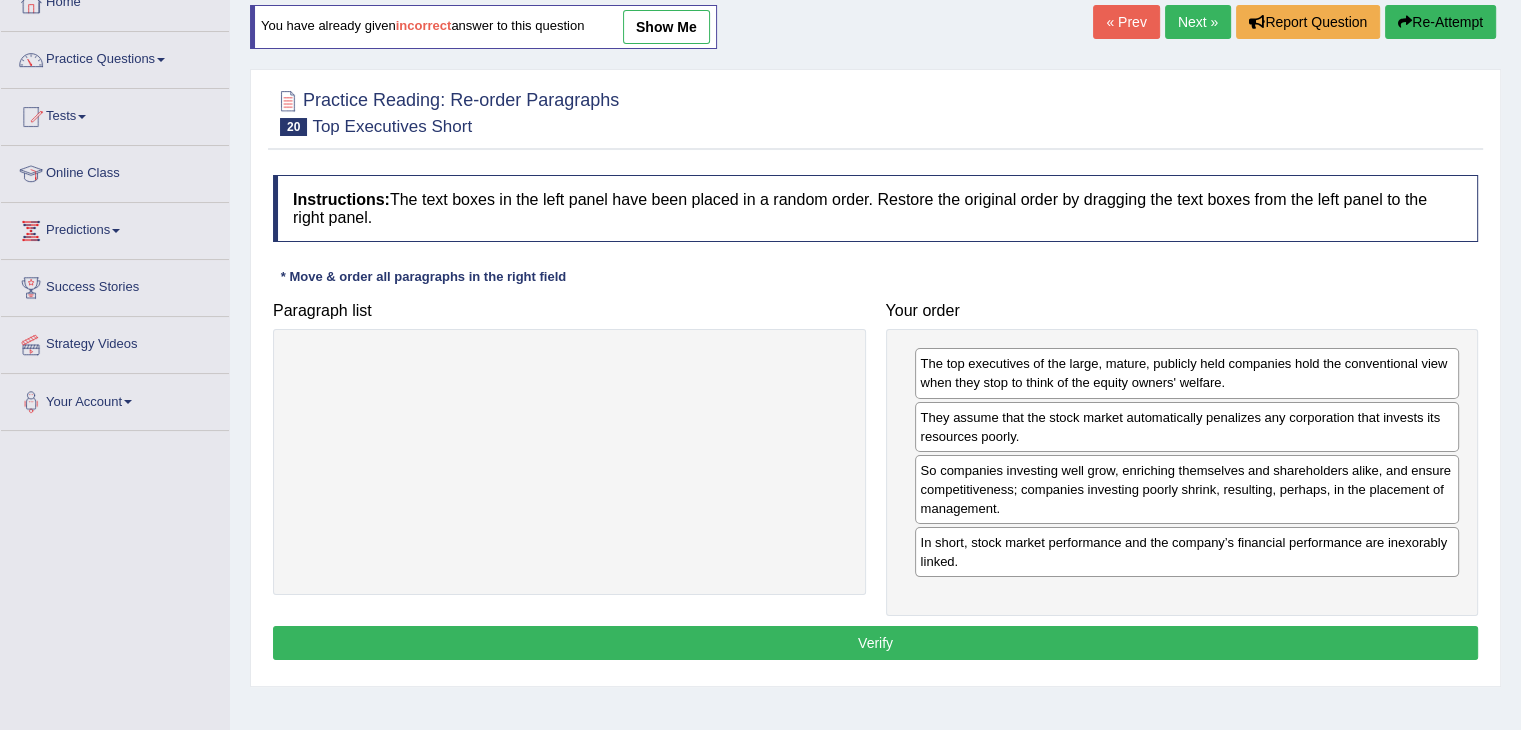 click on "Verify" at bounding box center (875, 643) 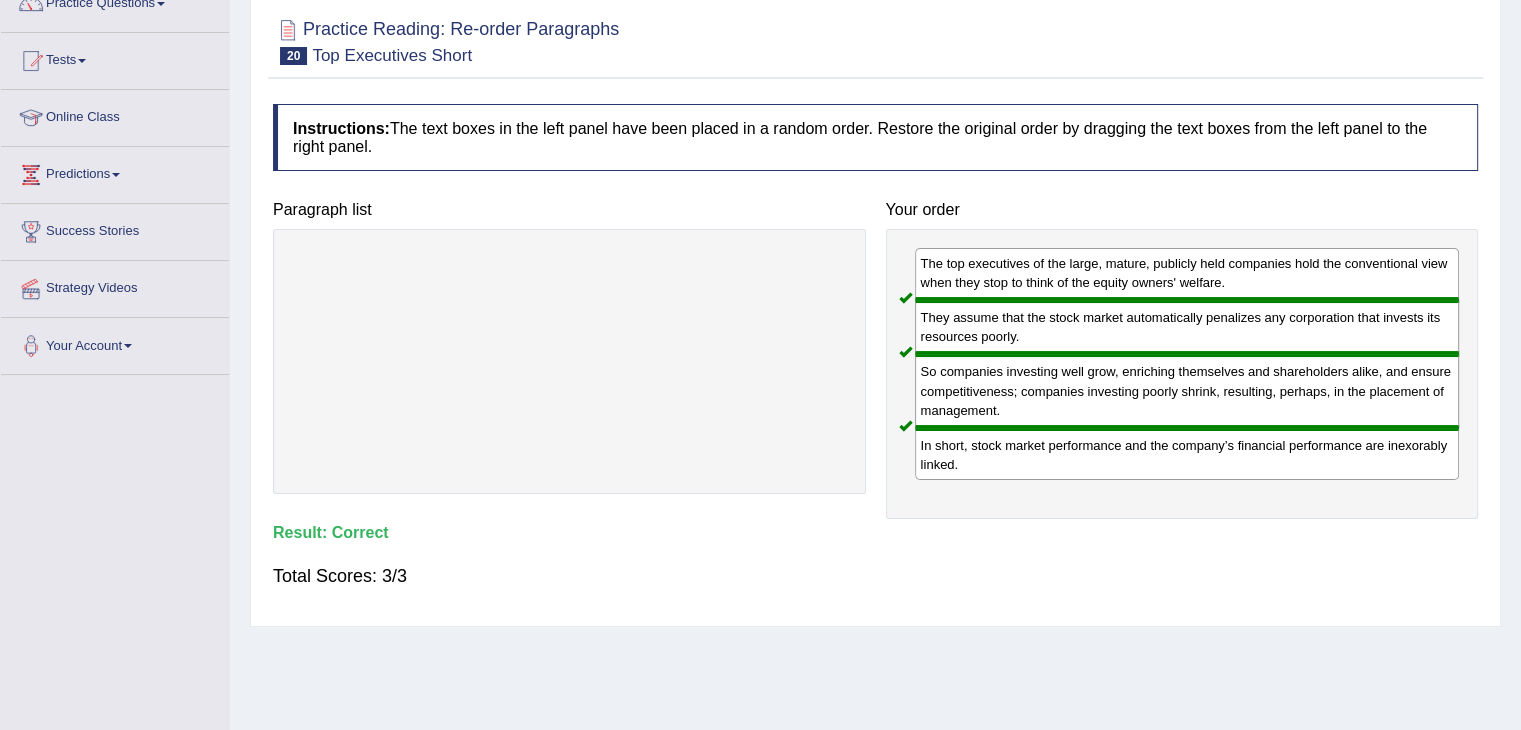 scroll, scrollTop: 0, scrollLeft: 0, axis: both 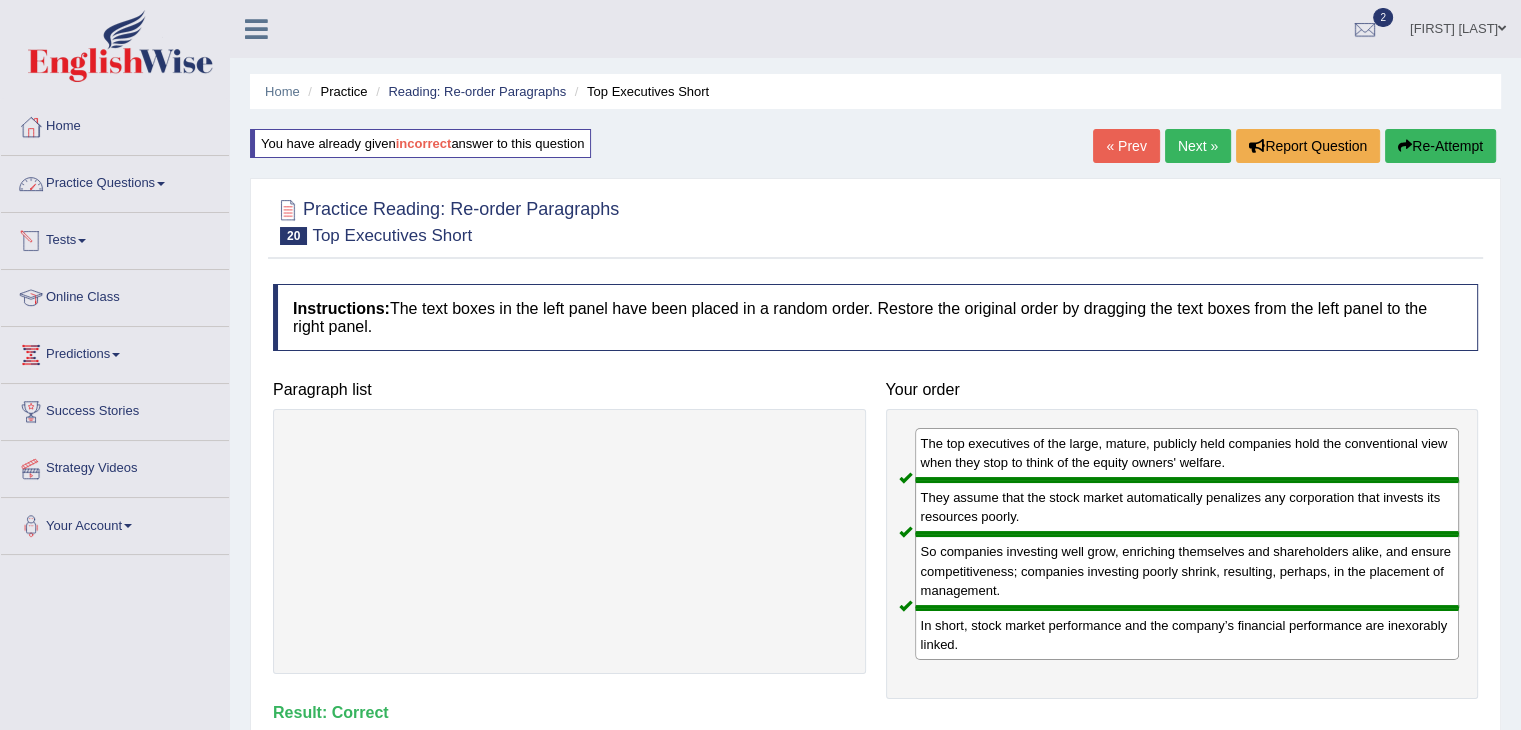click on "Practice Questions" at bounding box center (115, 181) 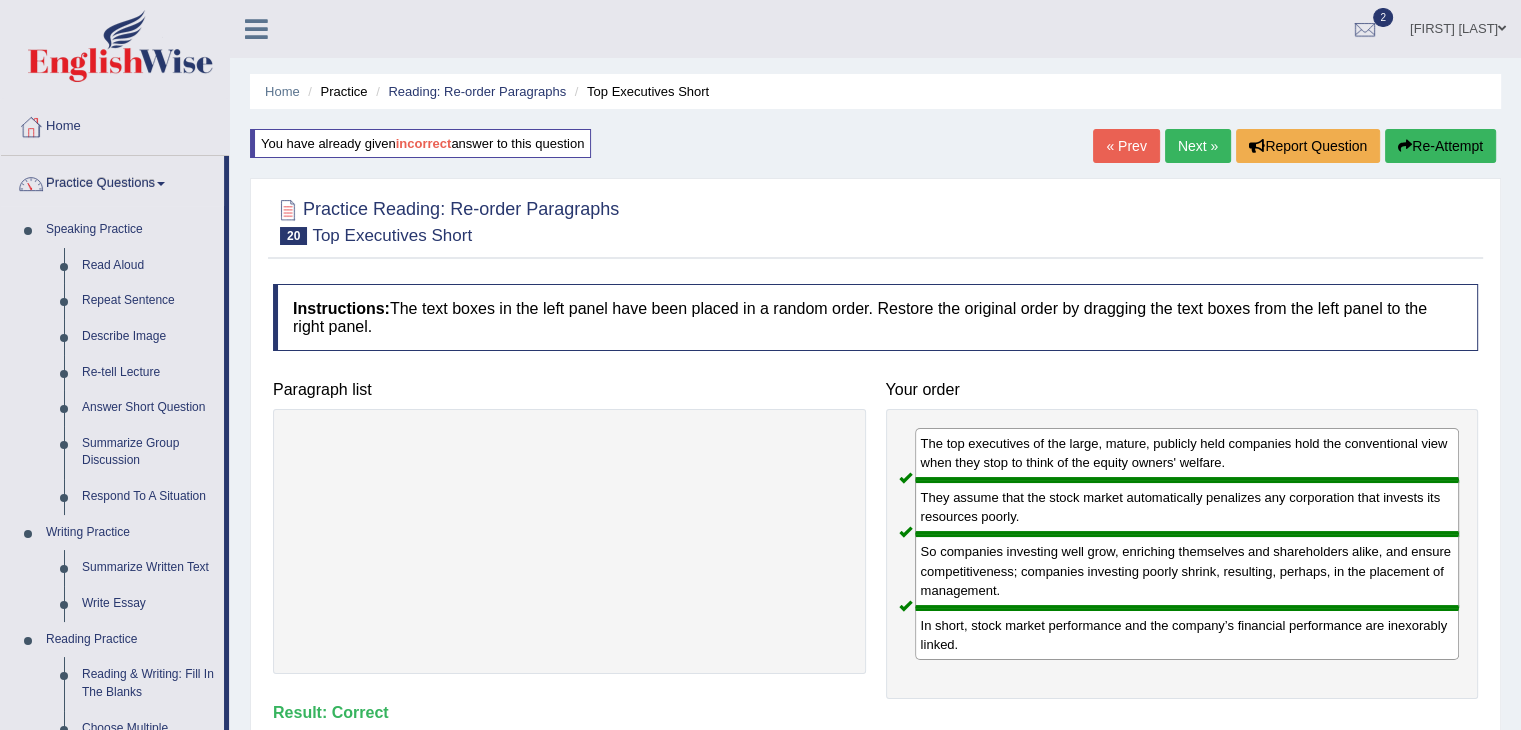 click on "Practice Questions" at bounding box center (112, 181) 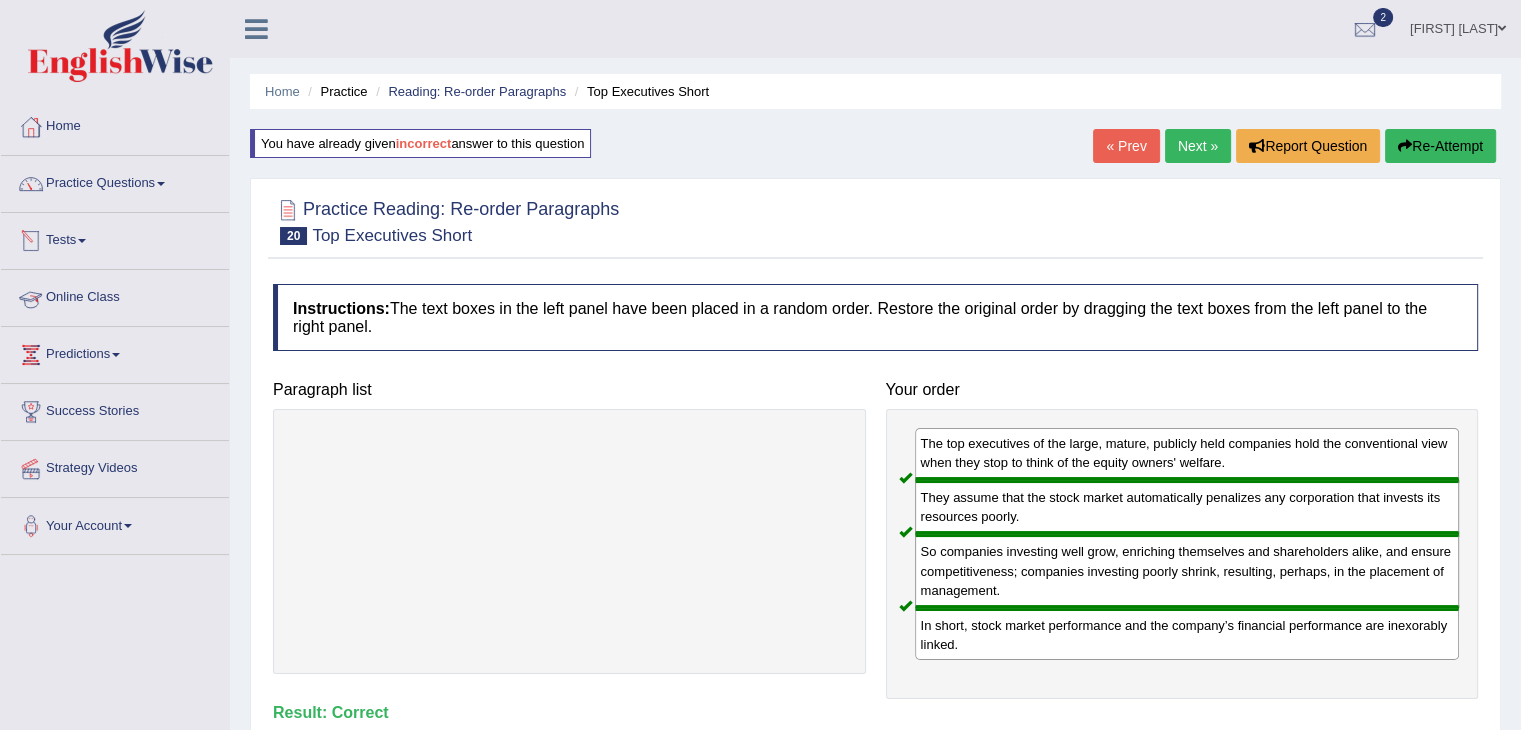 click on "Tests" at bounding box center [115, 238] 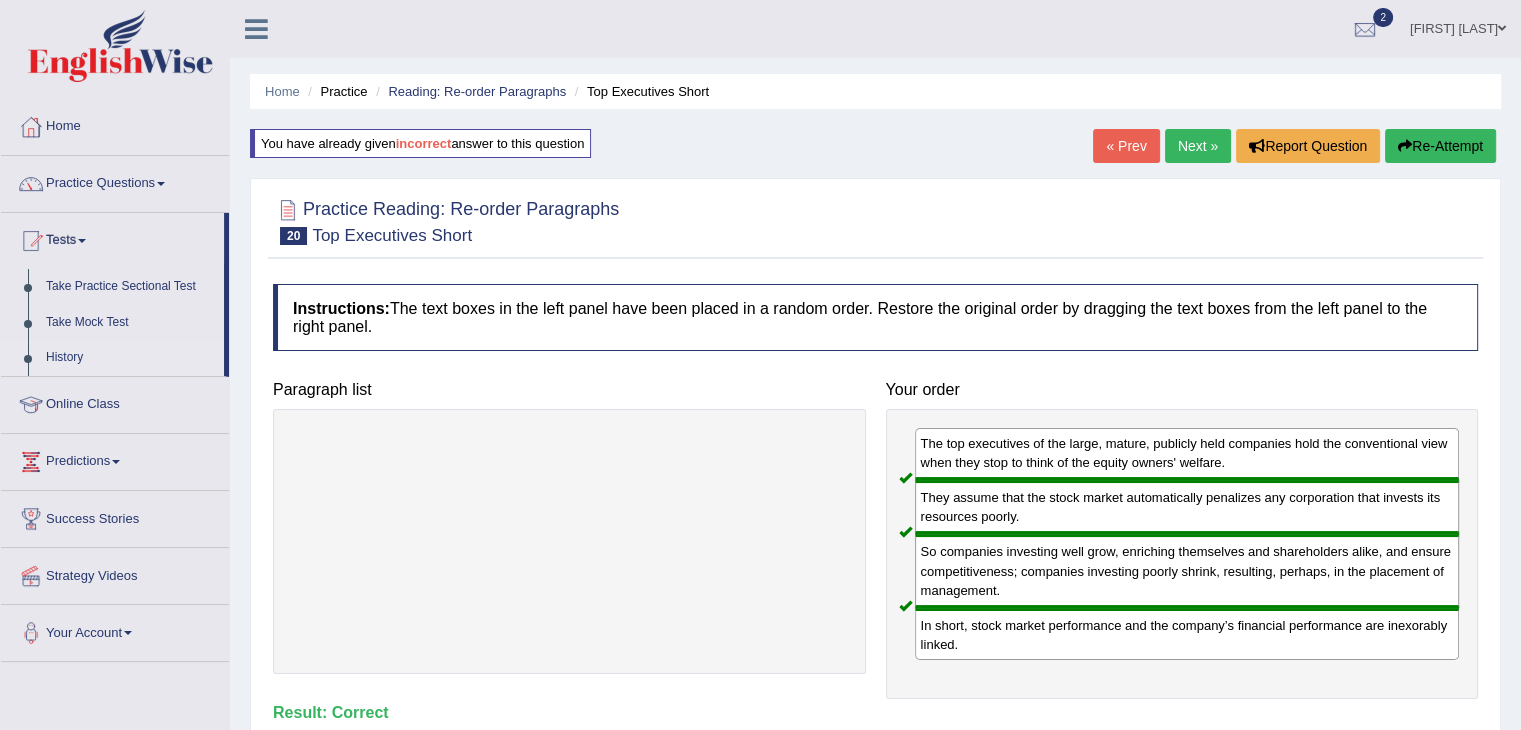 click on "History" at bounding box center (130, 358) 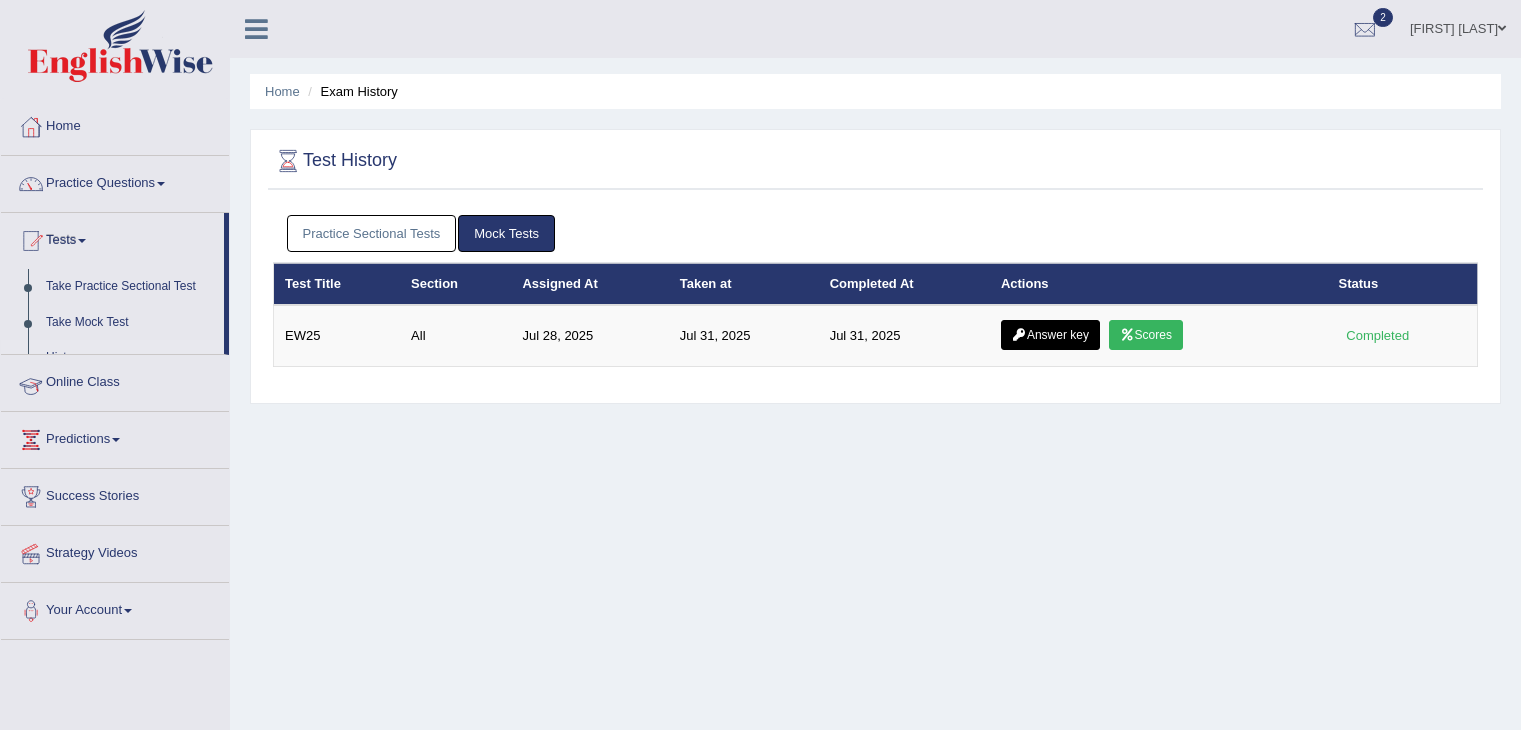 scroll, scrollTop: 0, scrollLeft: 0, axis: both 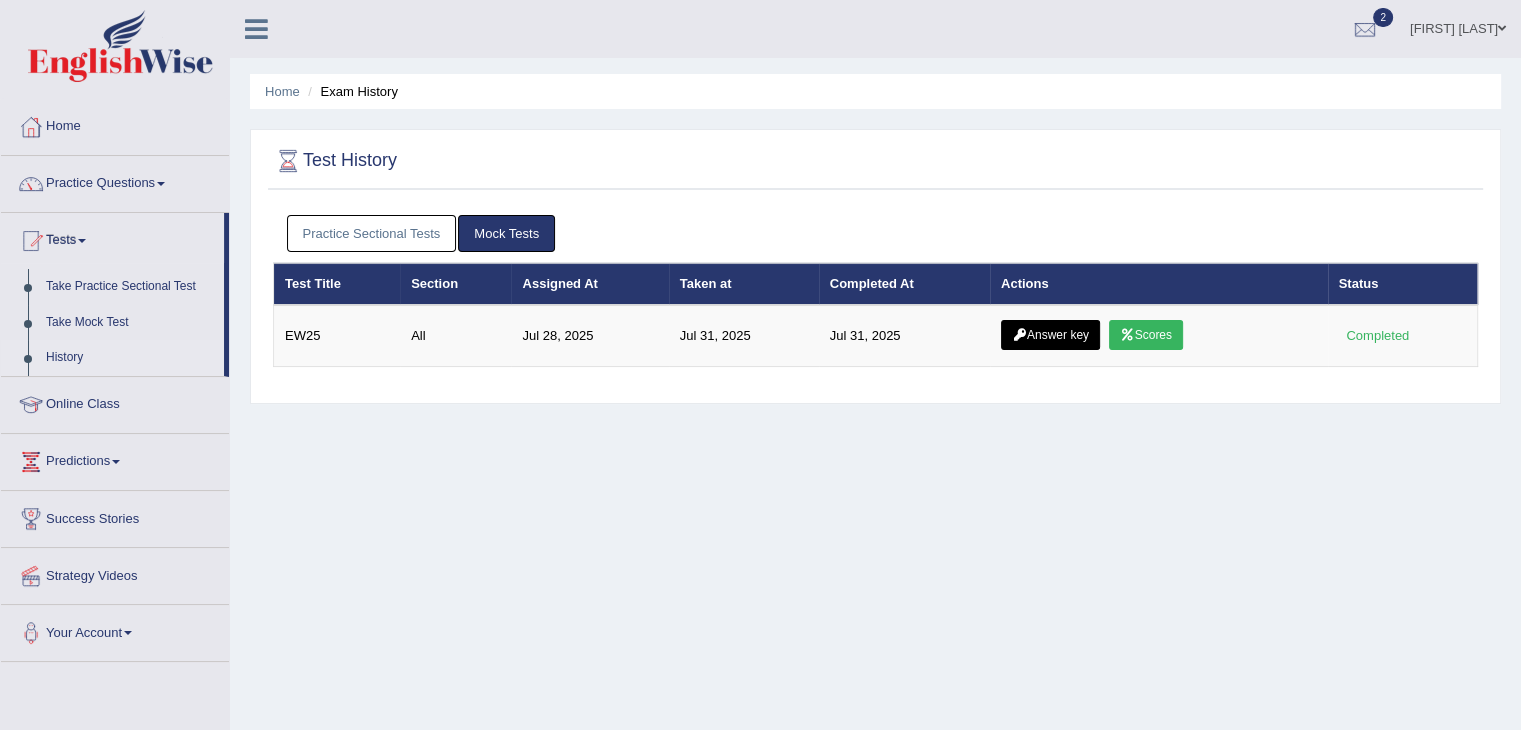 click on "Practice Sectional Tests" at bounding box center [372, 233] 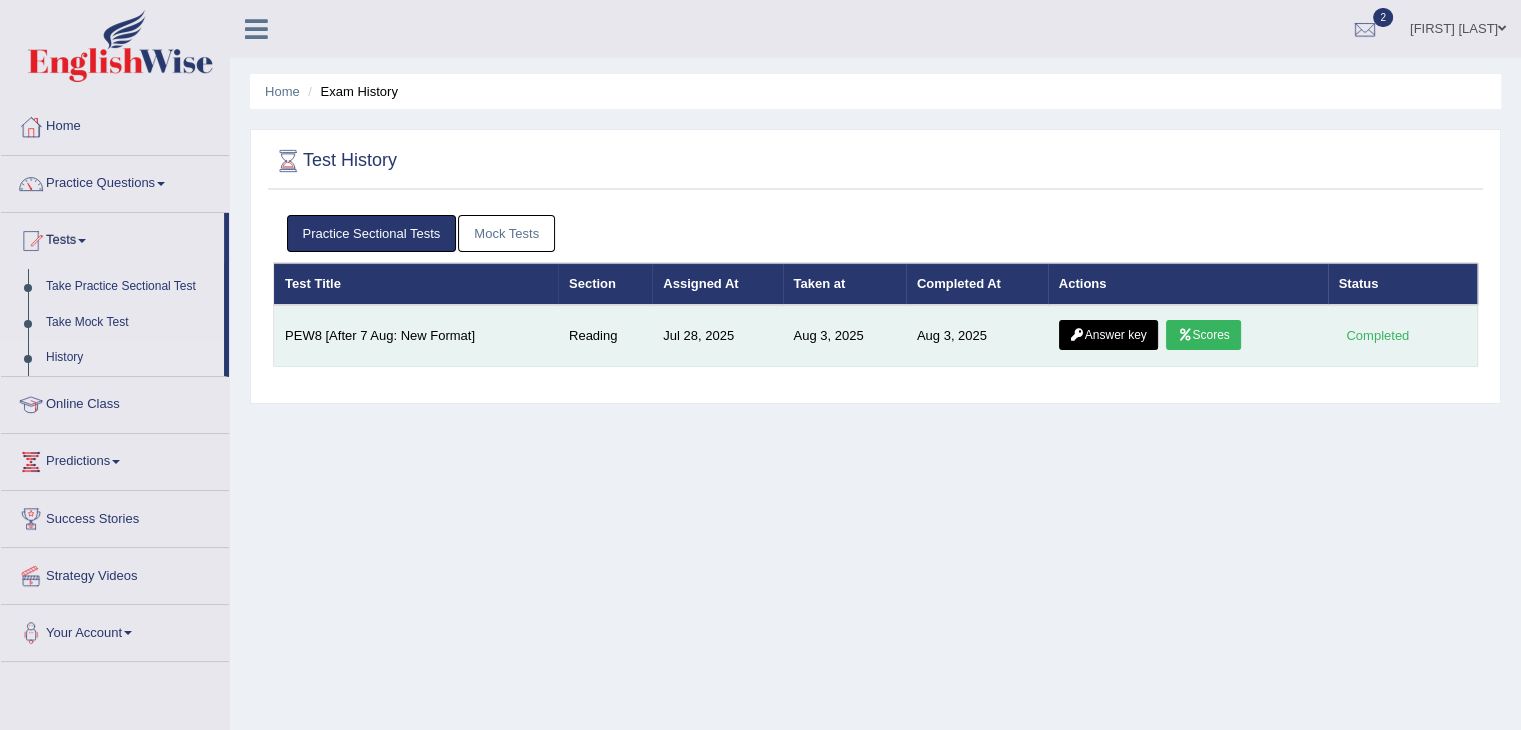 click on "Scores" at bounding box center [1203, 335] 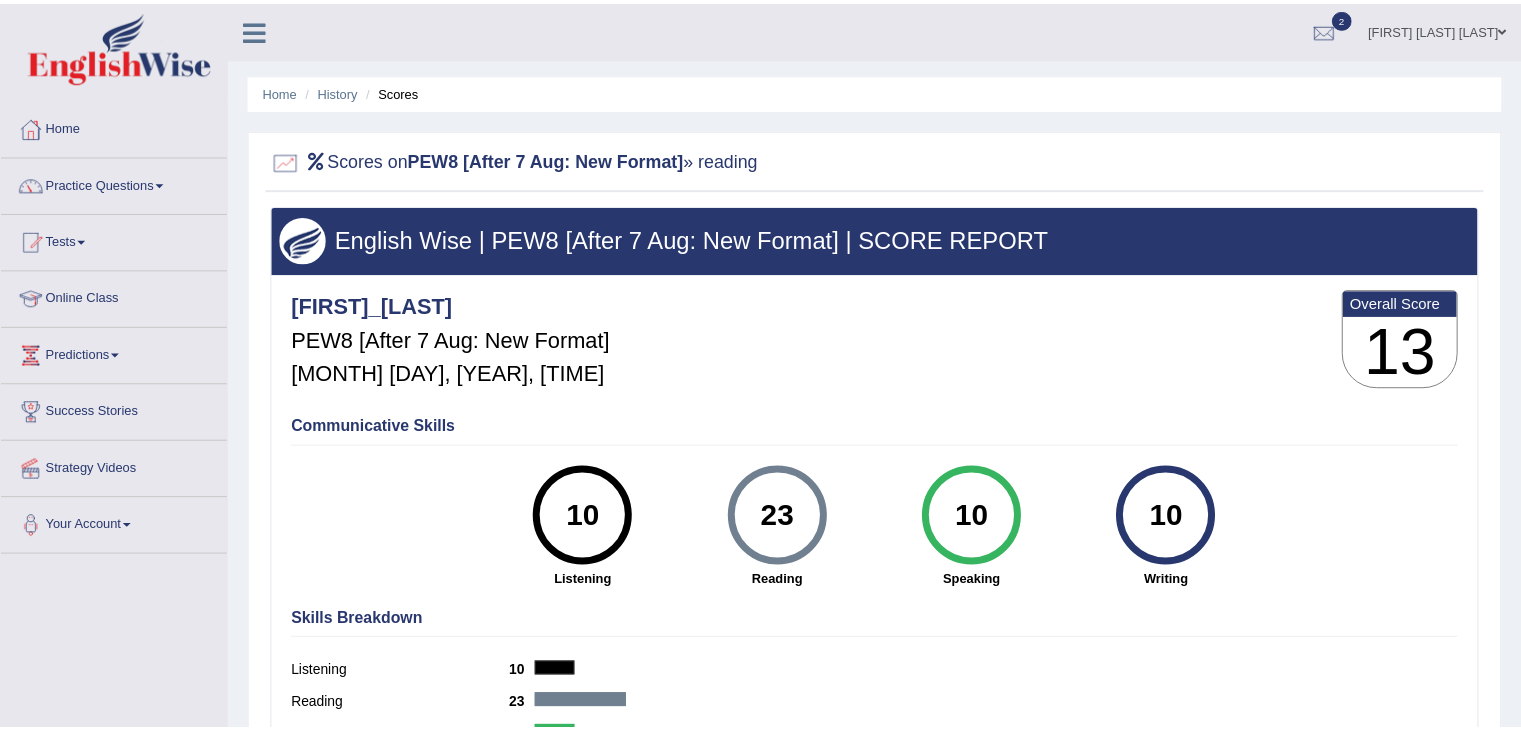 scroll, scrollTop: 0, scrollLeft: 0, axis: both 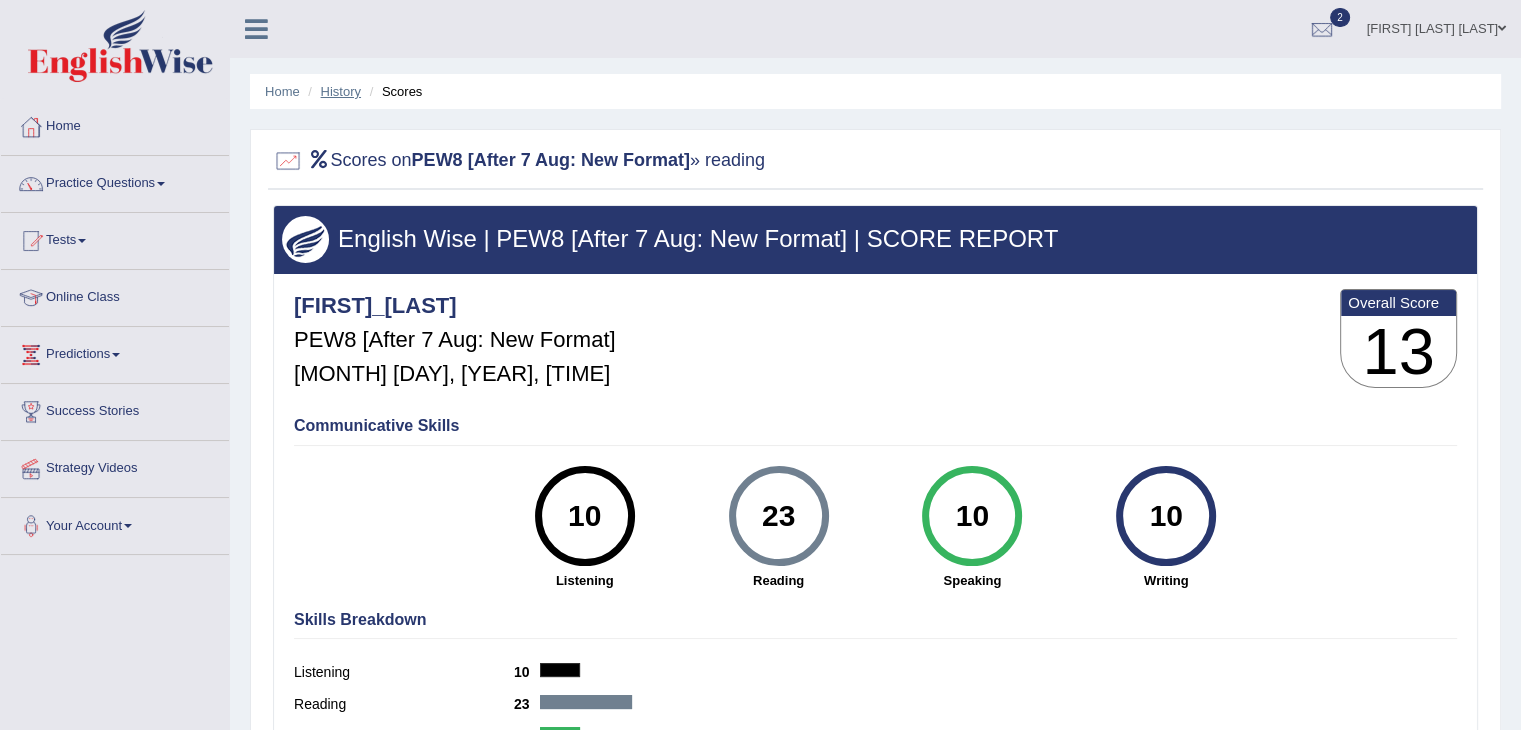 click on "History" at bounding box center (341, 91) 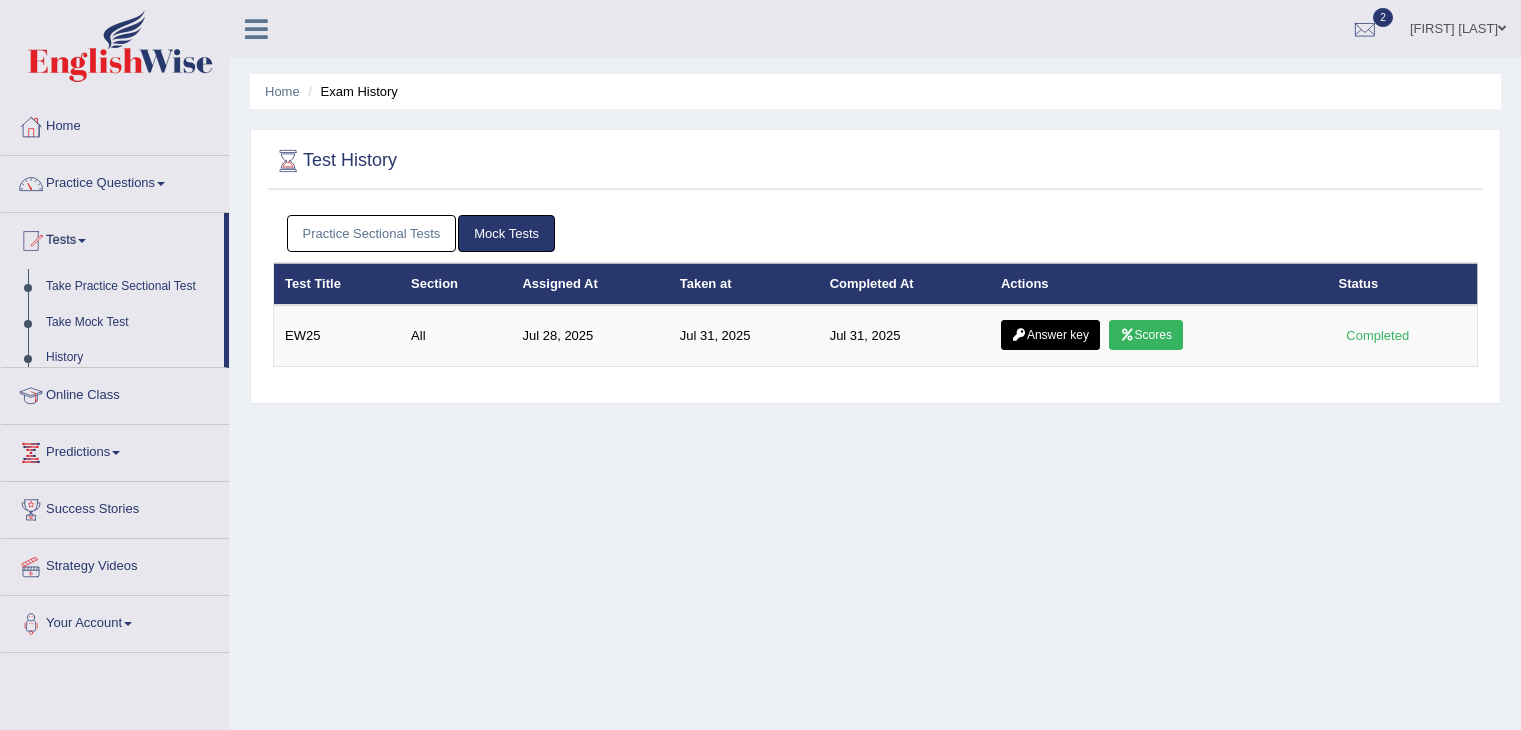 scroll, scrollTop: 0, scrollLeft: 0, axis: both 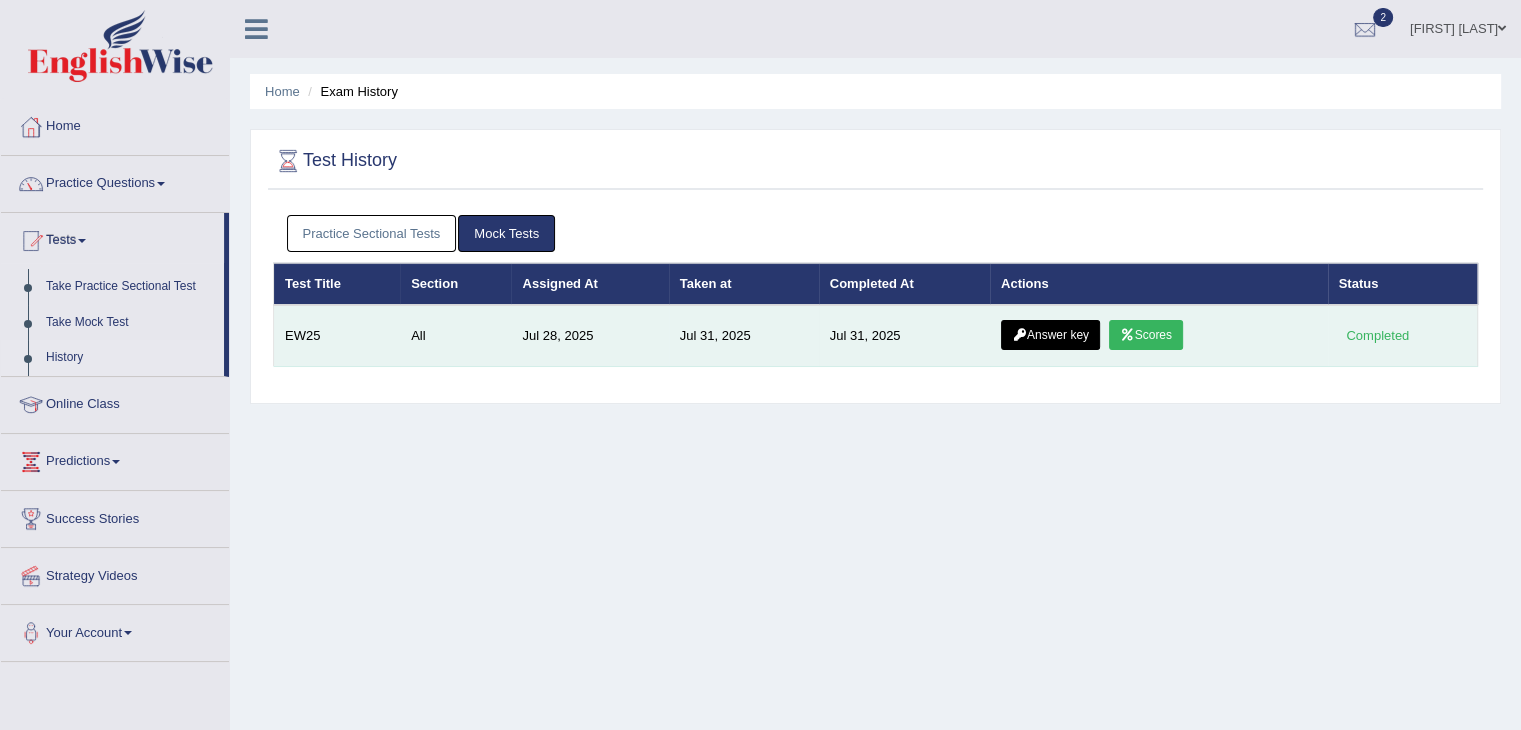 click on "Scores" at bounding box center [1146, 335] 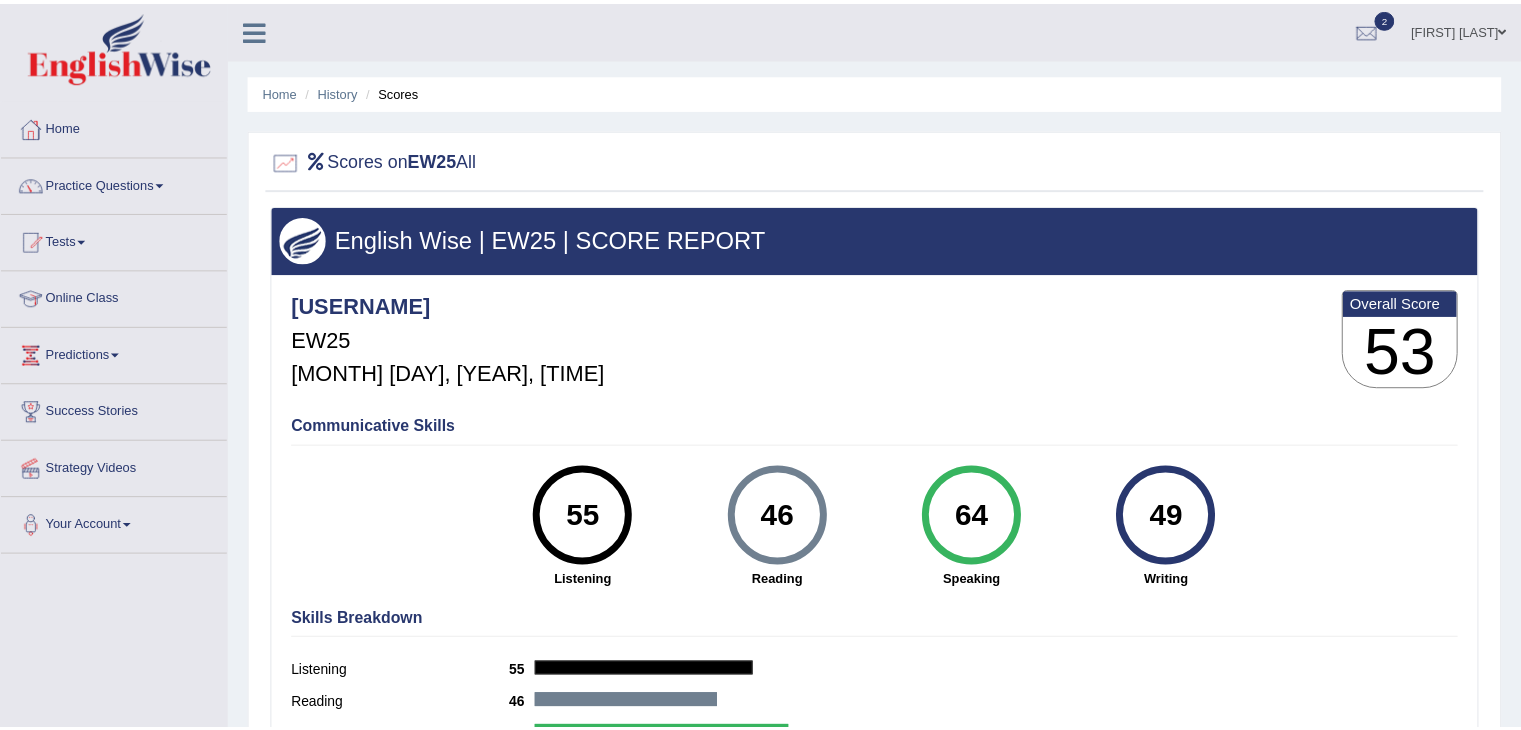 scroll, scrollTop: 0, scrollLeft: 0, axis: both 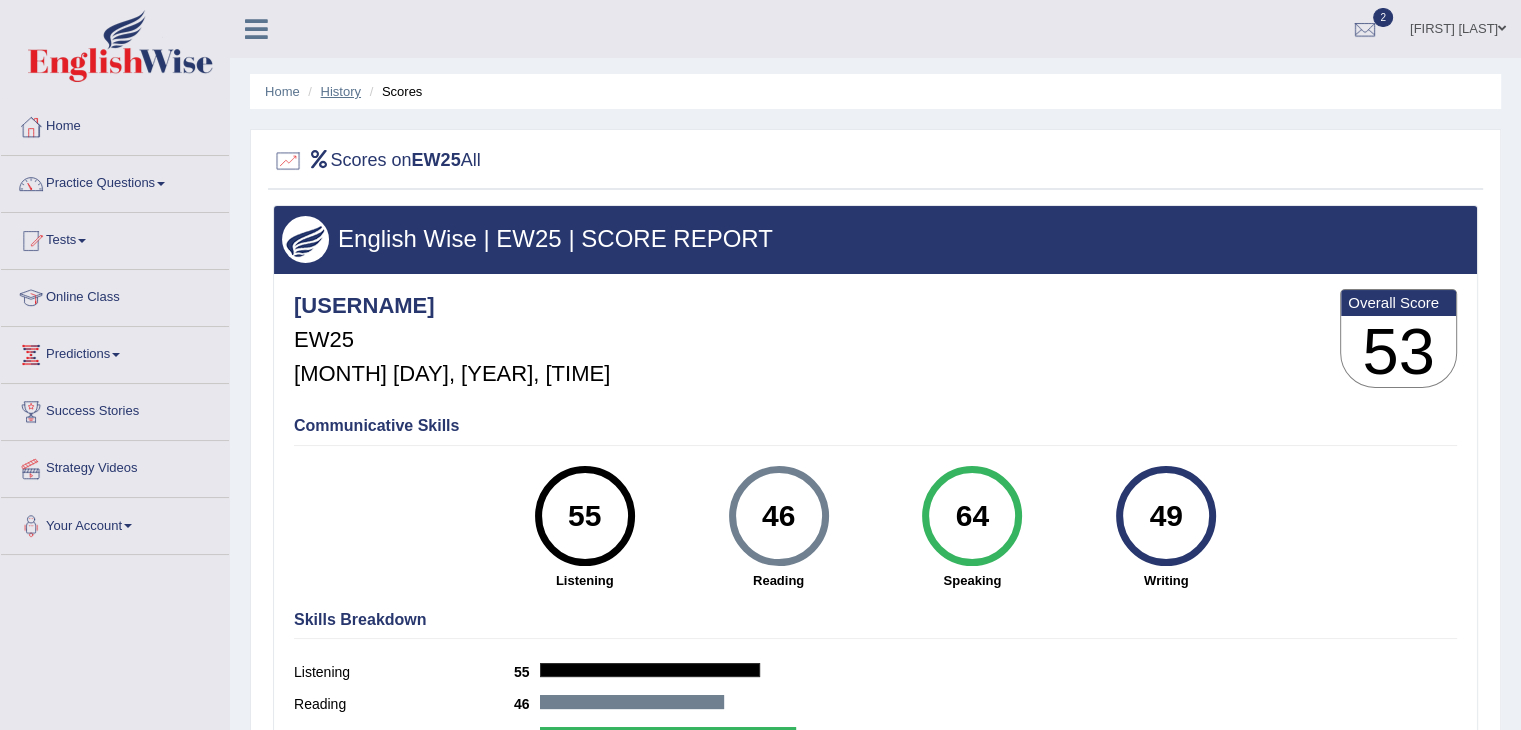 click on "History" at bounding box center (341, 91) 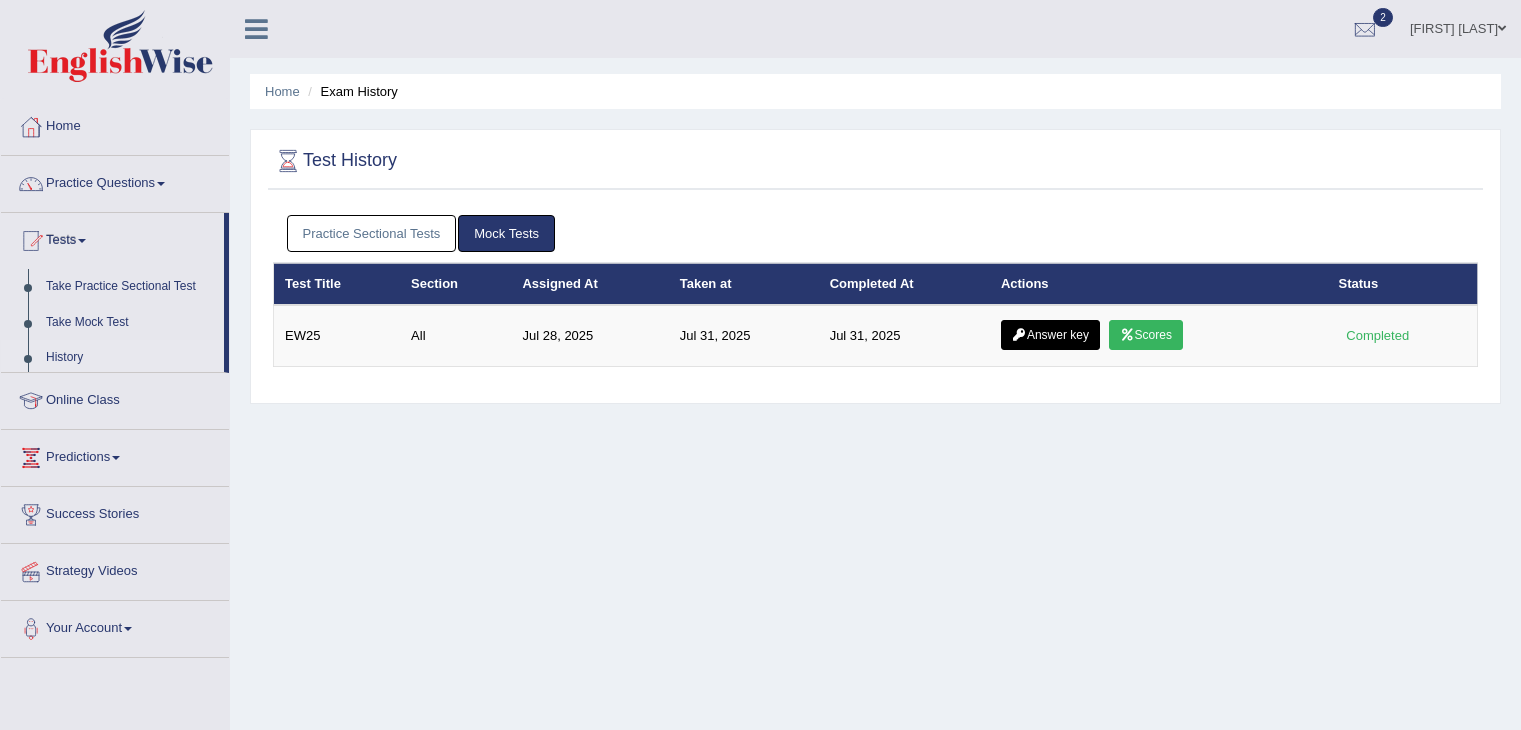 scroll, scrollTop: 0, scrollLeft: 0, axis: both 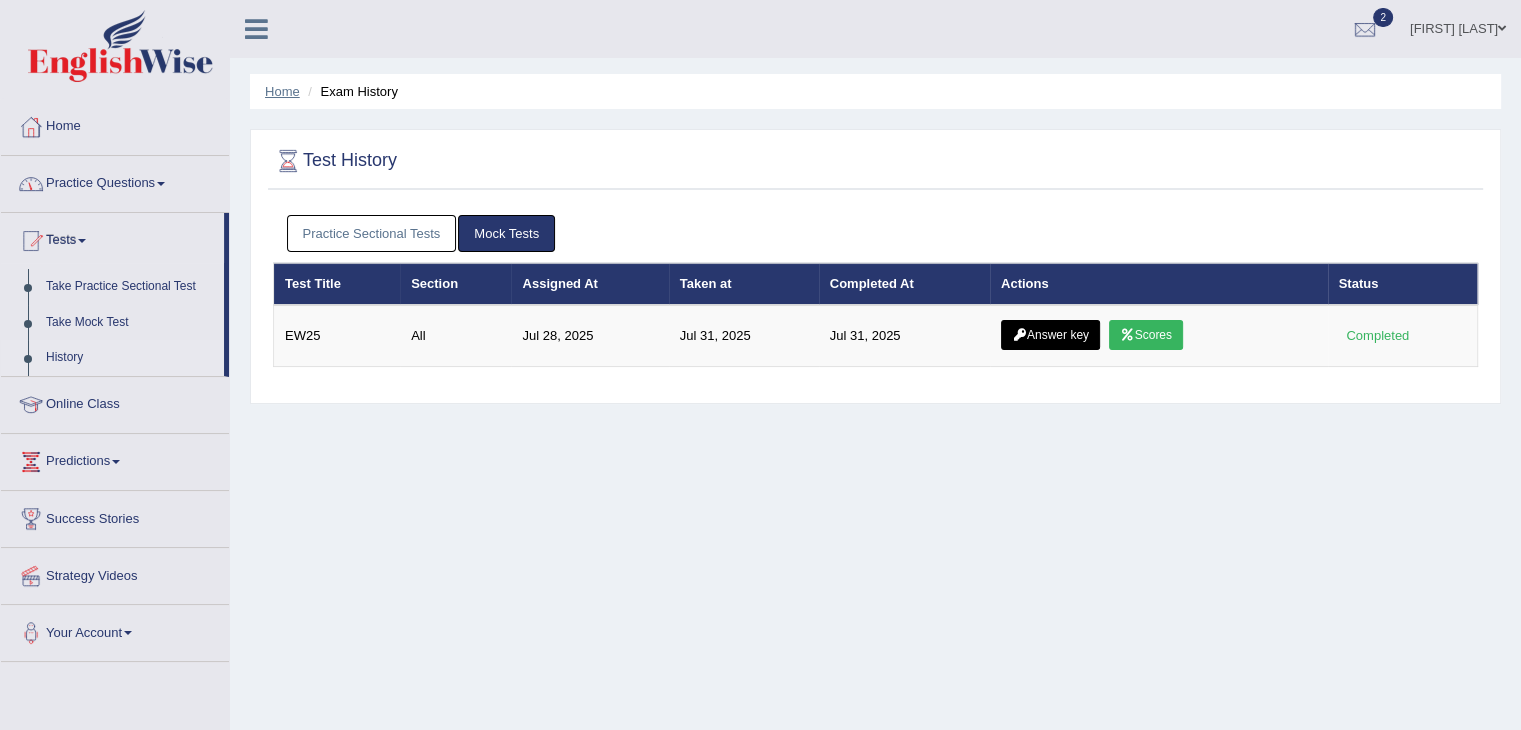 click on "Home" at bounding box center [282, 91] 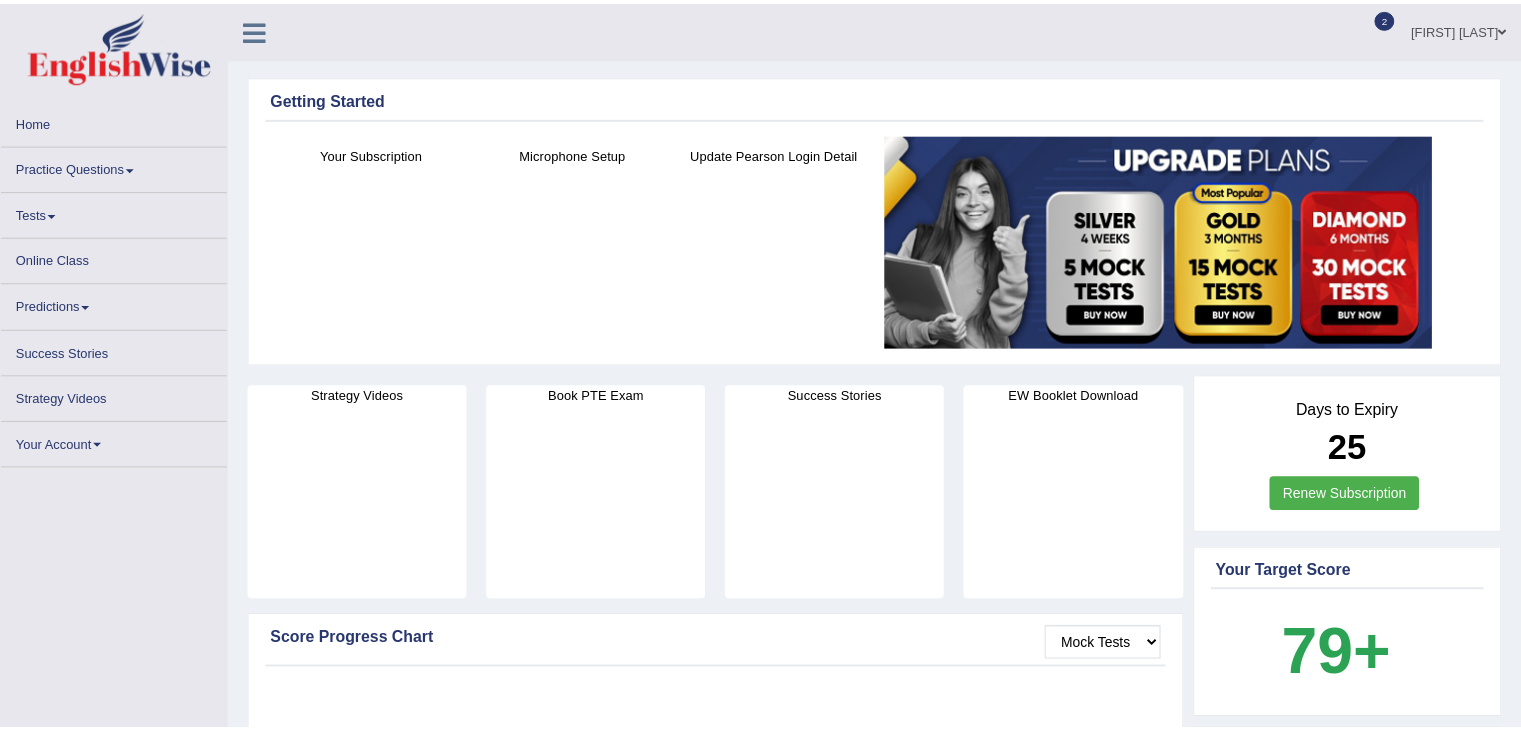 scroll, scrollTop: 0, scrollLeft: 0, axis: both 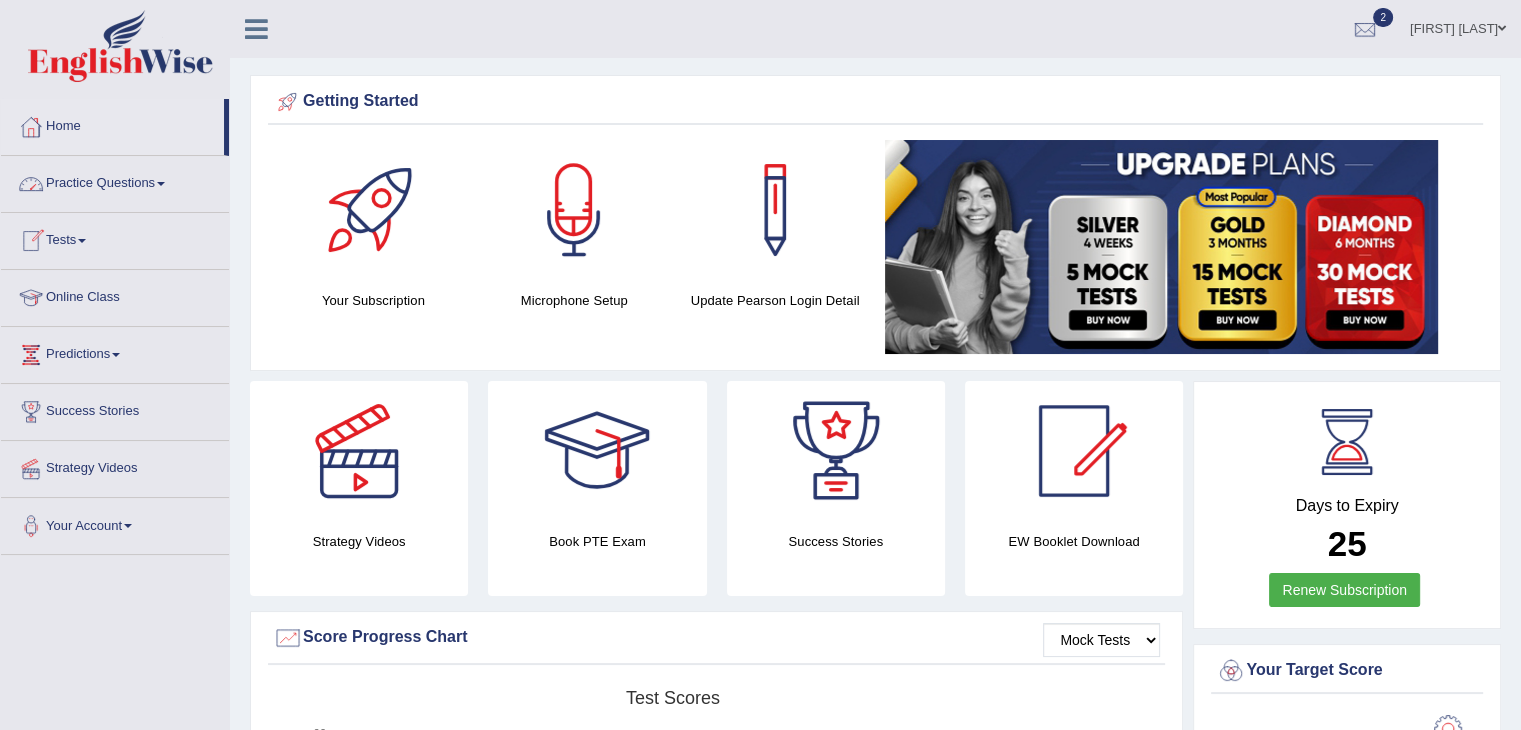 click on "Practice Questions" at bounding box center [115, 181] 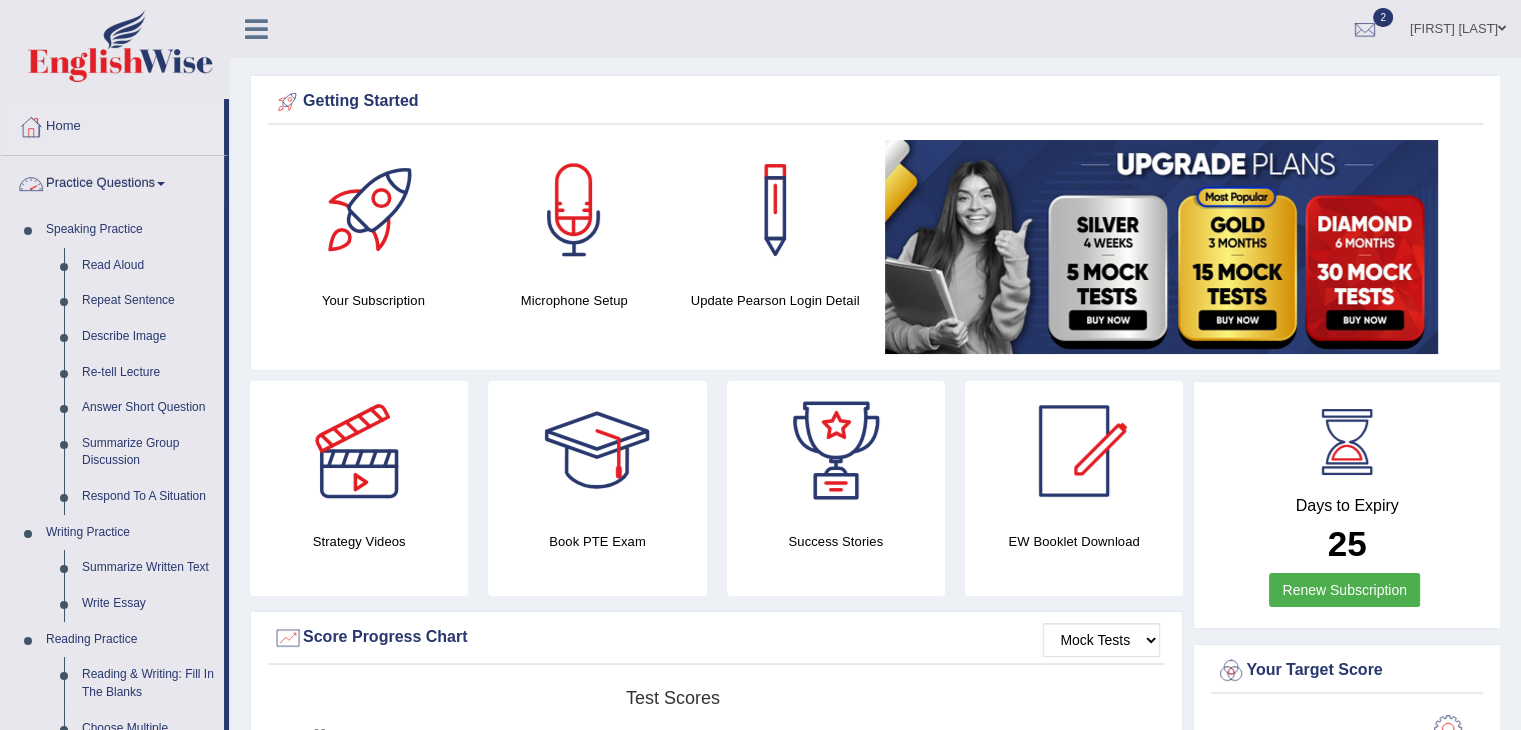 click on "Practice Questions" at bounding box center (112, 181) 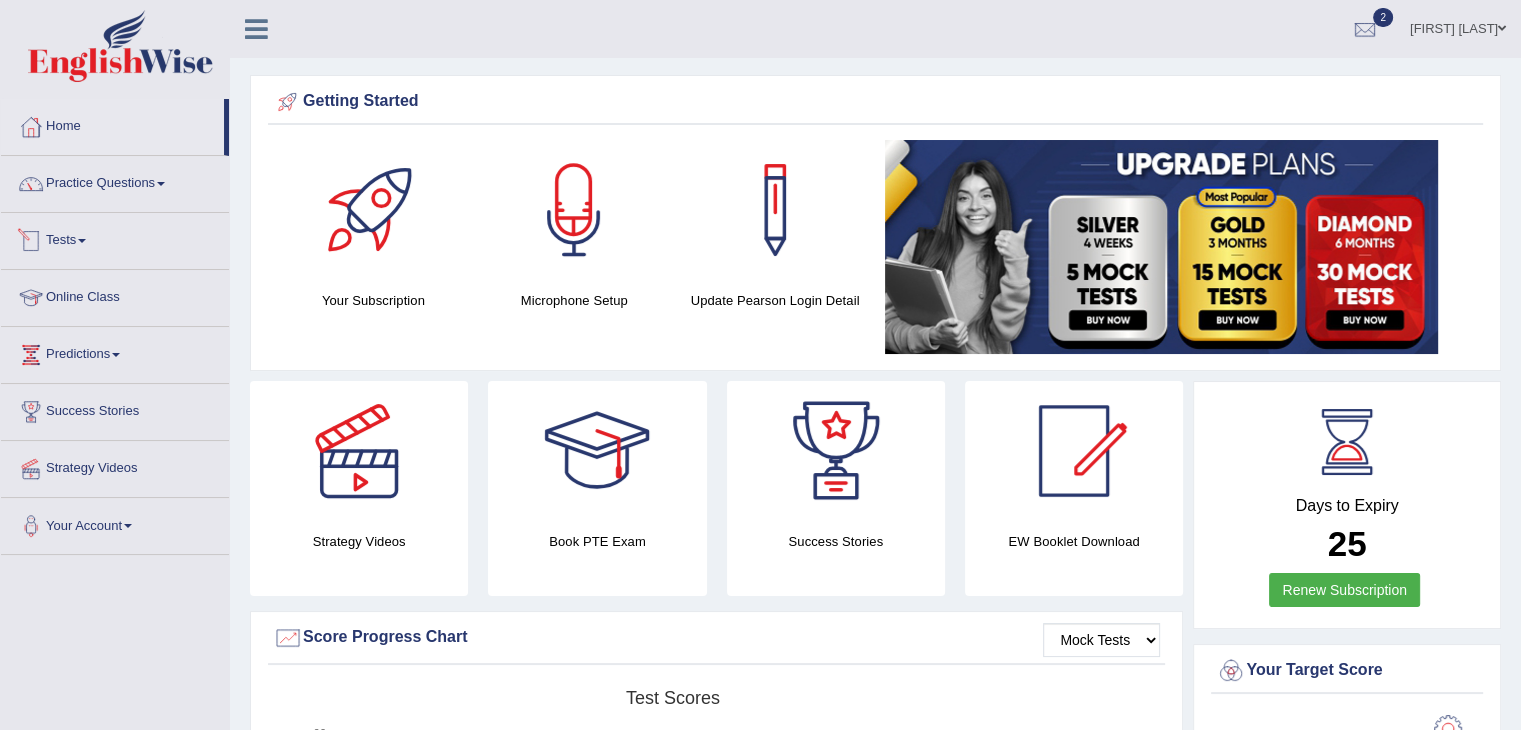 click on "Tests" at bounding box center [115, 238] 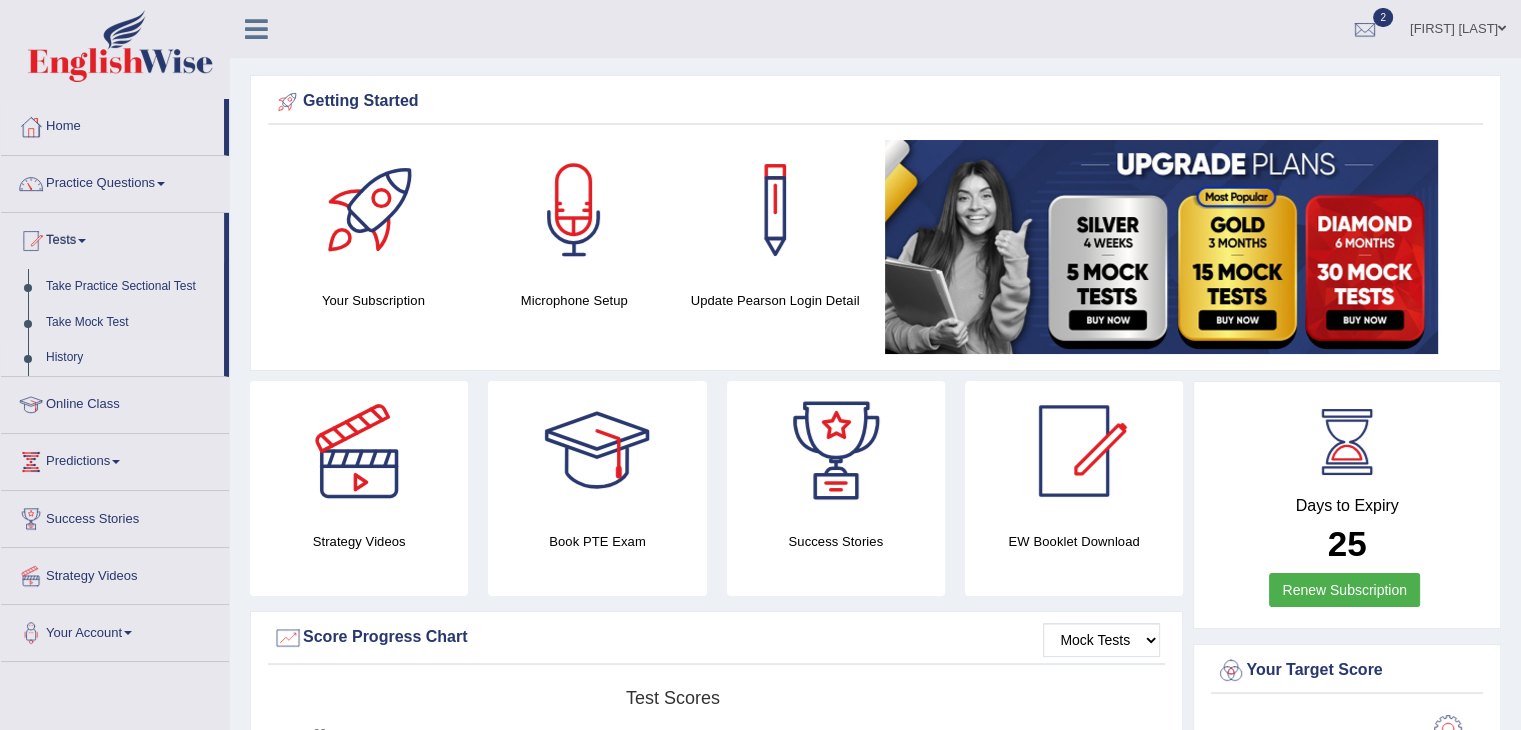 click on "History" at bounding box center [130, 358] 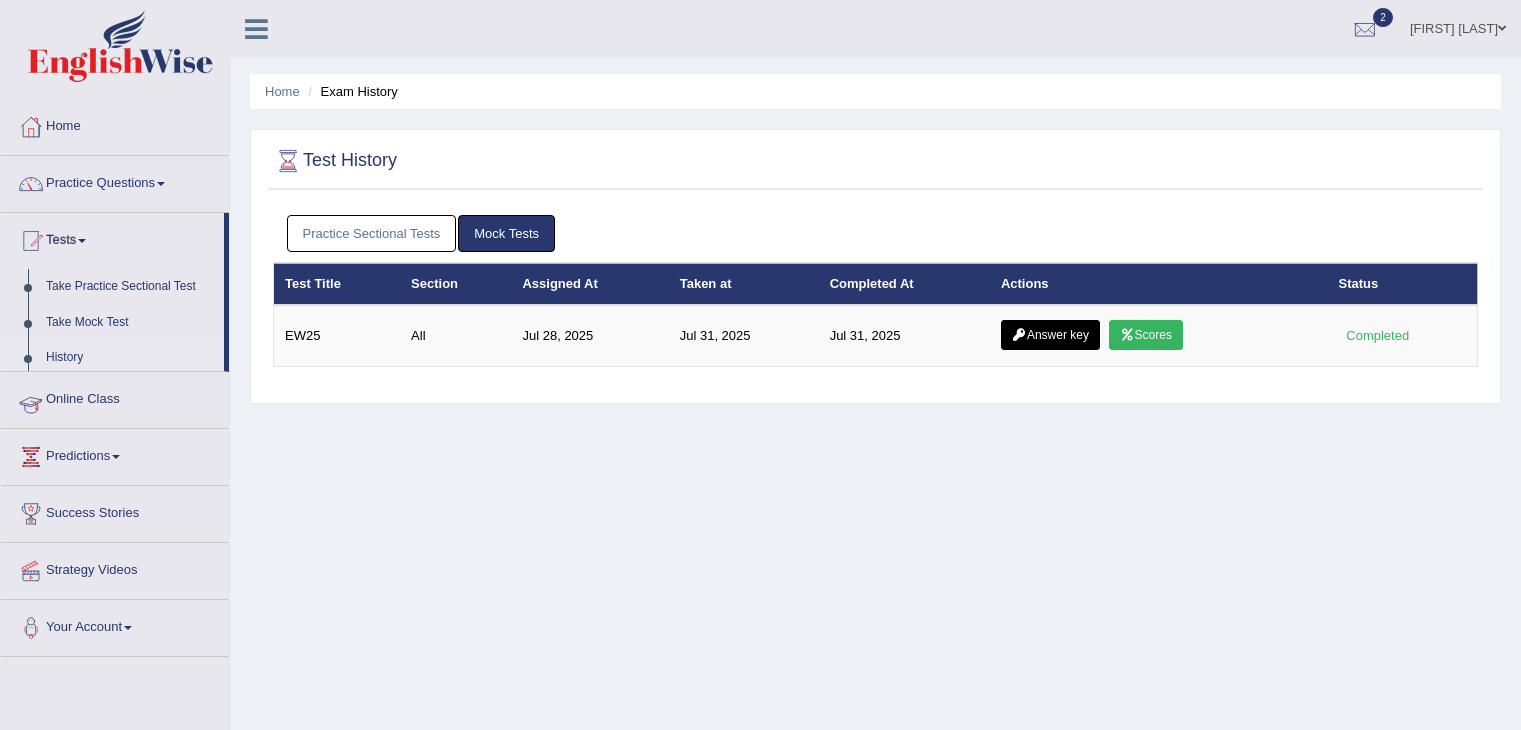 scroll, scrollTop: 0, scrollLeft: 0, axis: both 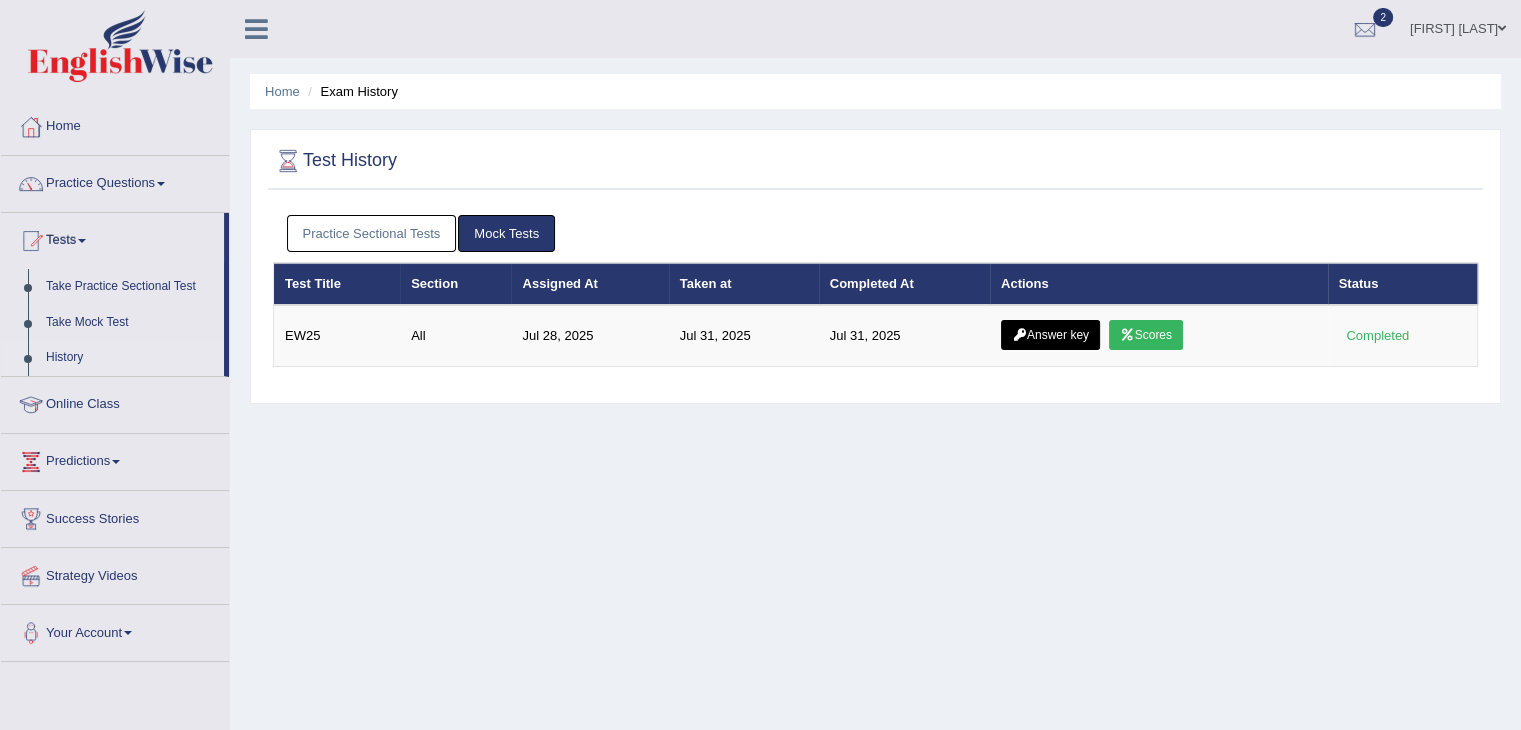 click on "Practice Sectional Tests" at bounding box center (372, 233) 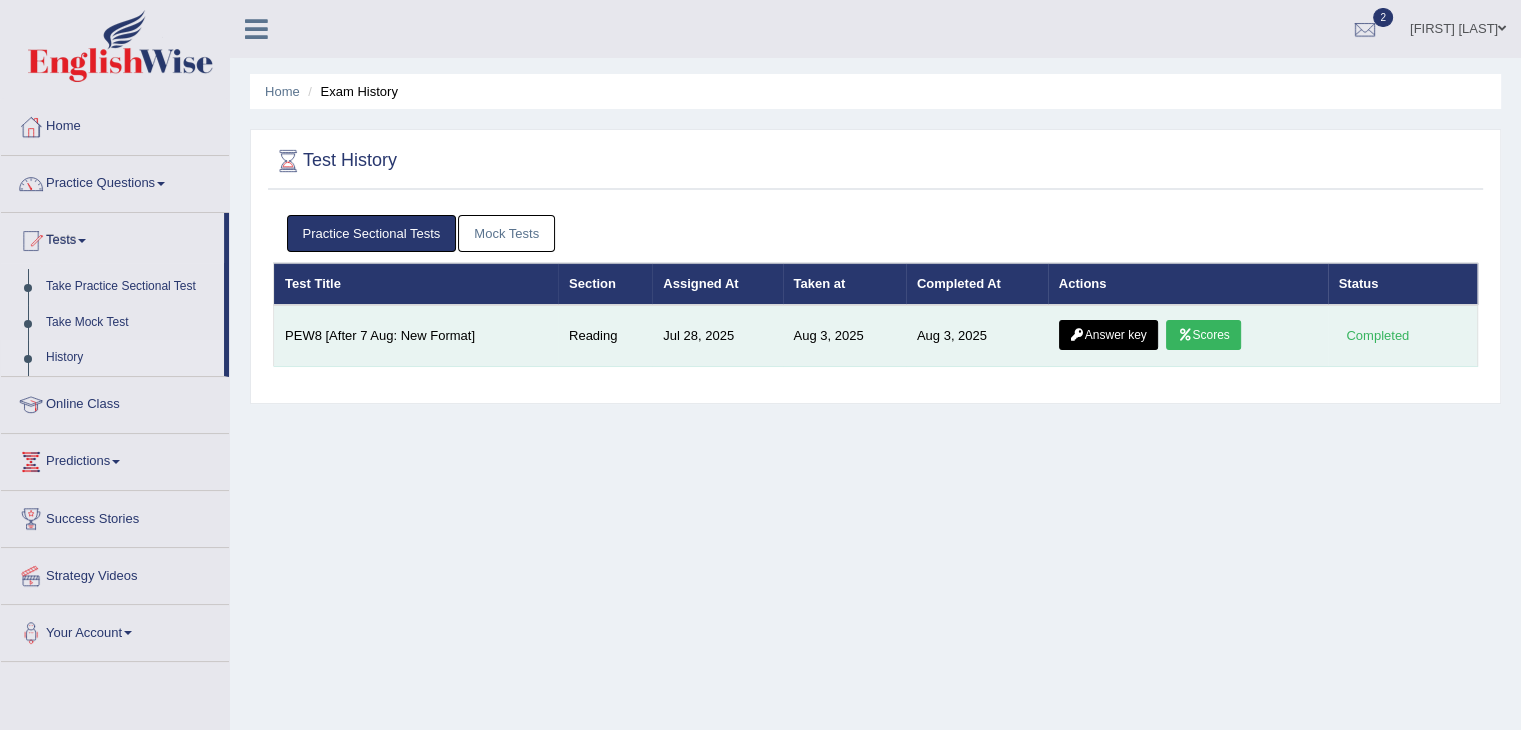 click on "Scores" at bounding box center (1203, 335) 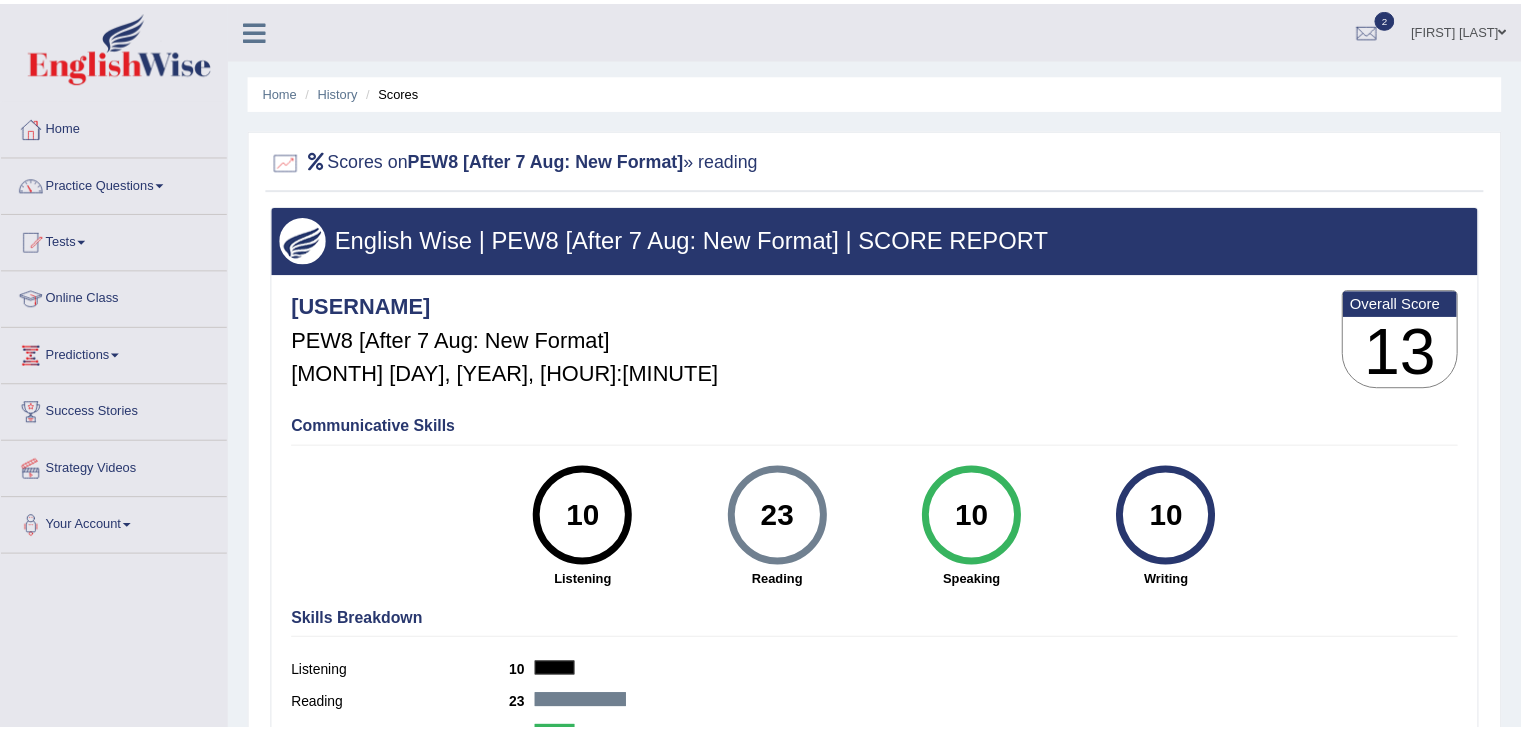 scroll, scrollTop: 0, scrollLeft: 0, axis: both 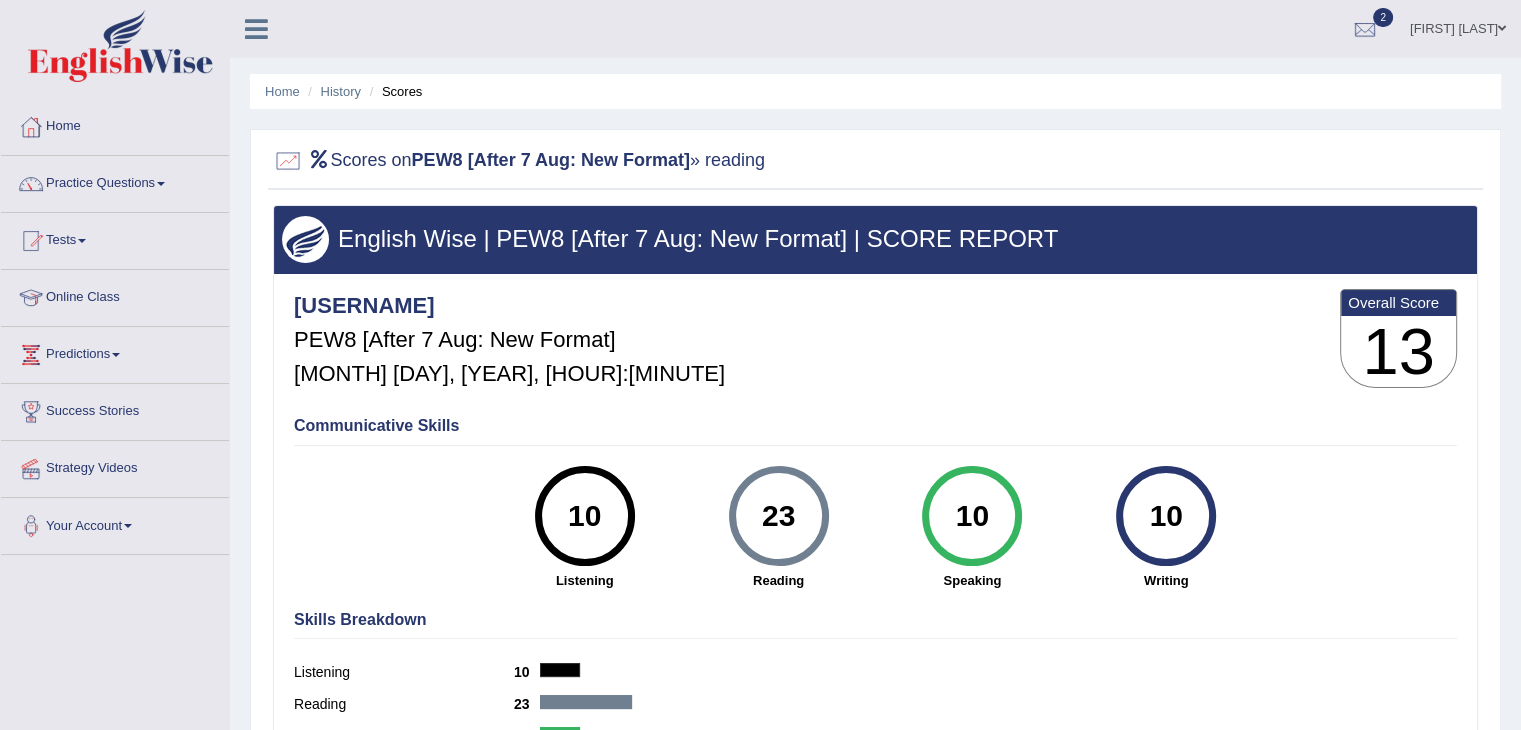 click at bounding box center [288, 161] 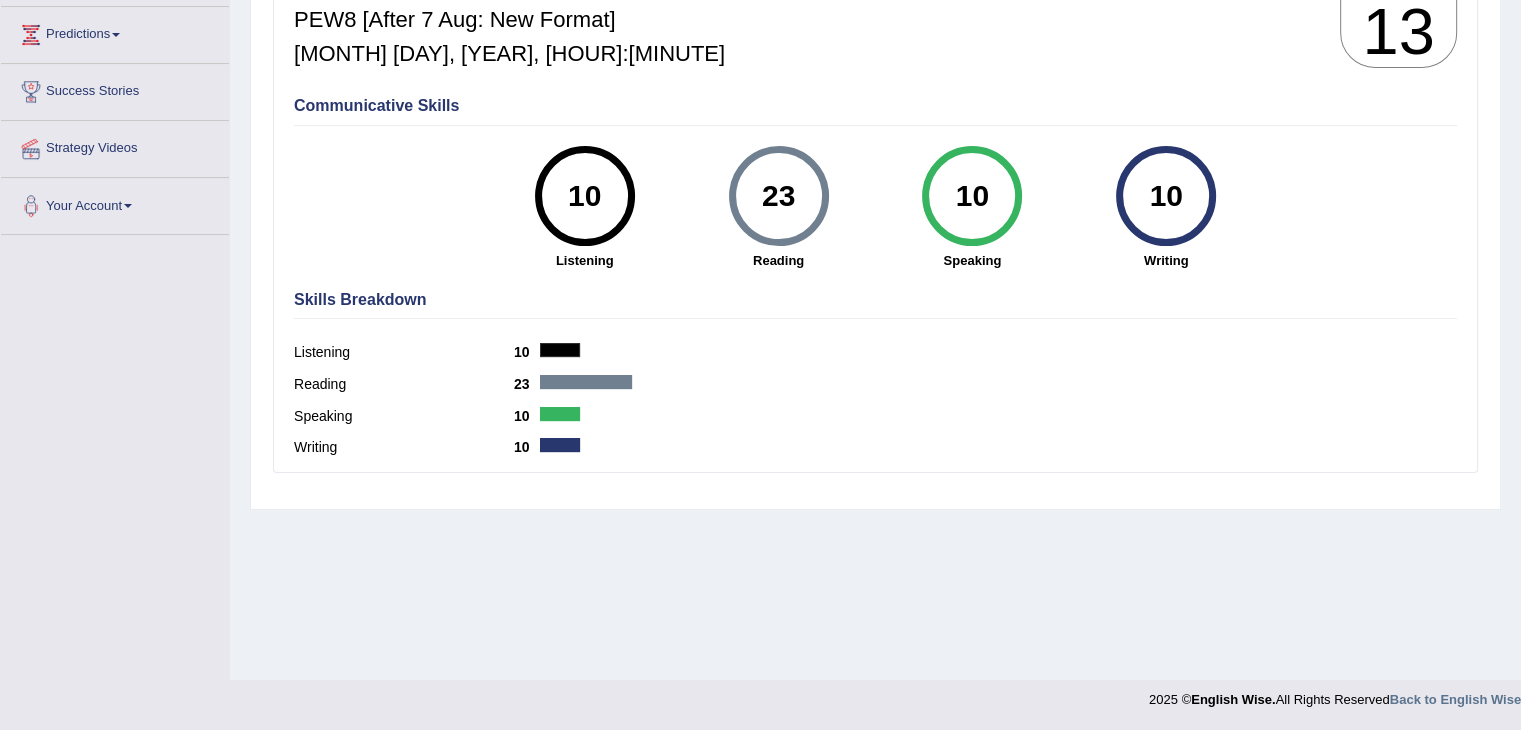 scroll, scrollTop: 0, scrollLeft: 0, axis: both 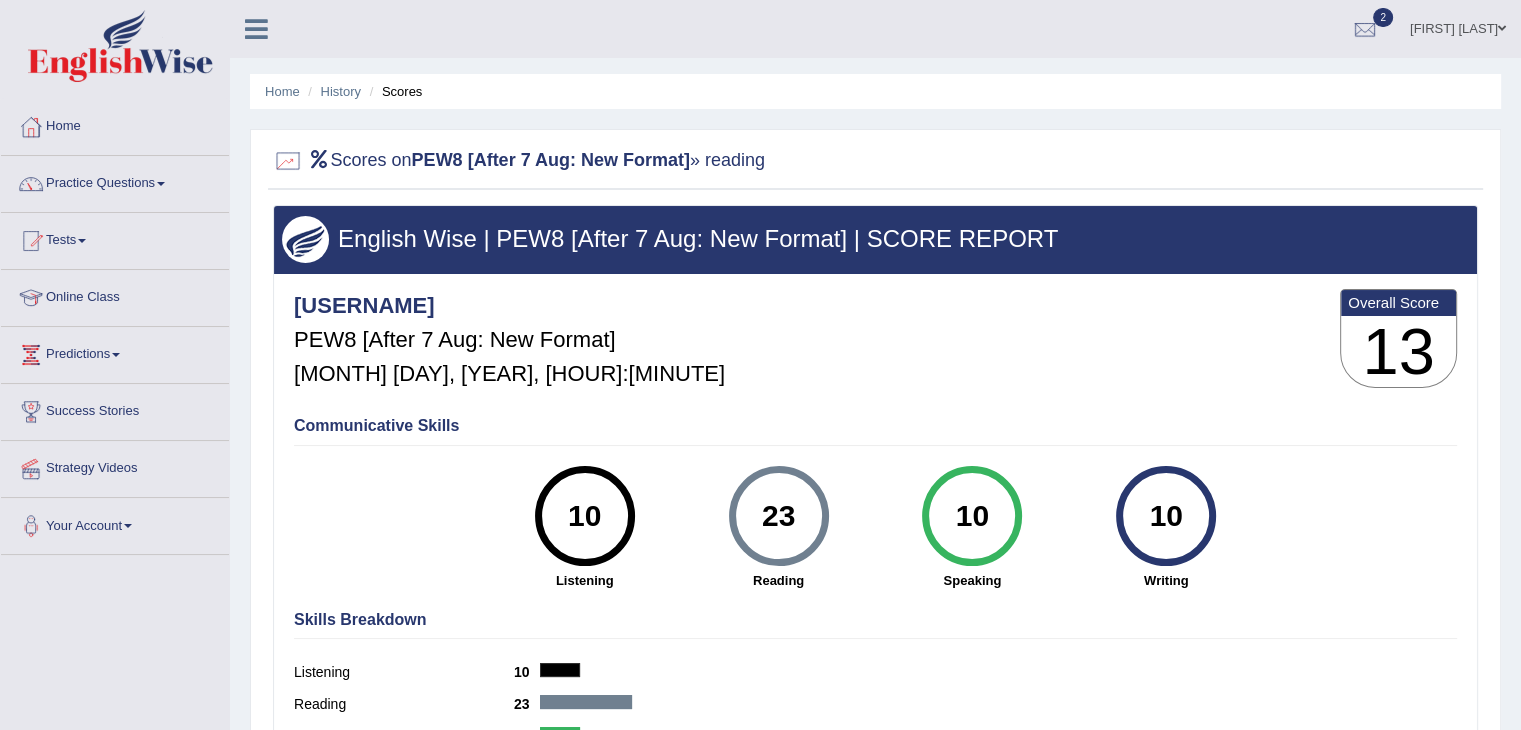 click at bounding box center (288, 161) 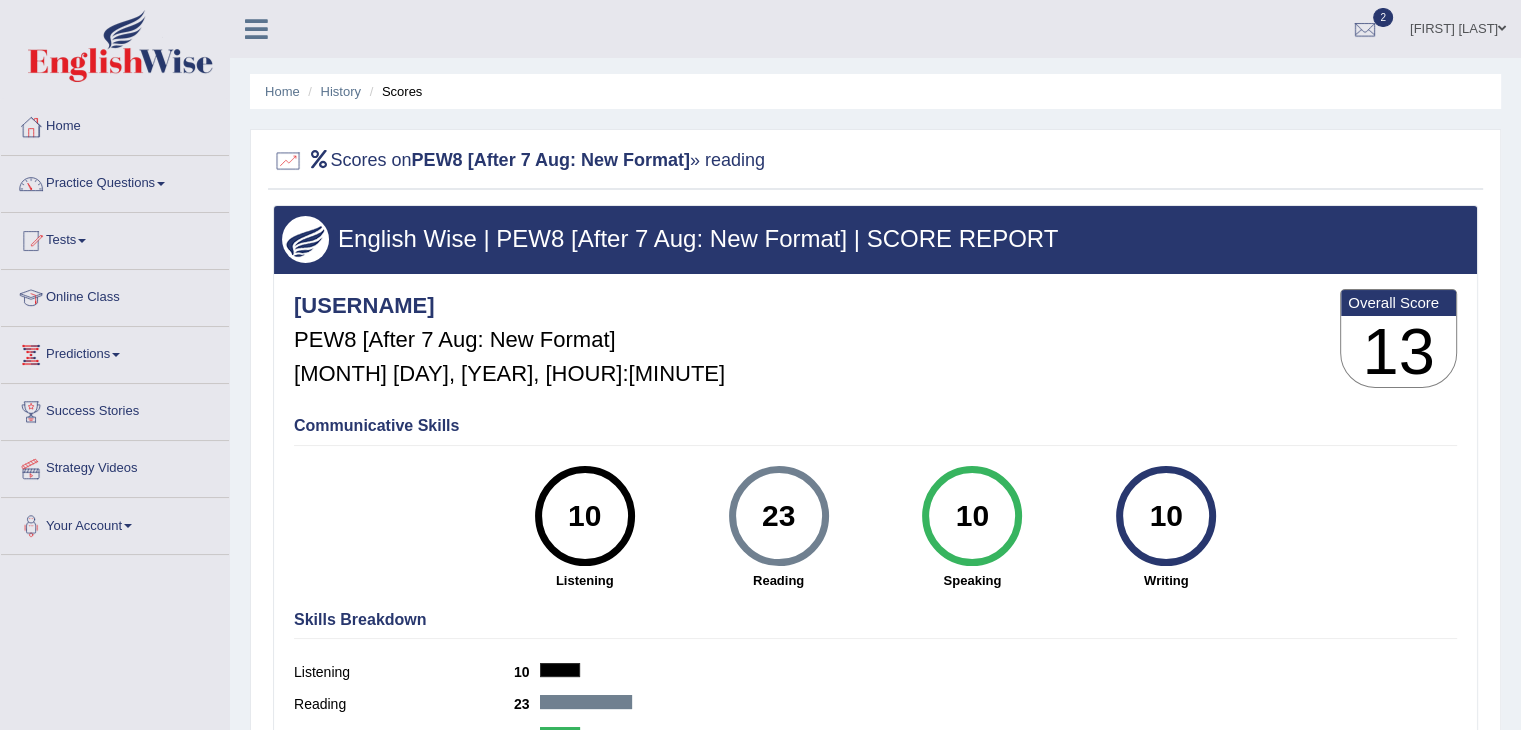click at bounding box center [288, 161] 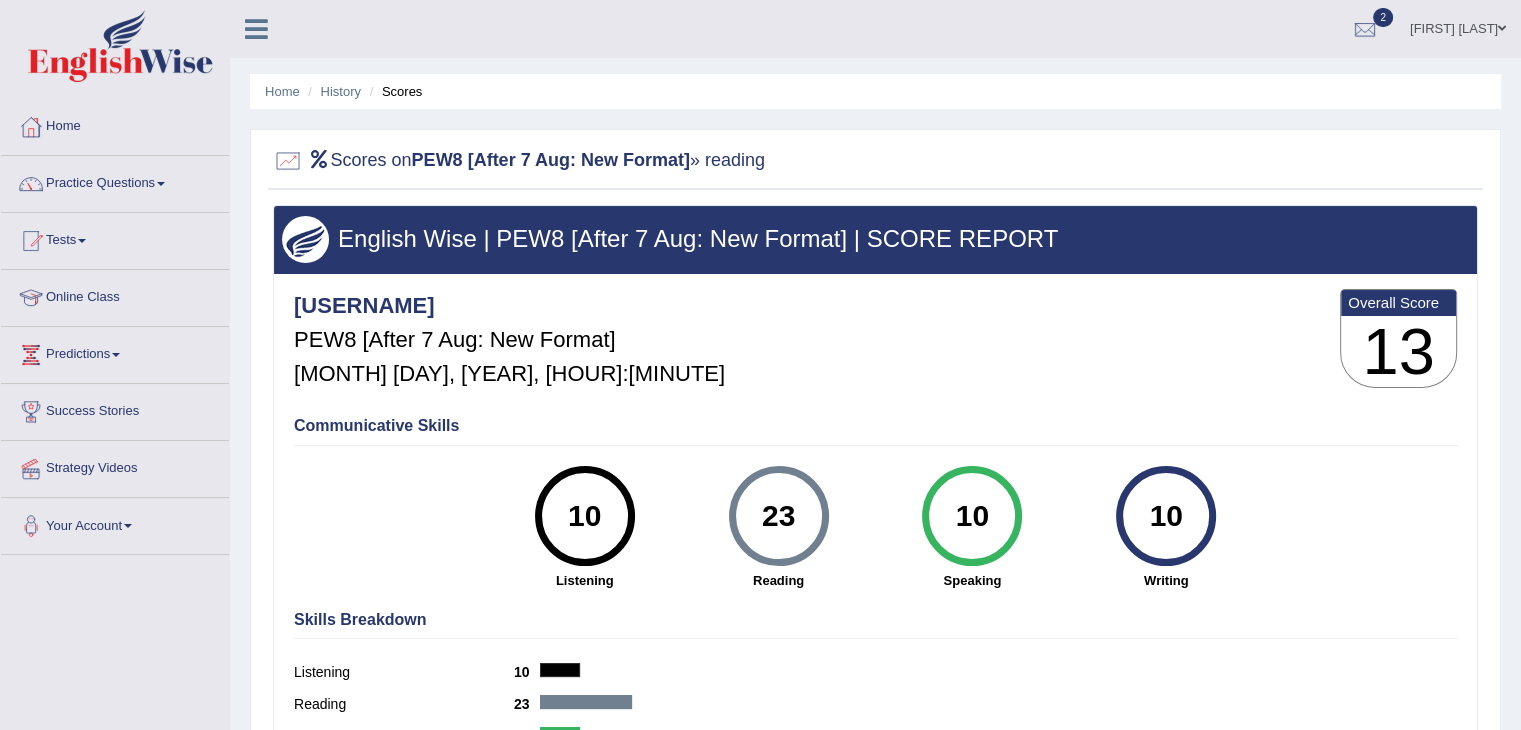 click at bounding box center (288, 161) 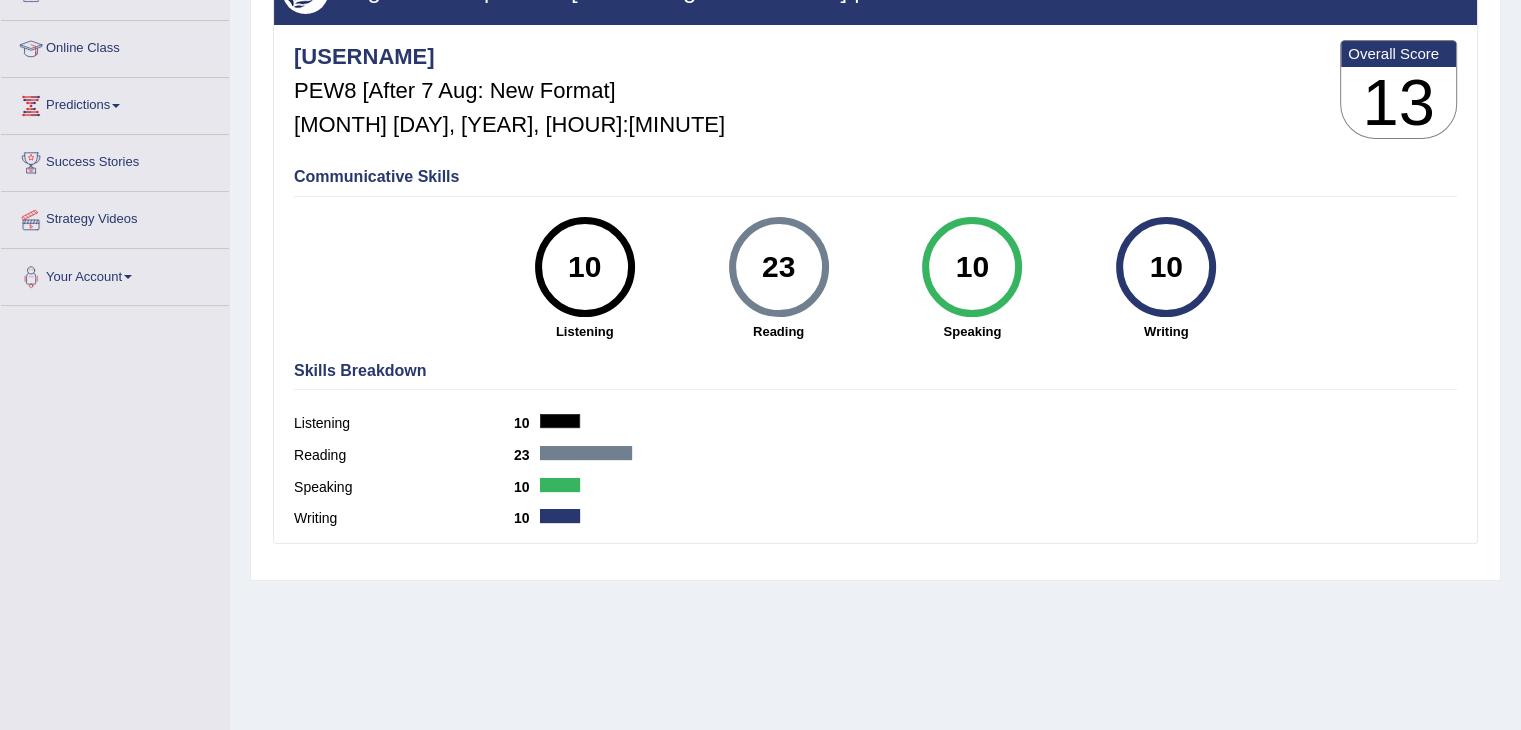 scroll, scrollTop: 0, scrollLeft: 0, axis: both 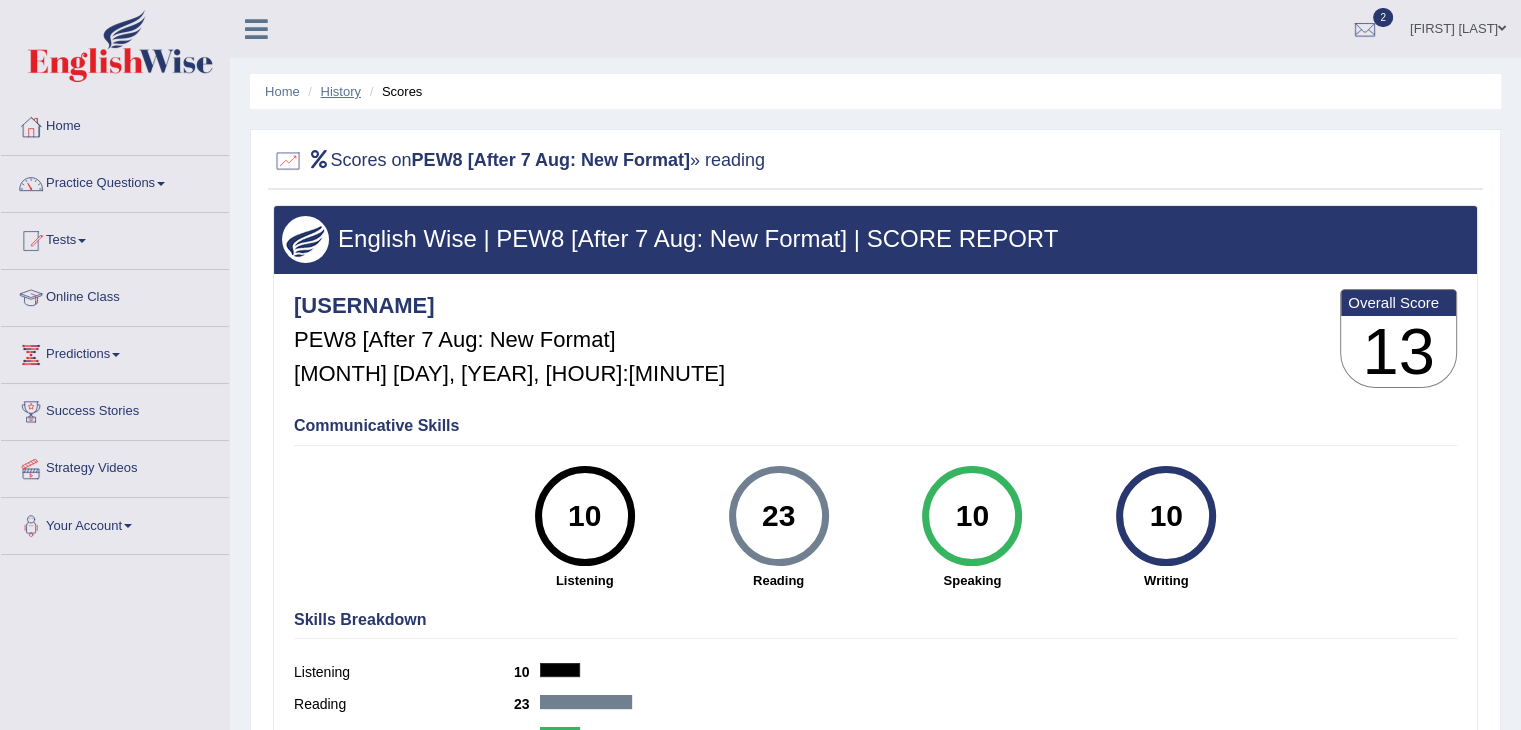 click on "History" at bounding box center [341, 91] 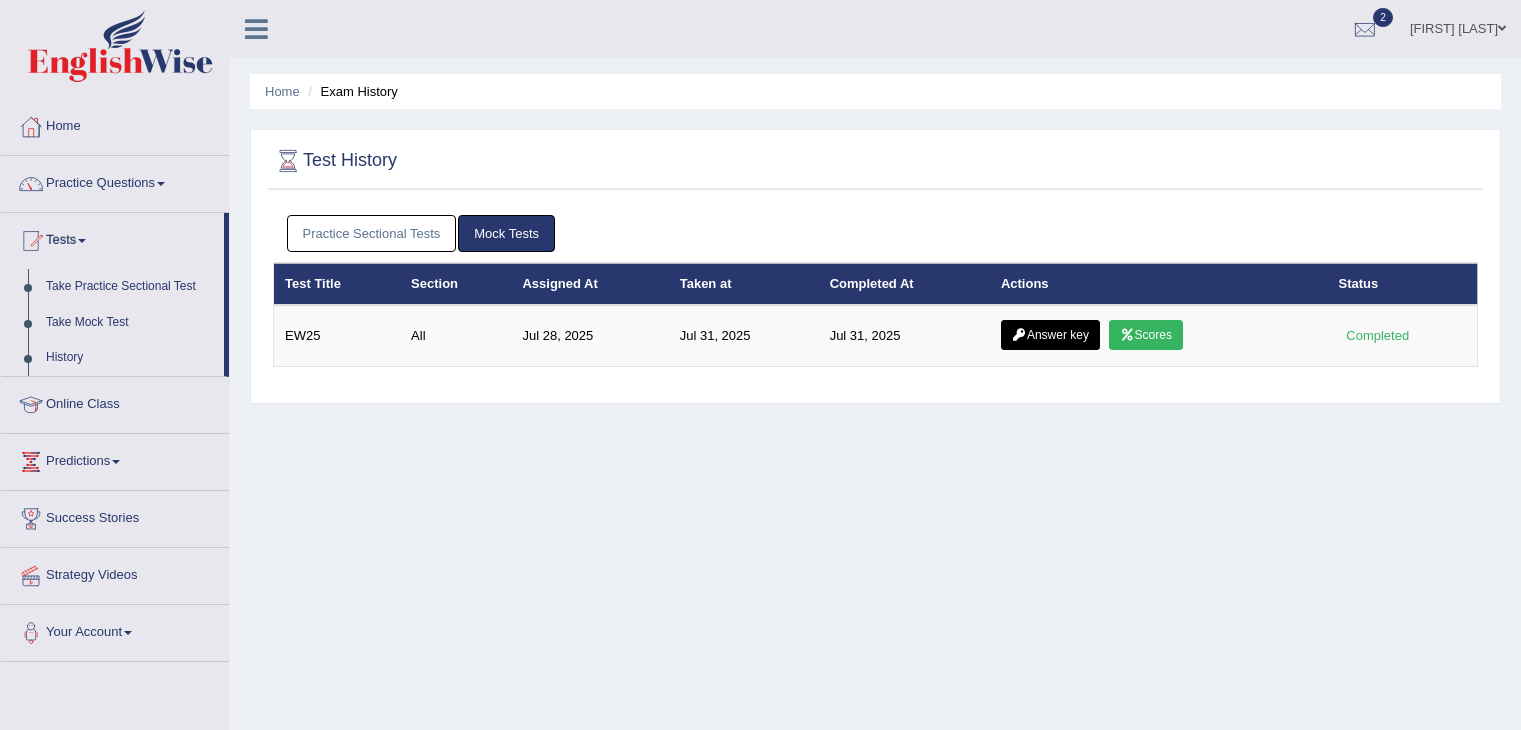 scroll, scrollTop: 0, scrollLeft: 0, axis: both 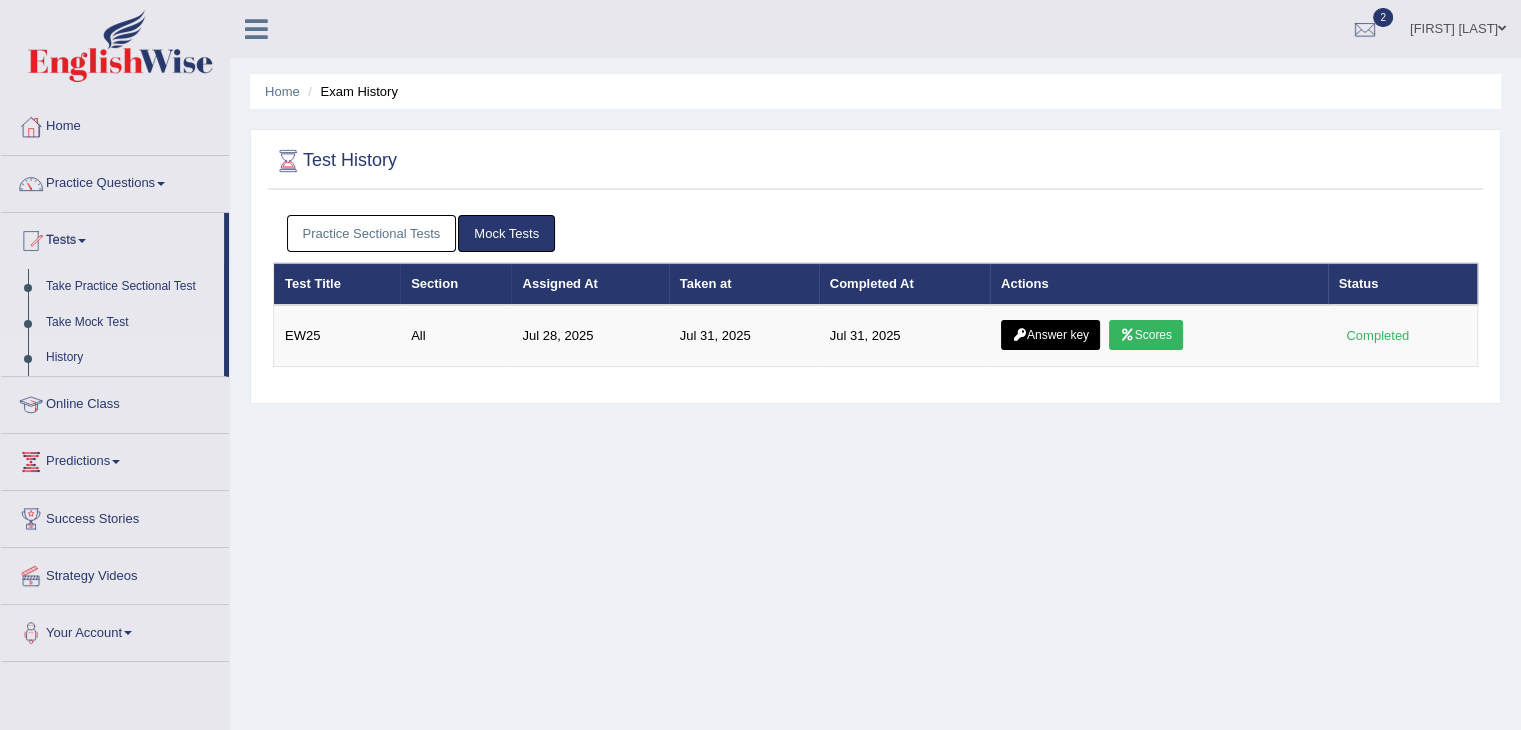 click on "Mock Tests" at bounding box center [506, 233] 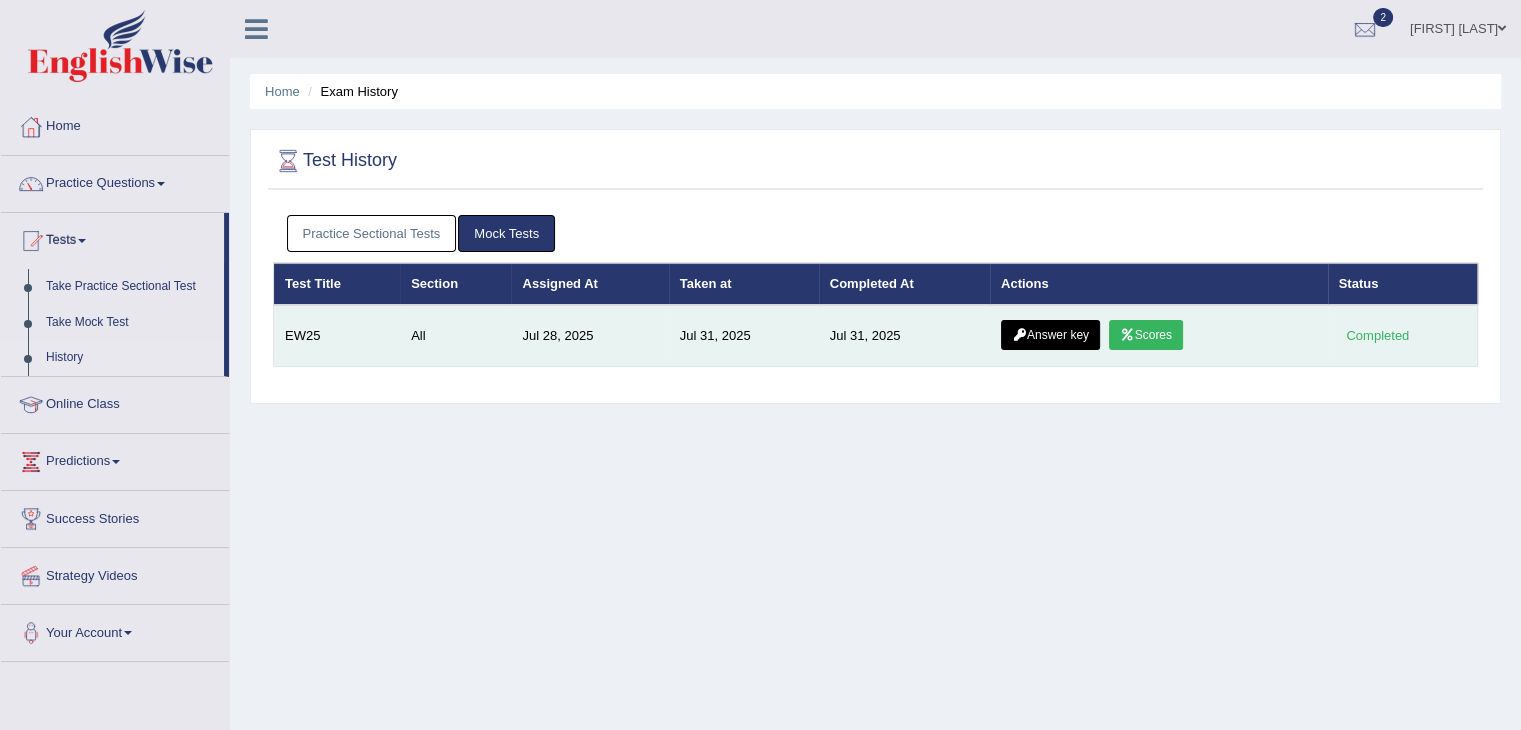click on "Scores" at bounding box center (1146, 335) 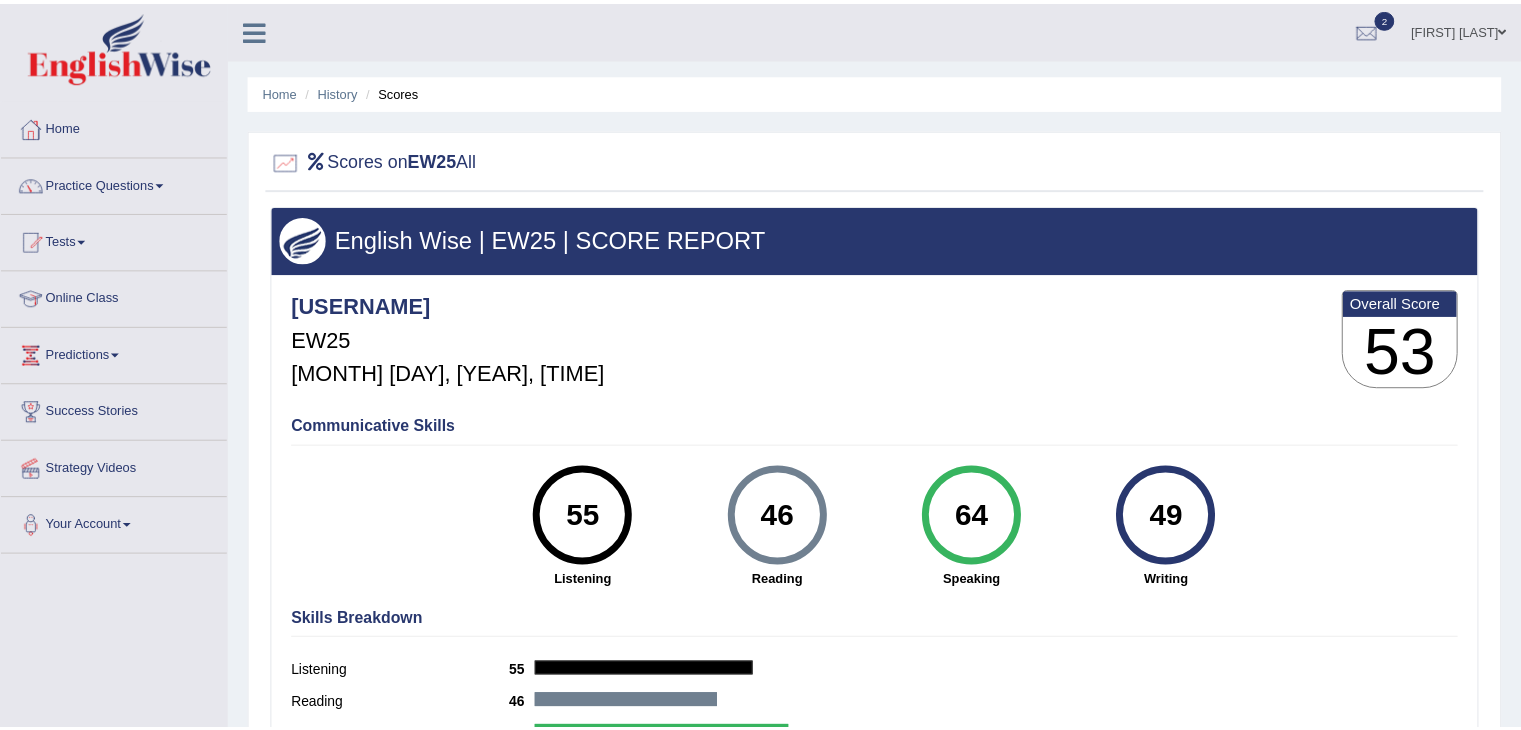 scroll, scrollTop: 0, scrollLeft: 0, axis: both 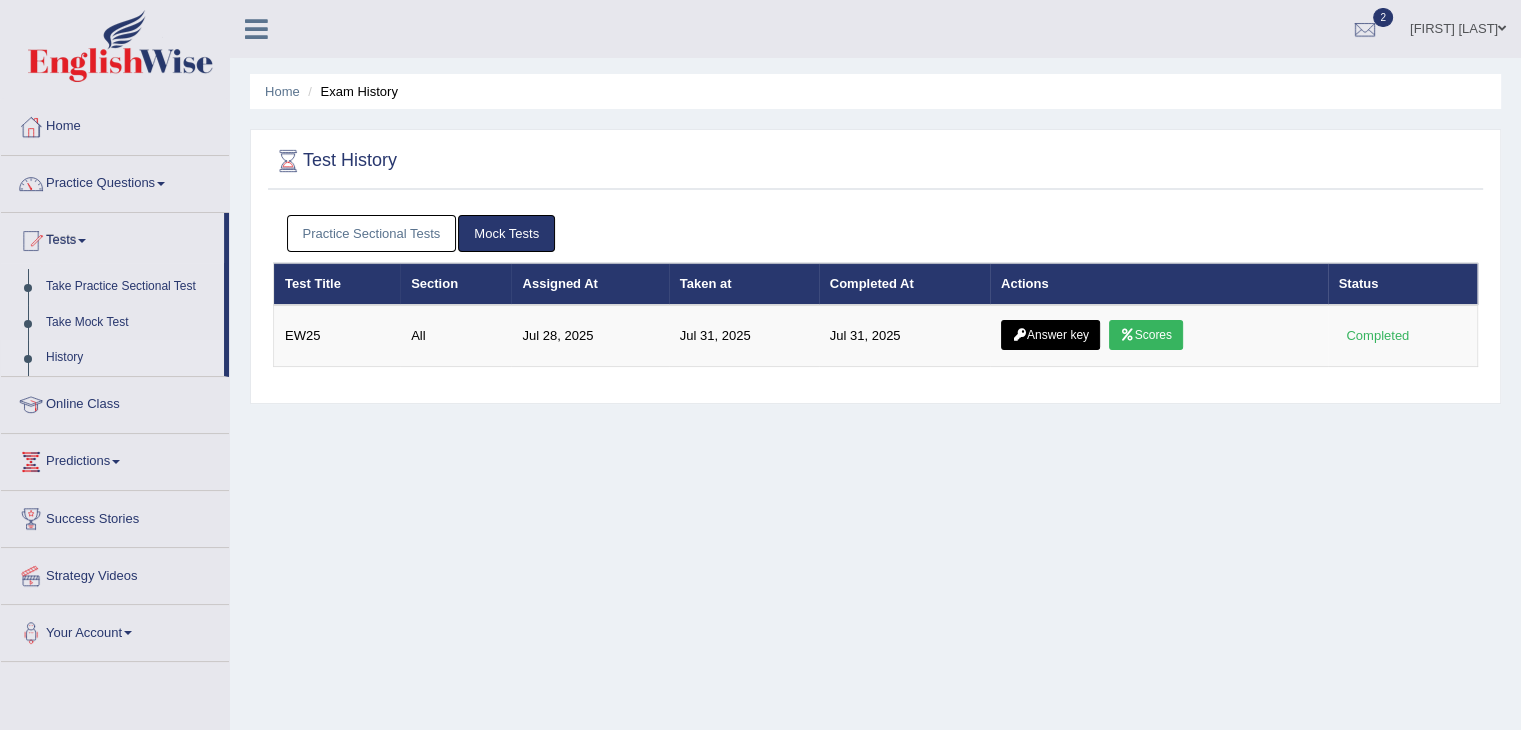click on "Practice Sectional Tests" at bounding box center (372, 233) 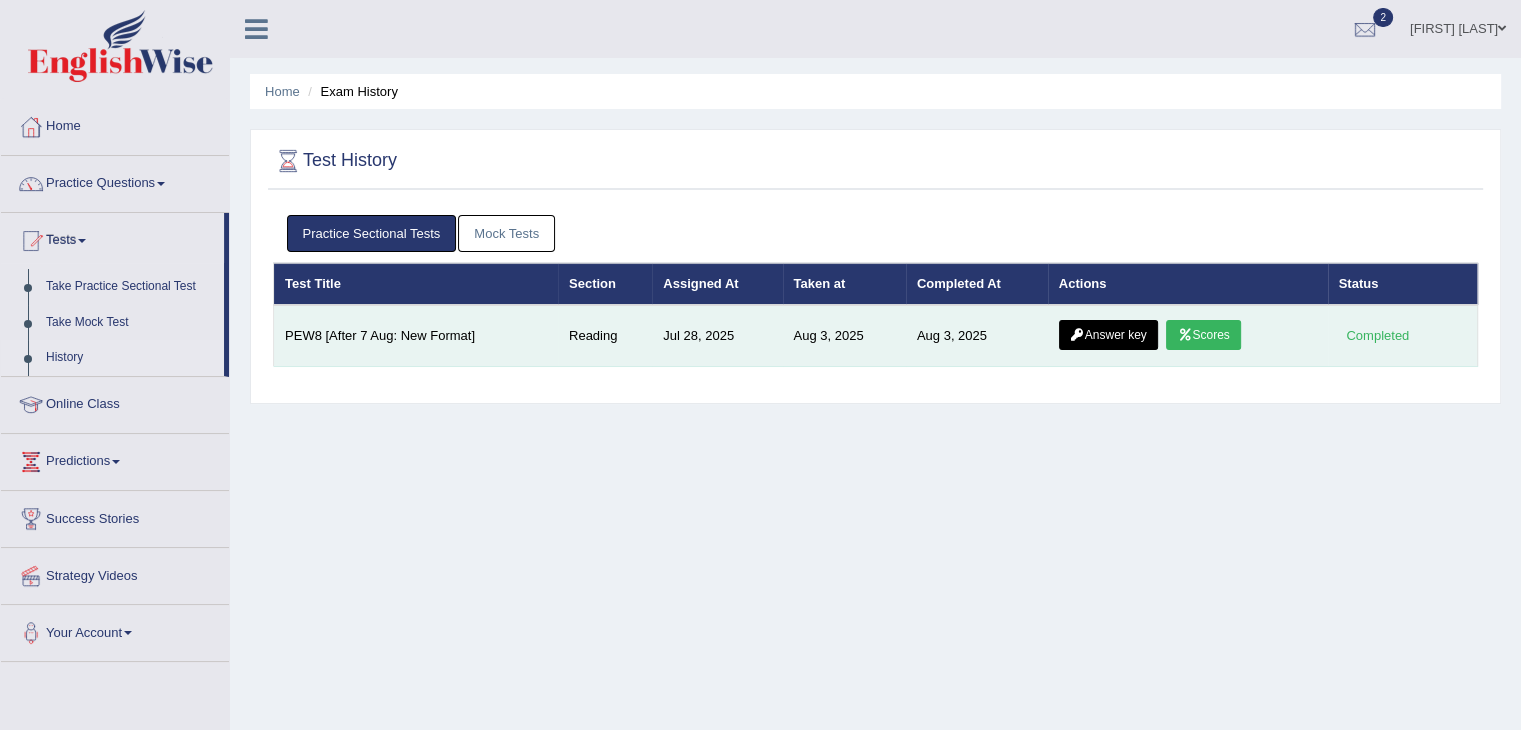 click on "Answer key" at bounding box center (1108, 335) 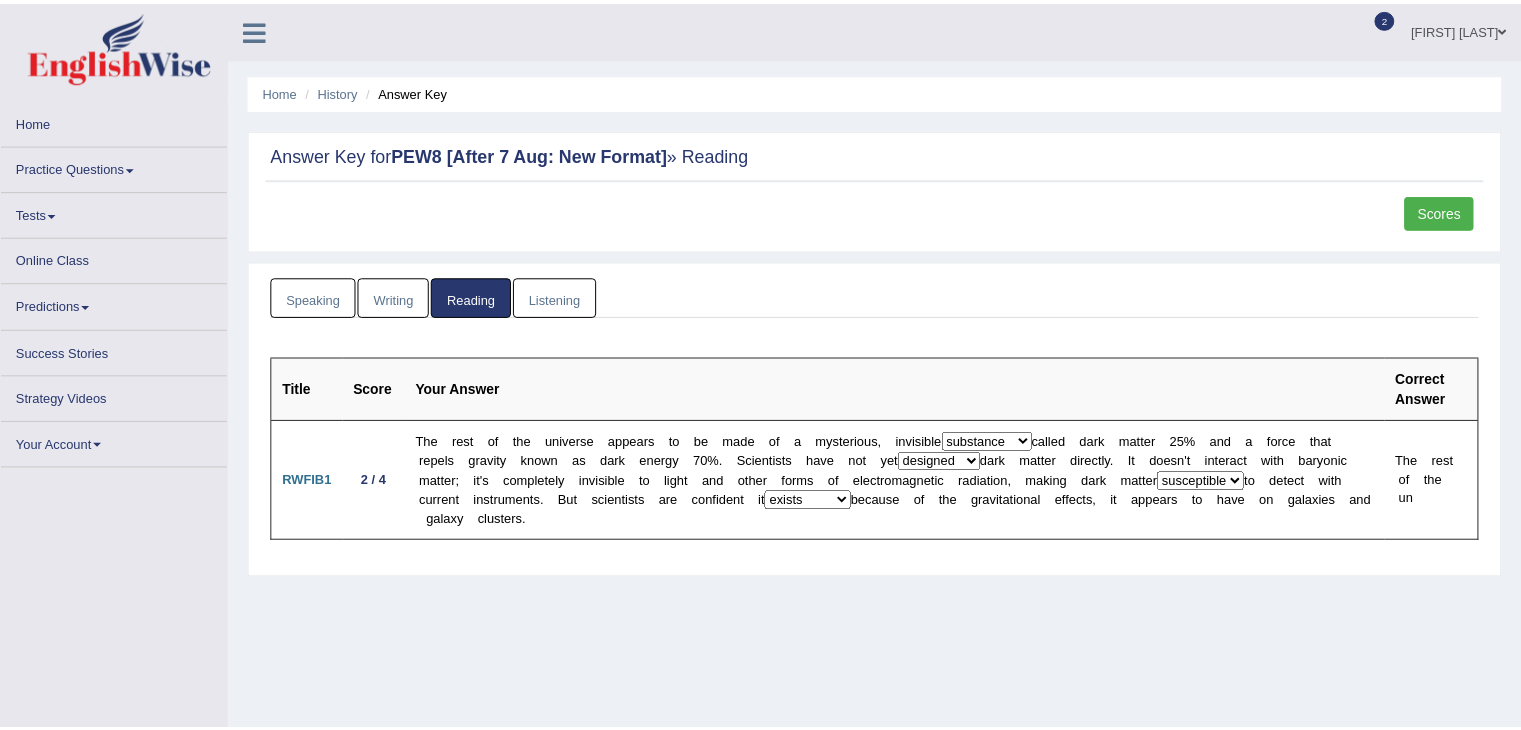 scroll, scrollTop: 0, scrollLeft: 0, axis: both 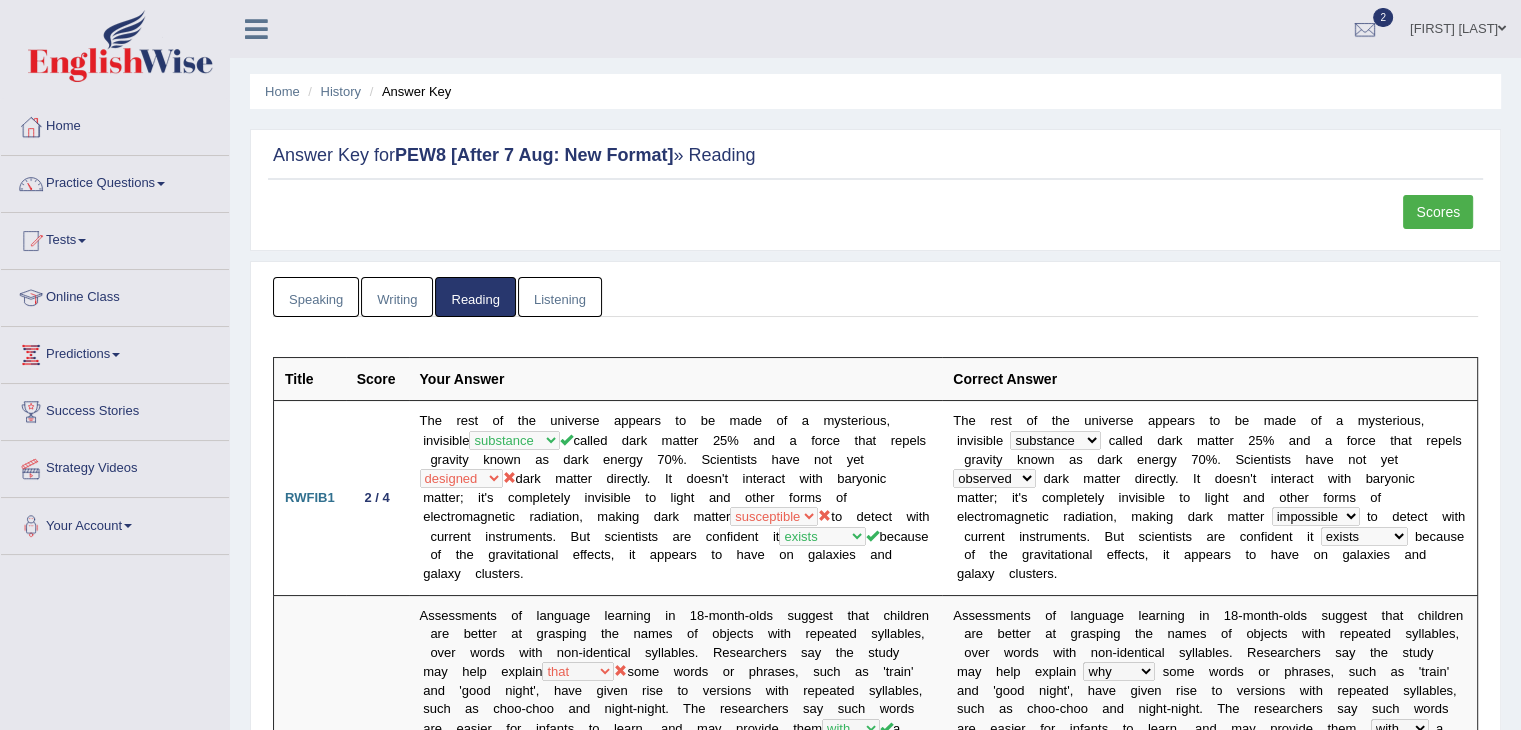 click on "Listening" at bounding box center [560, 297] 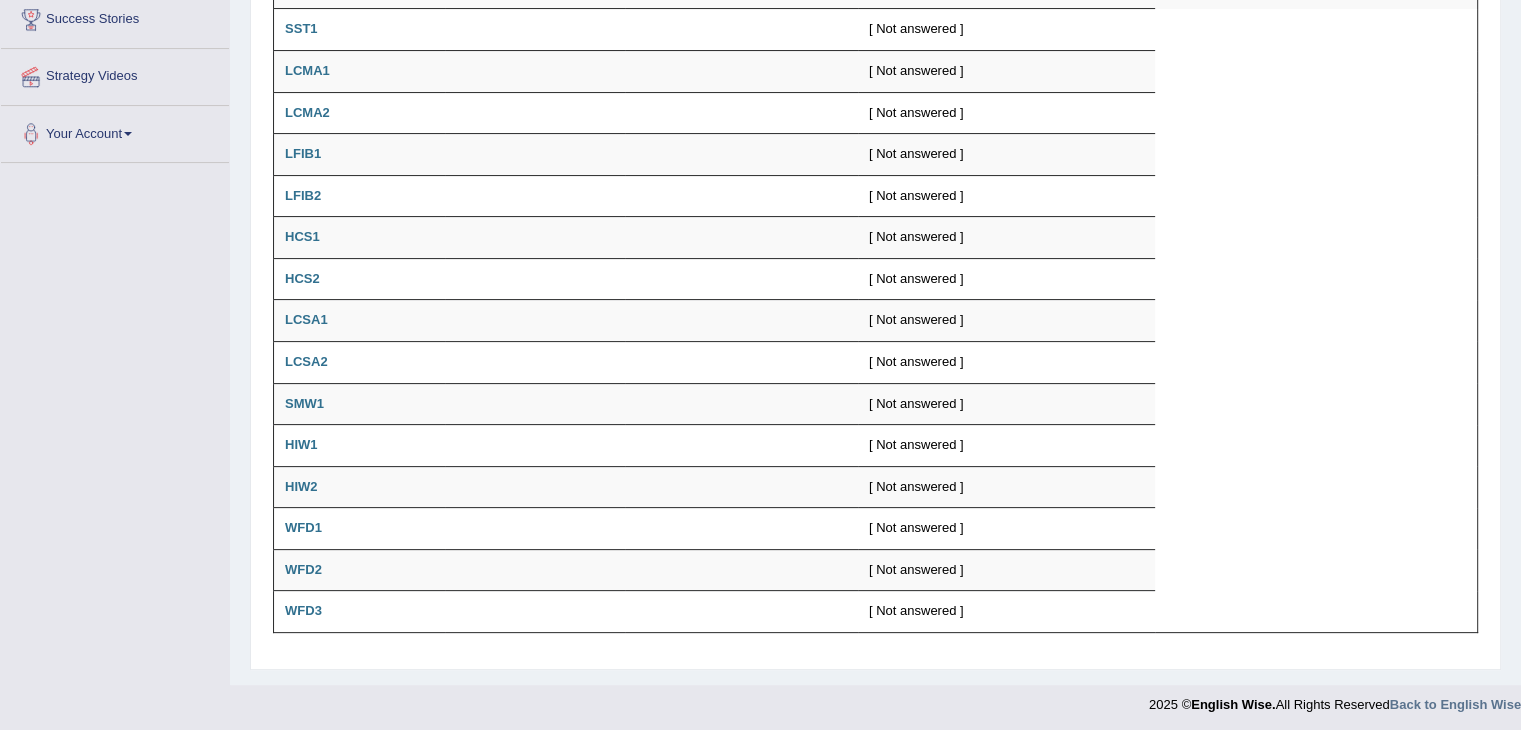 scroll, scrollTop: 0, scrollLeft: 0, axis: both 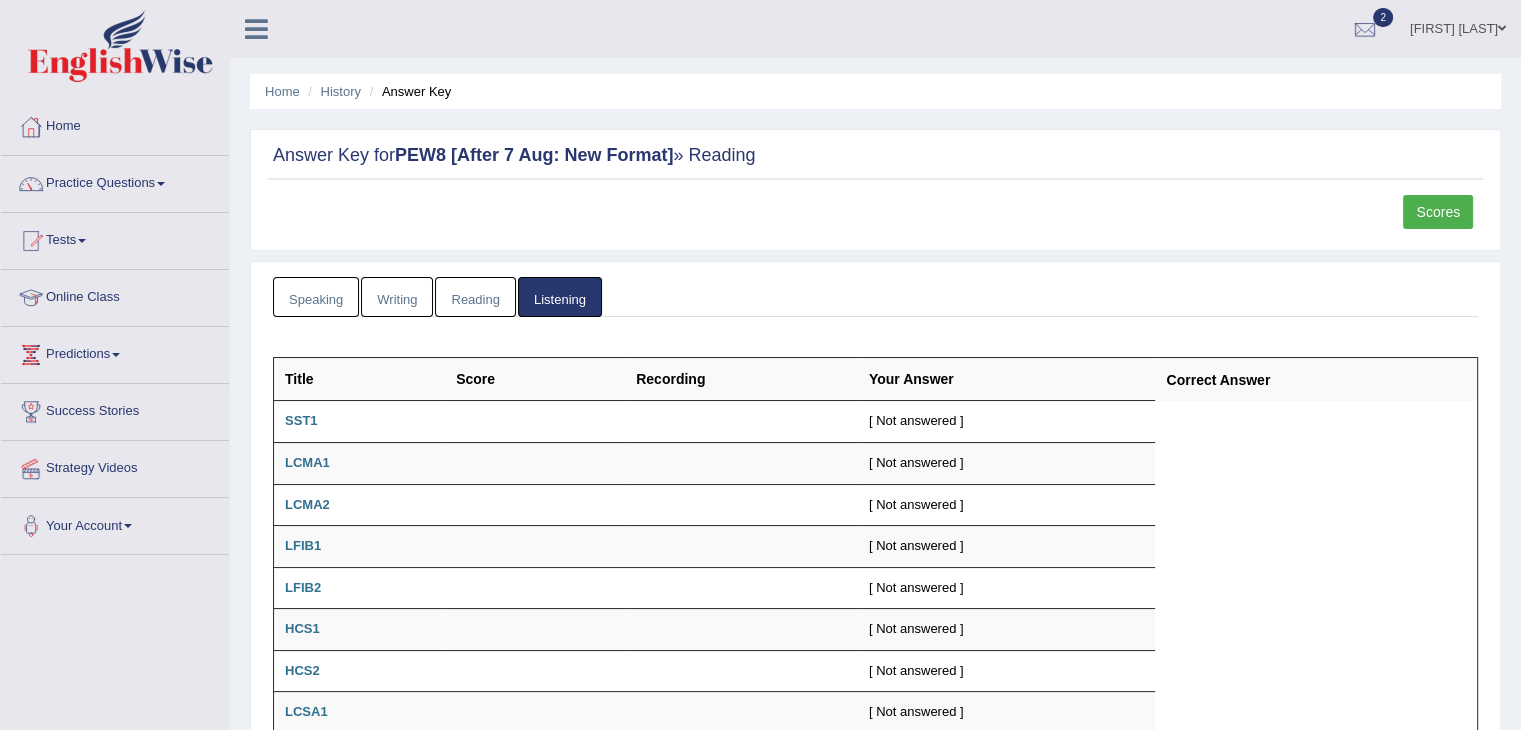 click on "Reading" at bounding box center [475, 297] 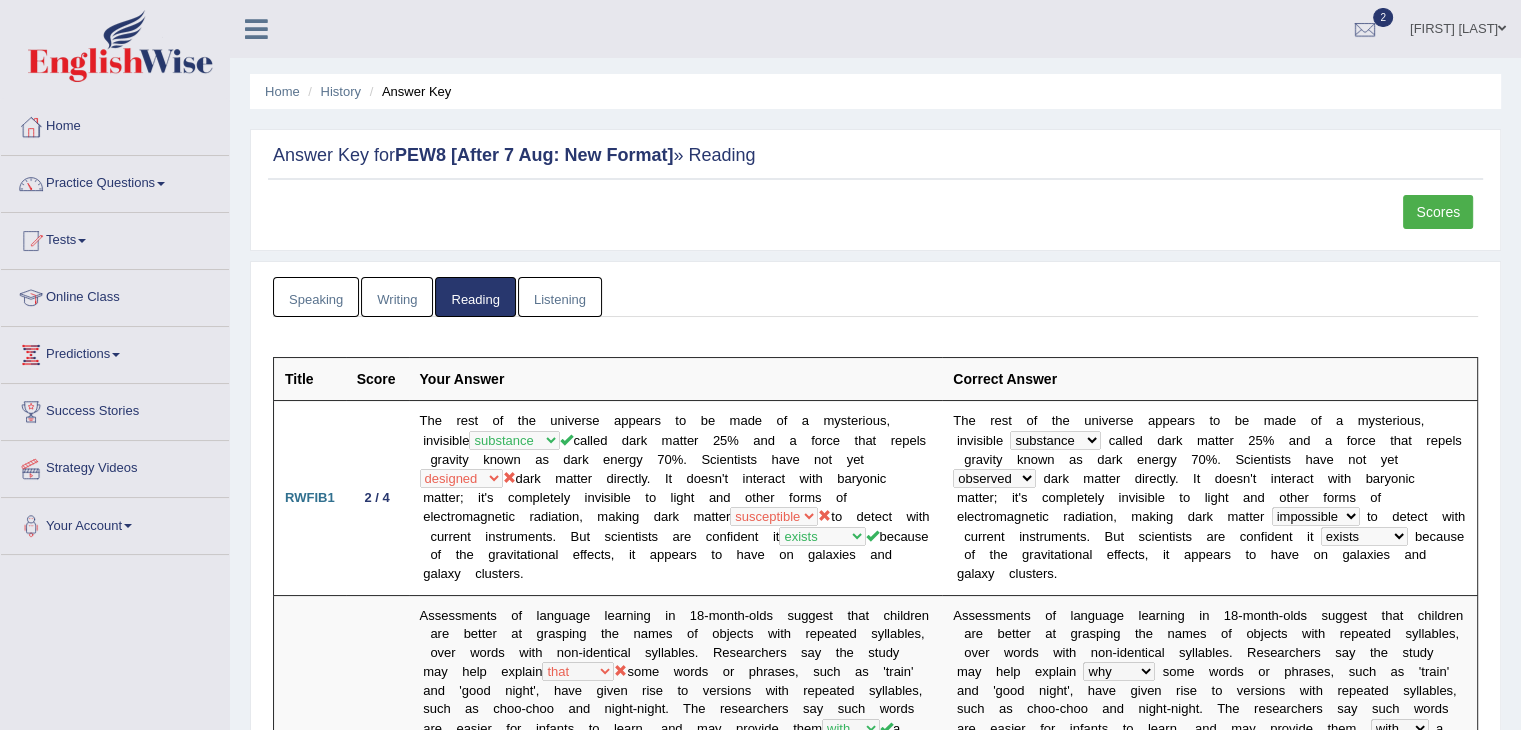 click on "Writing" at bounding box center (397, 297) 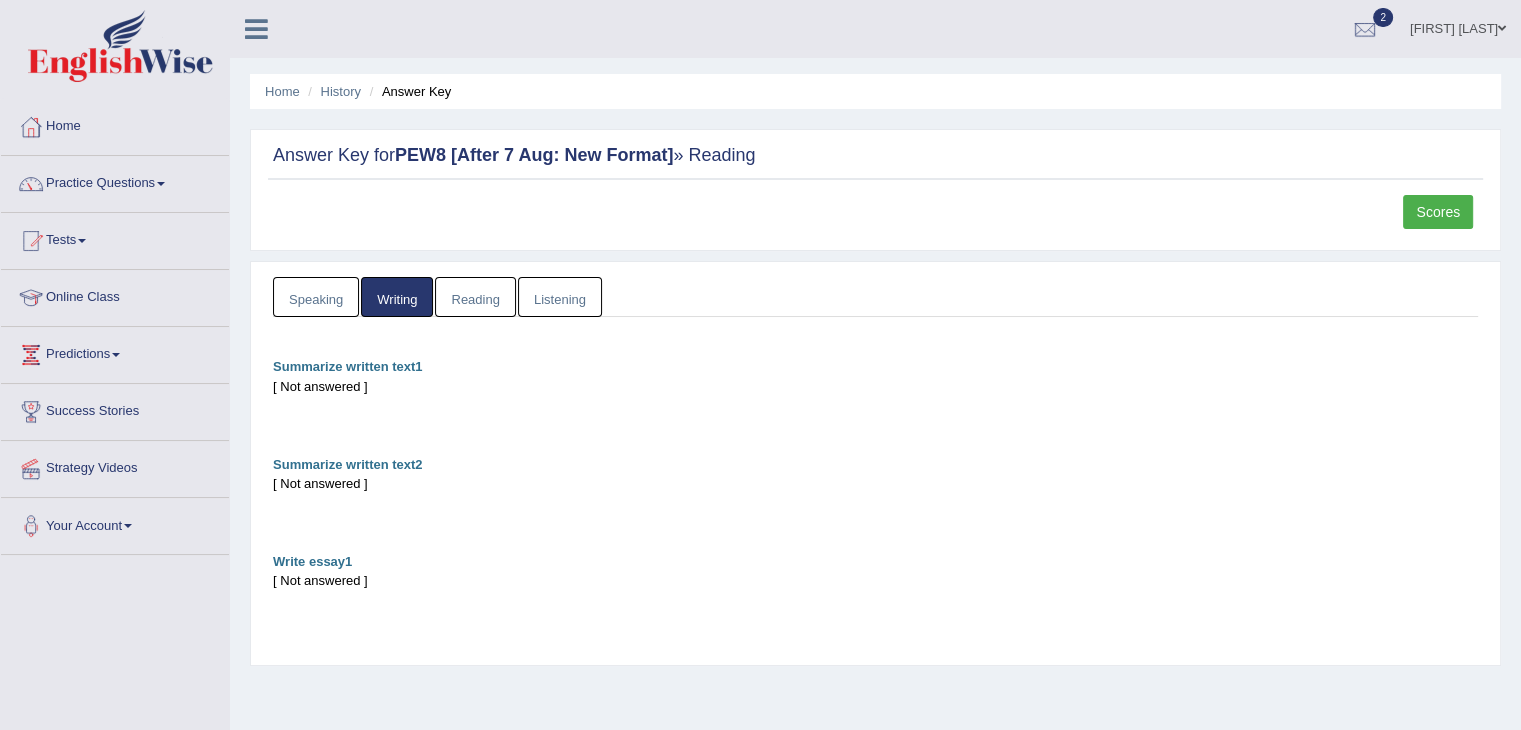 click on "Speaking" at bounding box center [316, 297] 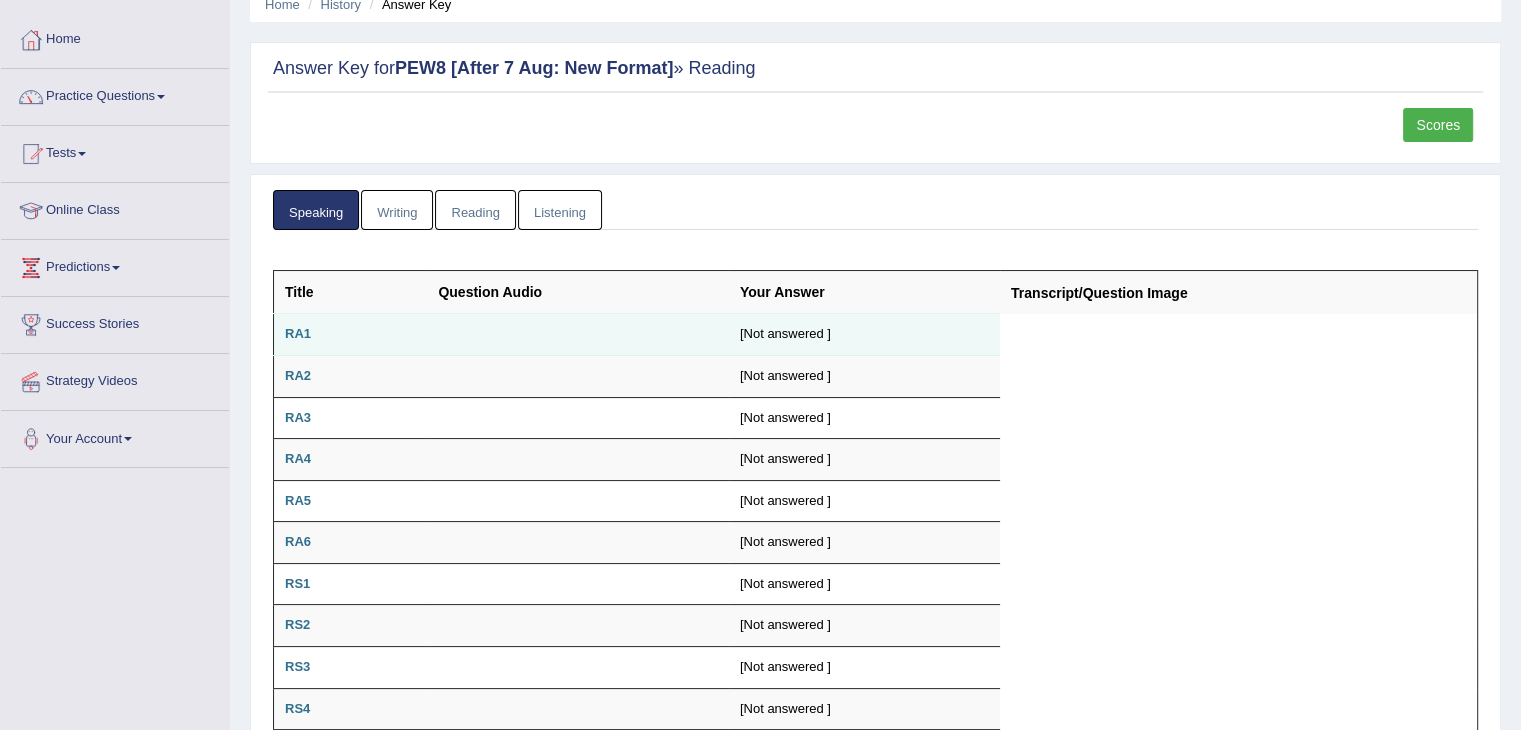 scroll, scrollTop: 0, scrollLeft: 0, axis: both 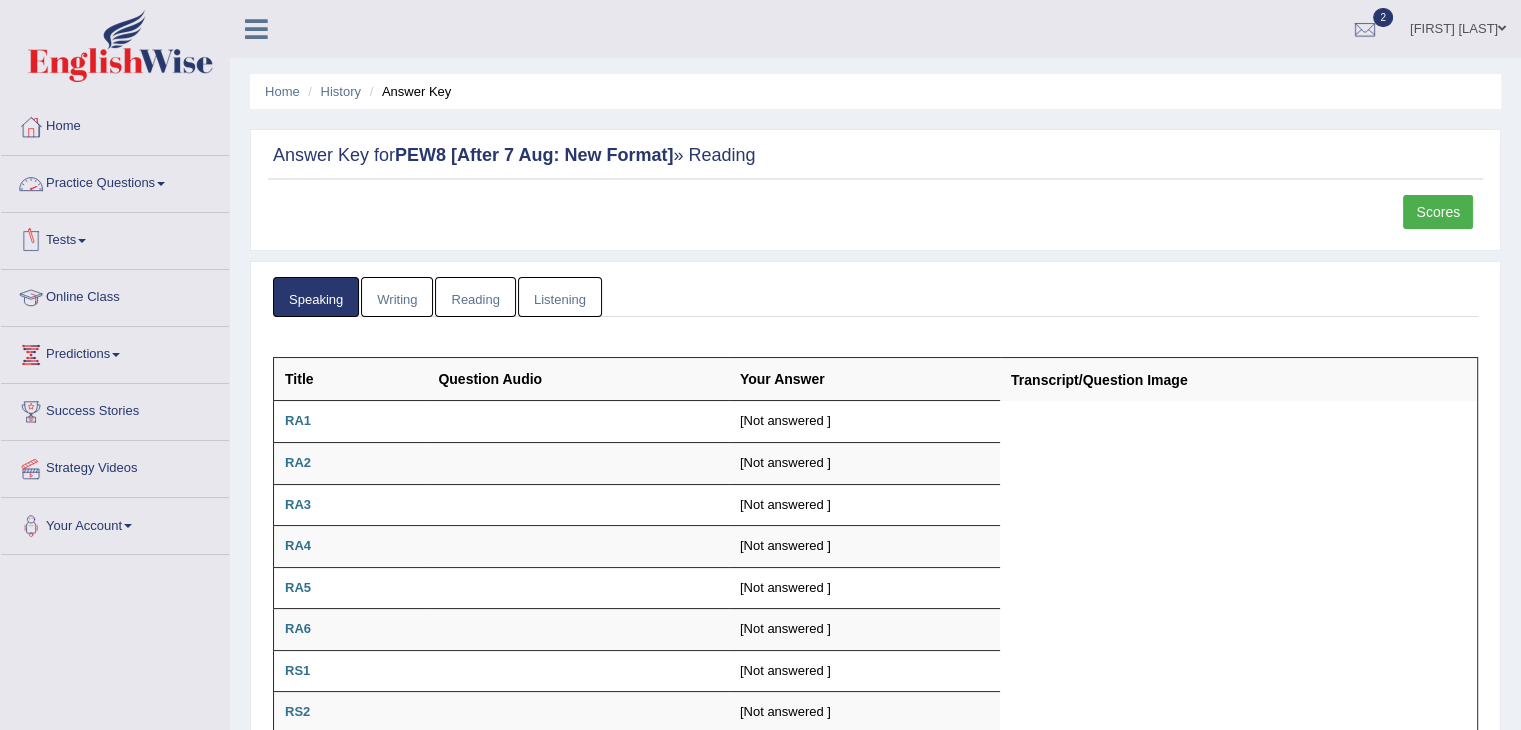 click at bounding box center [161, 184] 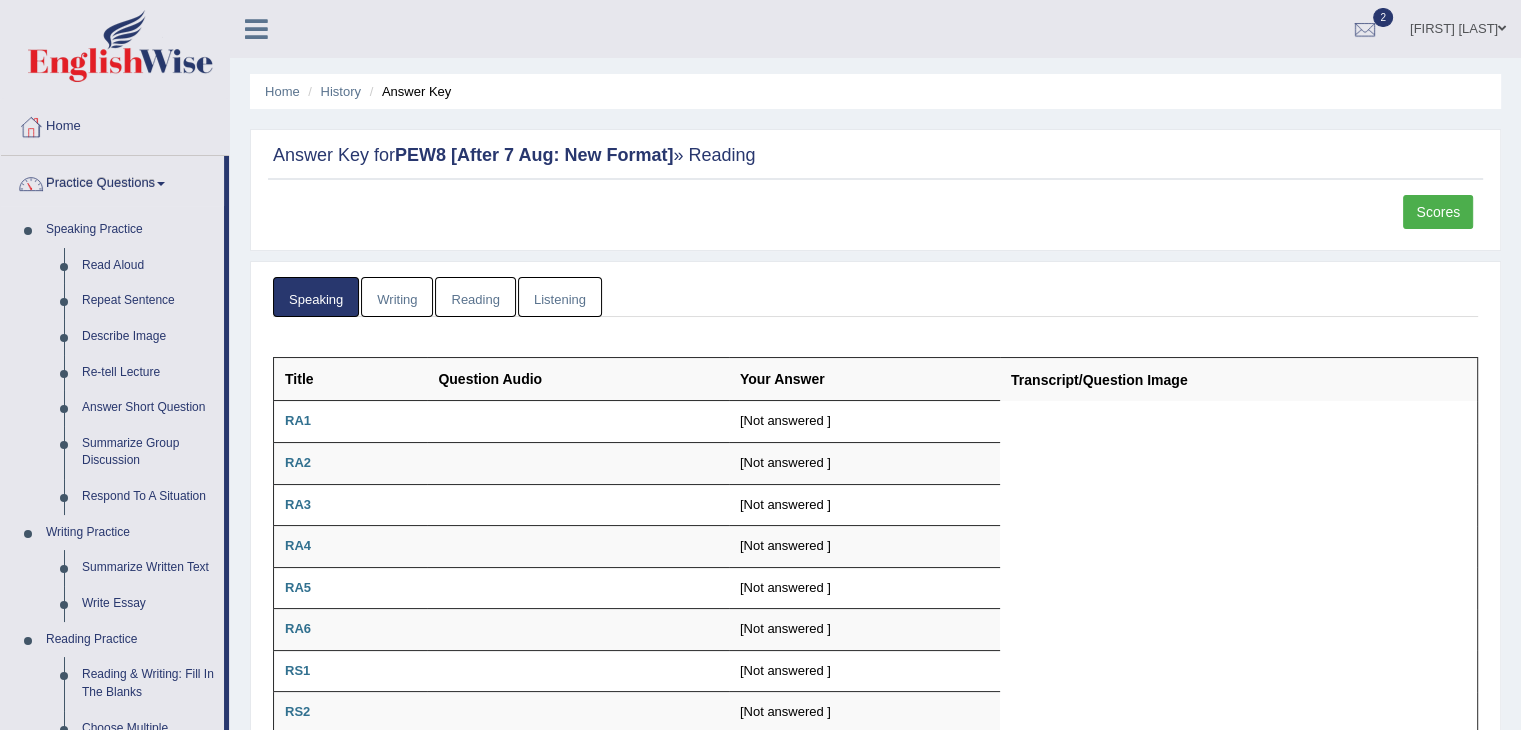click at bounding box center (1502, 28) 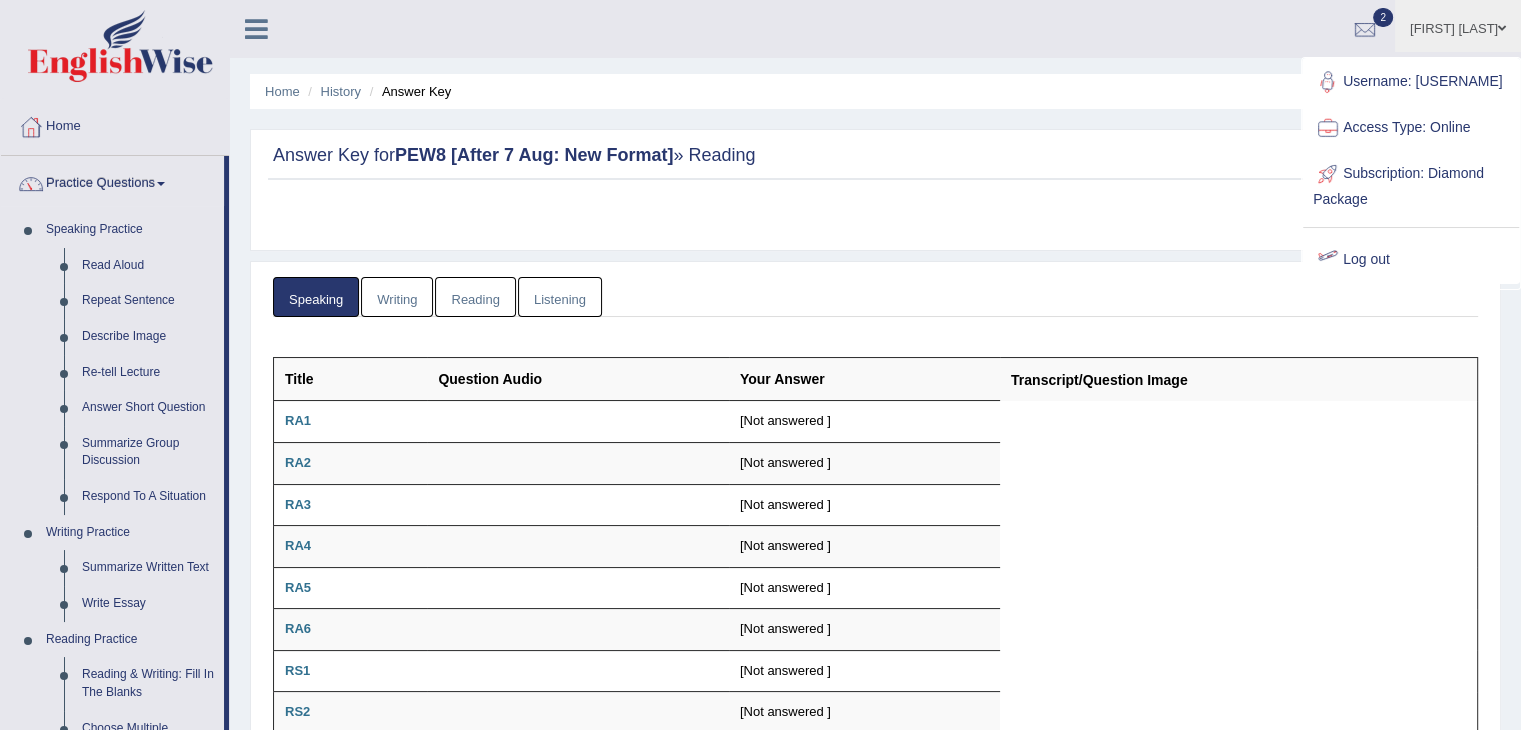 click on "Log out" at bounding box center (1411, 260) 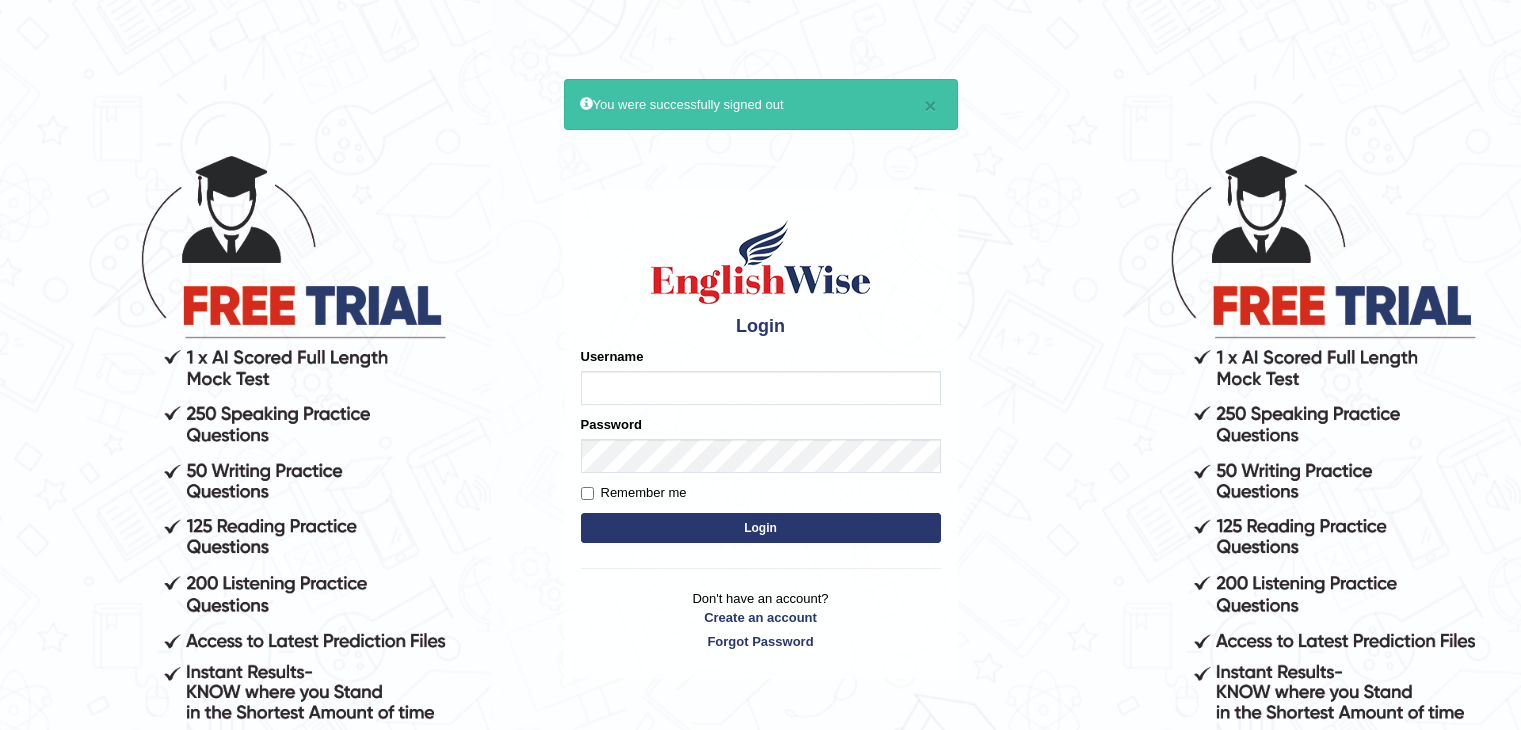 scroll, scrollTop: 0, scrollLeft: 0, axis: both 